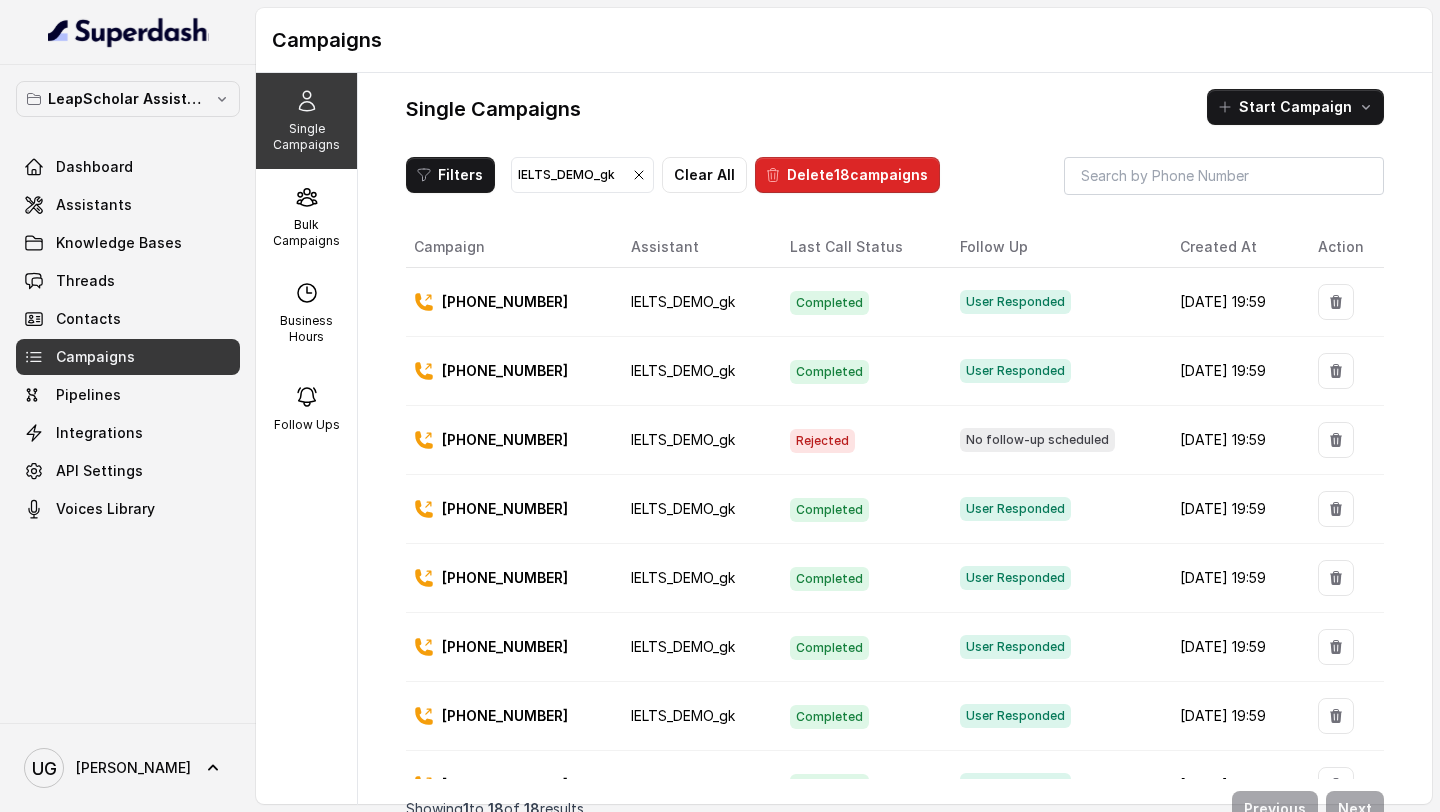 scroll, scrollTop: 27, scrollLeft: 0, axis: vertical 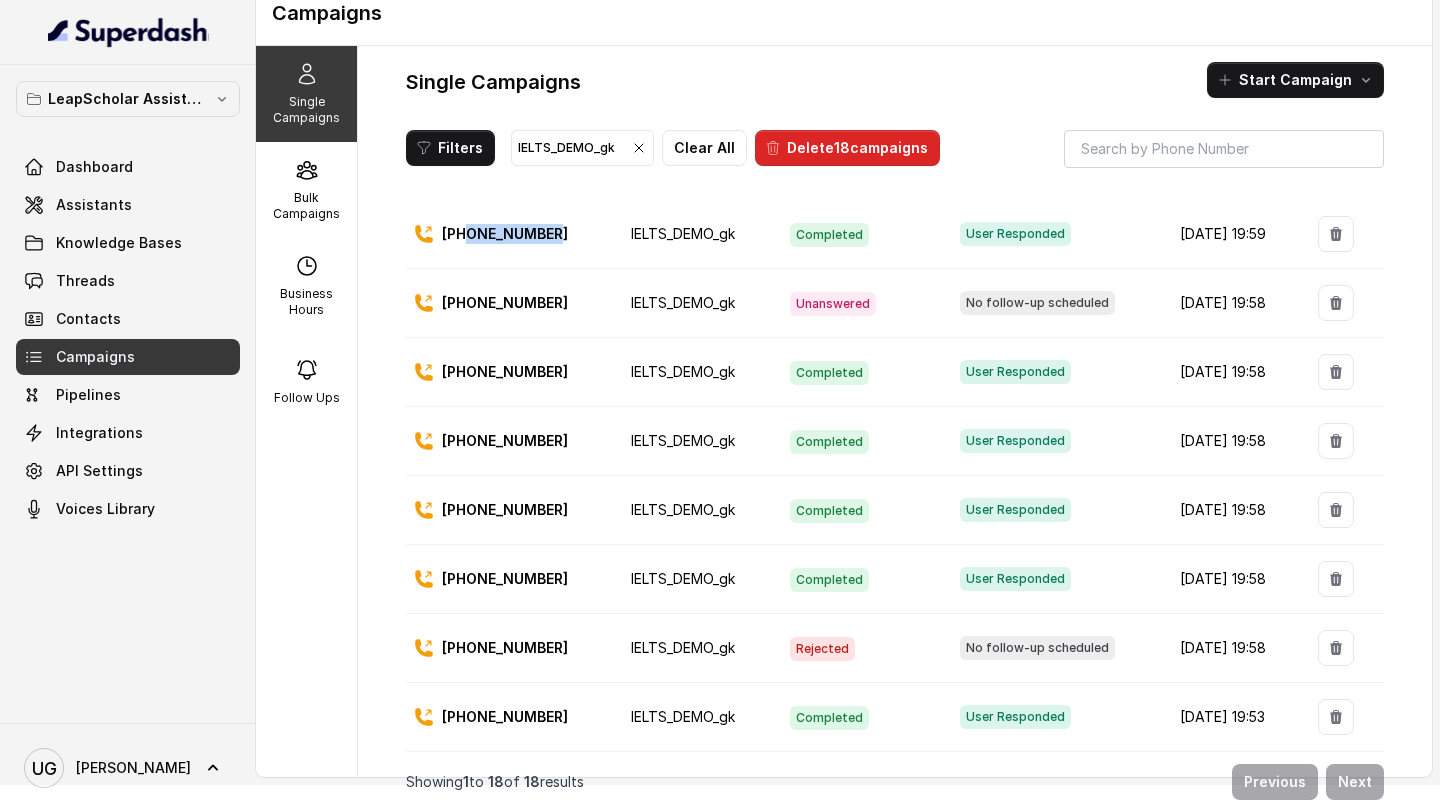 drag, startPoint x: 554, startPoint y: 233, endPoint x: 469, endPoint y: 239, distance: 85.2115 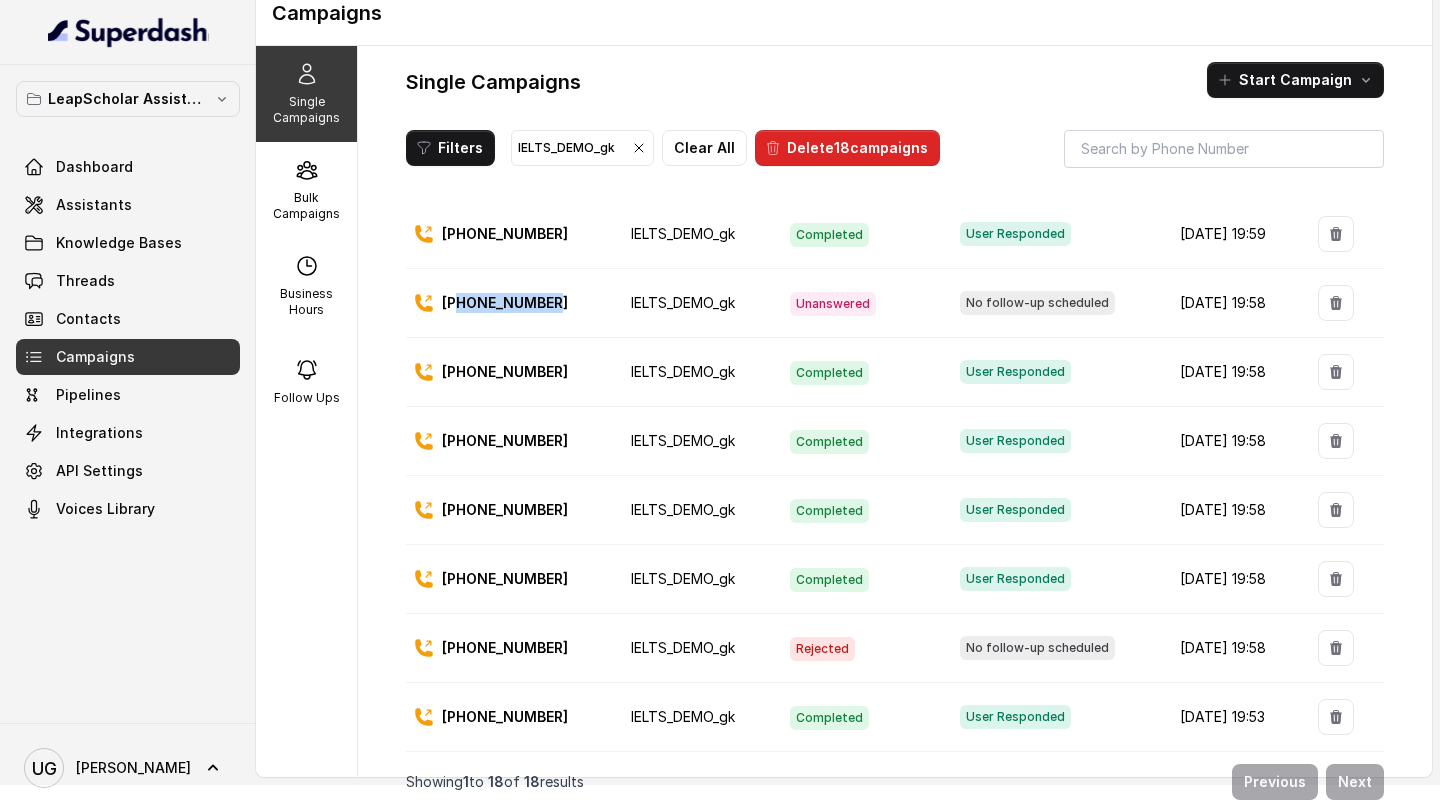 drag, startPoint x: 557, startPoint y: 299, endPoint x: 462, endPoint y: 304, distance: 95.131485 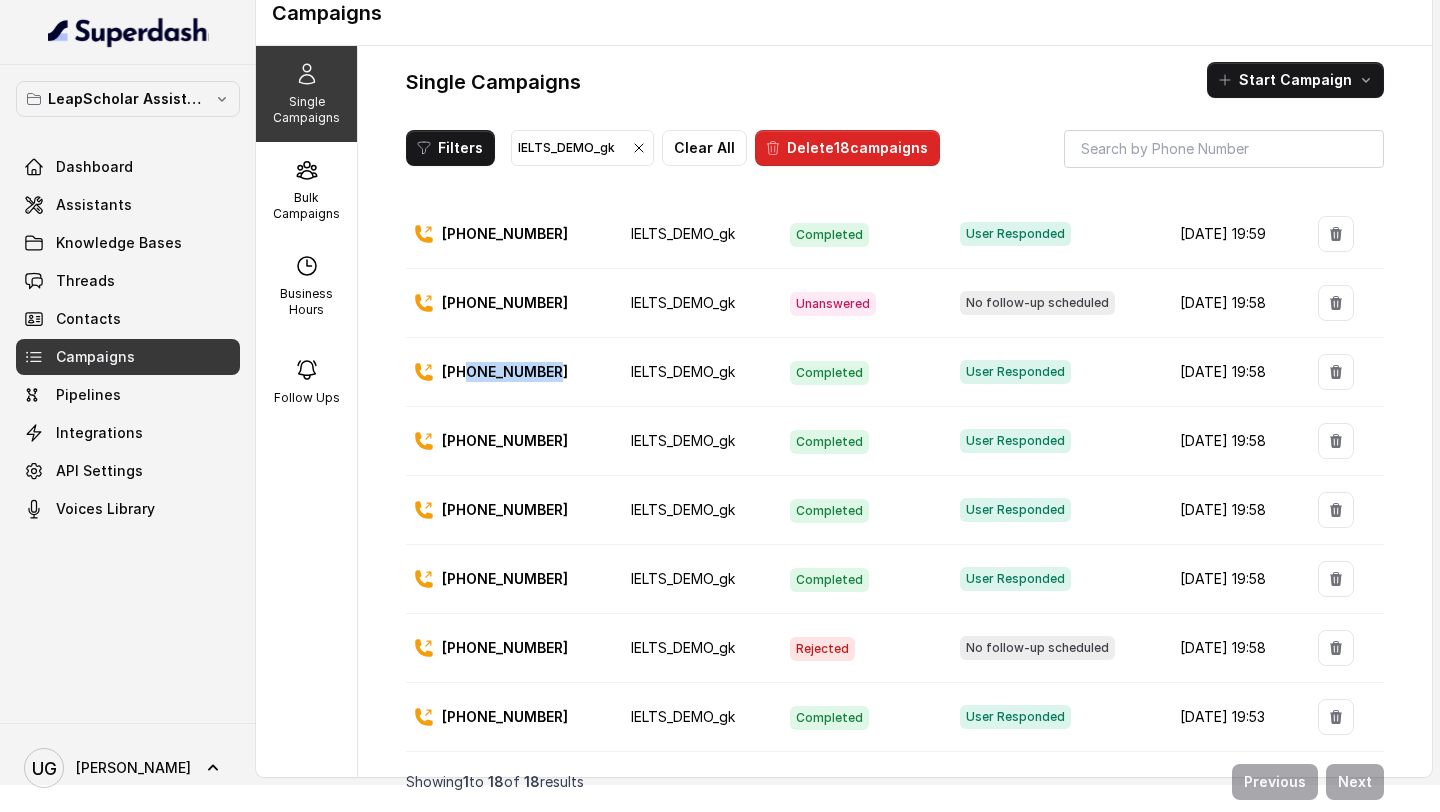 drag, startPoint x: 554, startPoint y: 372, endPoint x: 469, endPoint y: 374, distance: 85.02353 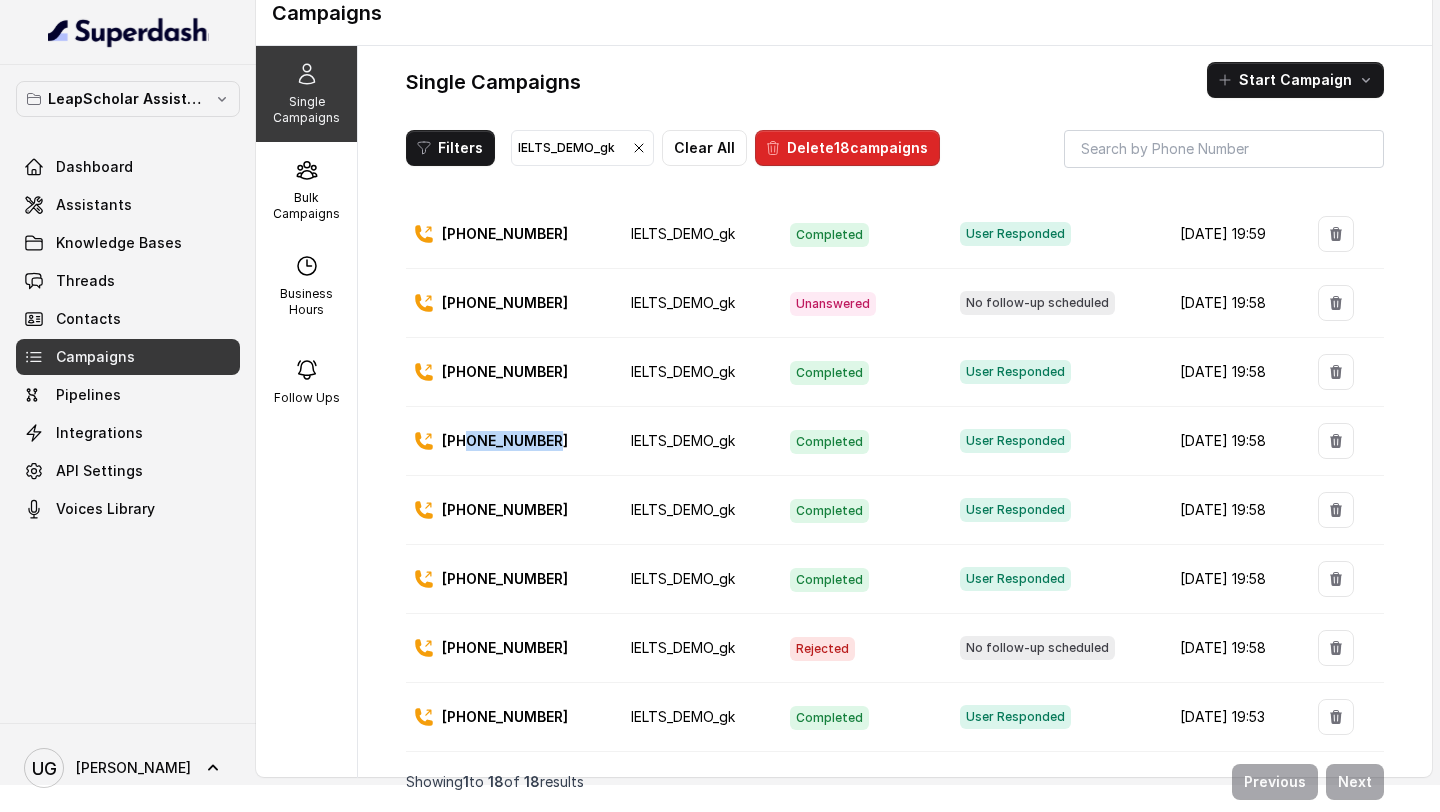 drag, startPoint x: 562, startPoint y: 436, endPoint x: 466, endPoint y: 436, distance: 96 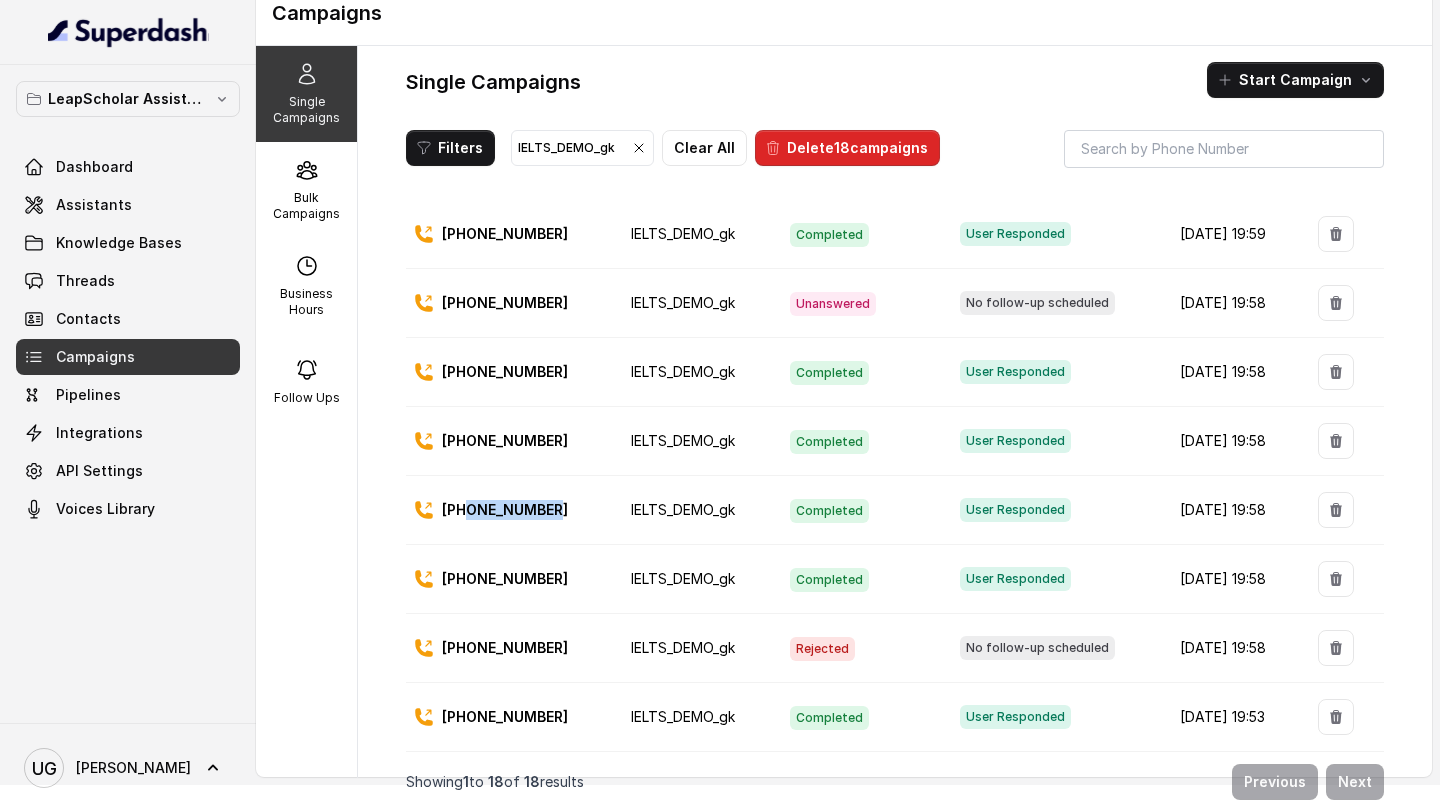 drag, startPoint x: 552, startPoint y: 515, endPoint x: 465, endPoint y: 513, distance: 87.02299 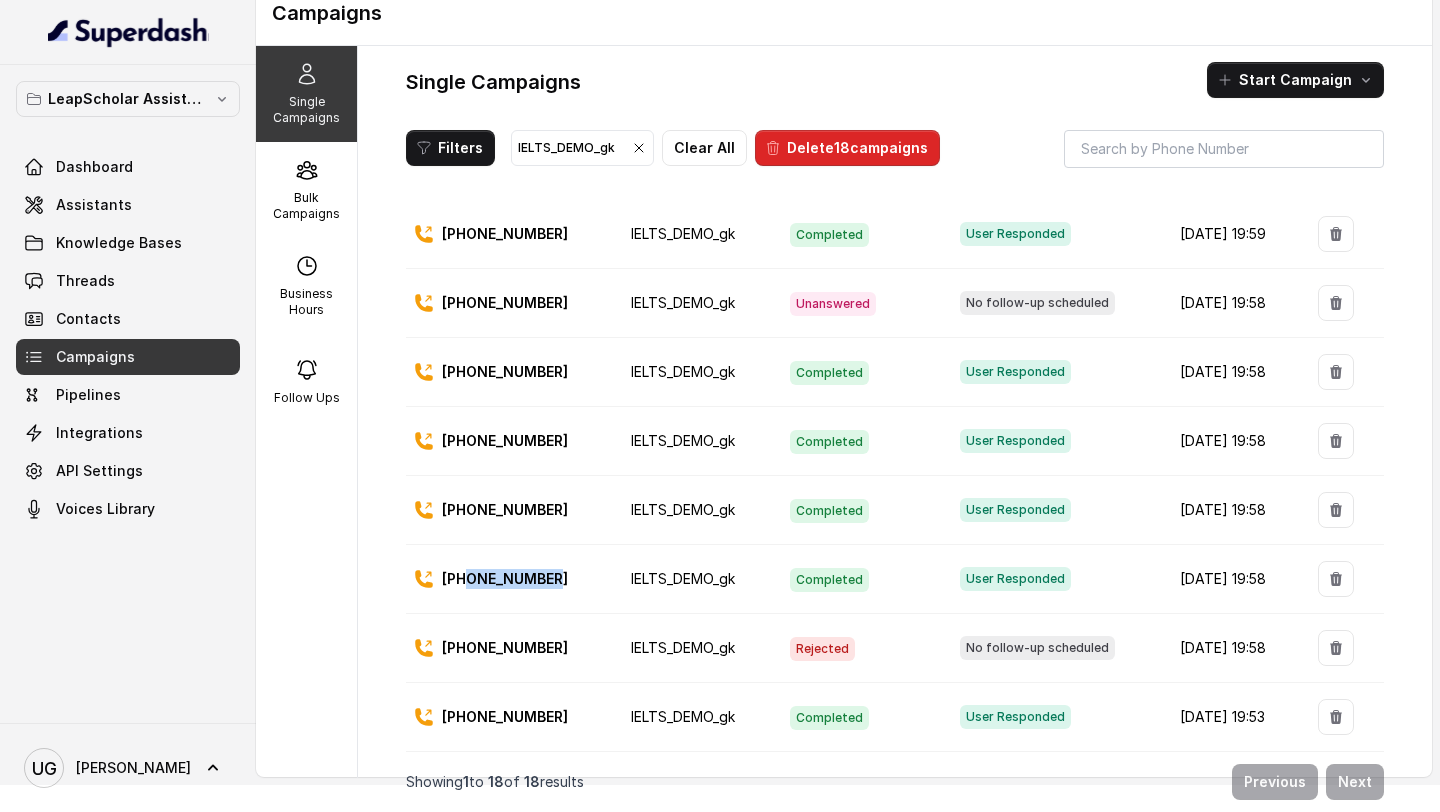 drag, startPoint x: 559, startPoint y: 586, endPoint x: 467, endPoint y: 586, distance: 92 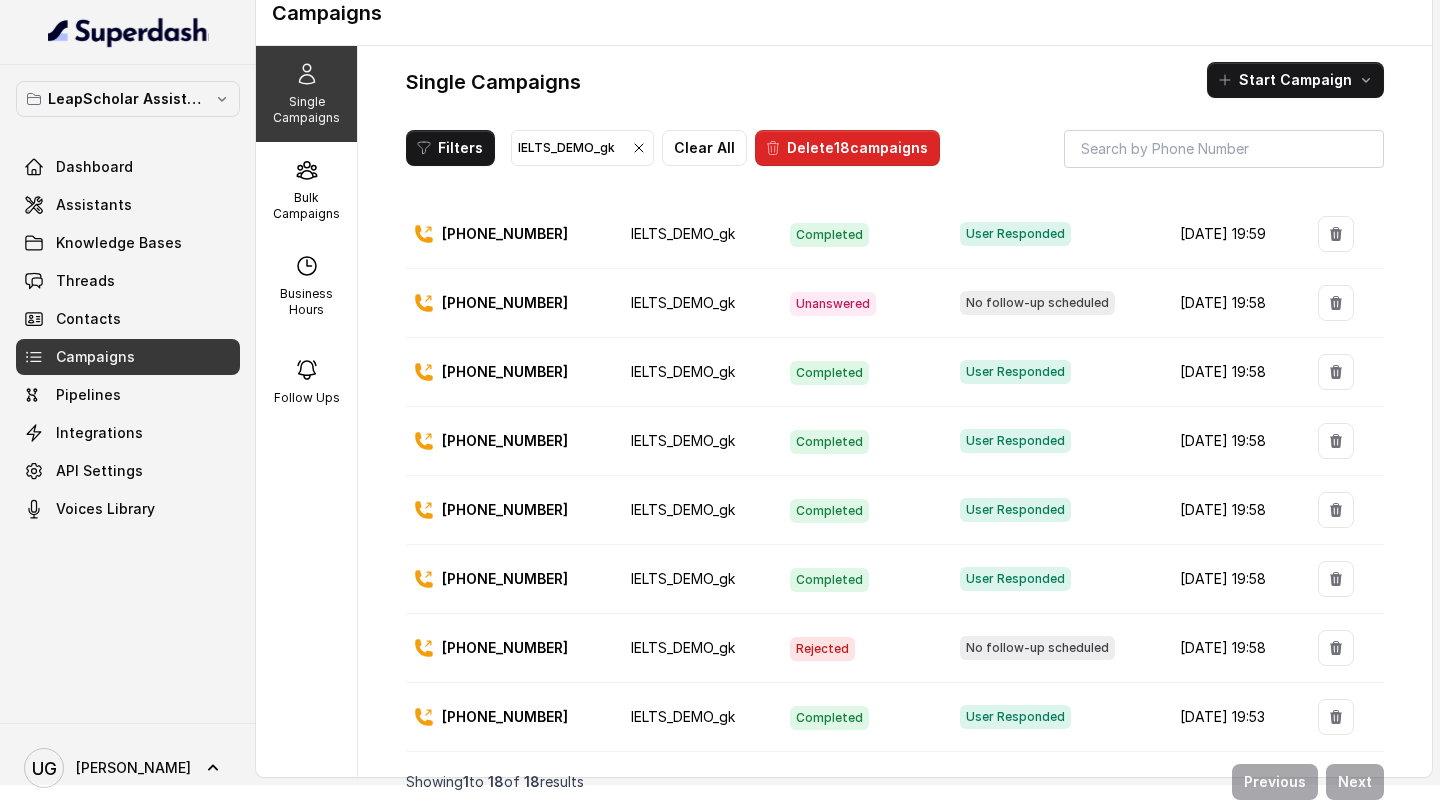 click on "[PHONE_NUMBER]" at bounding box center (505, 648) 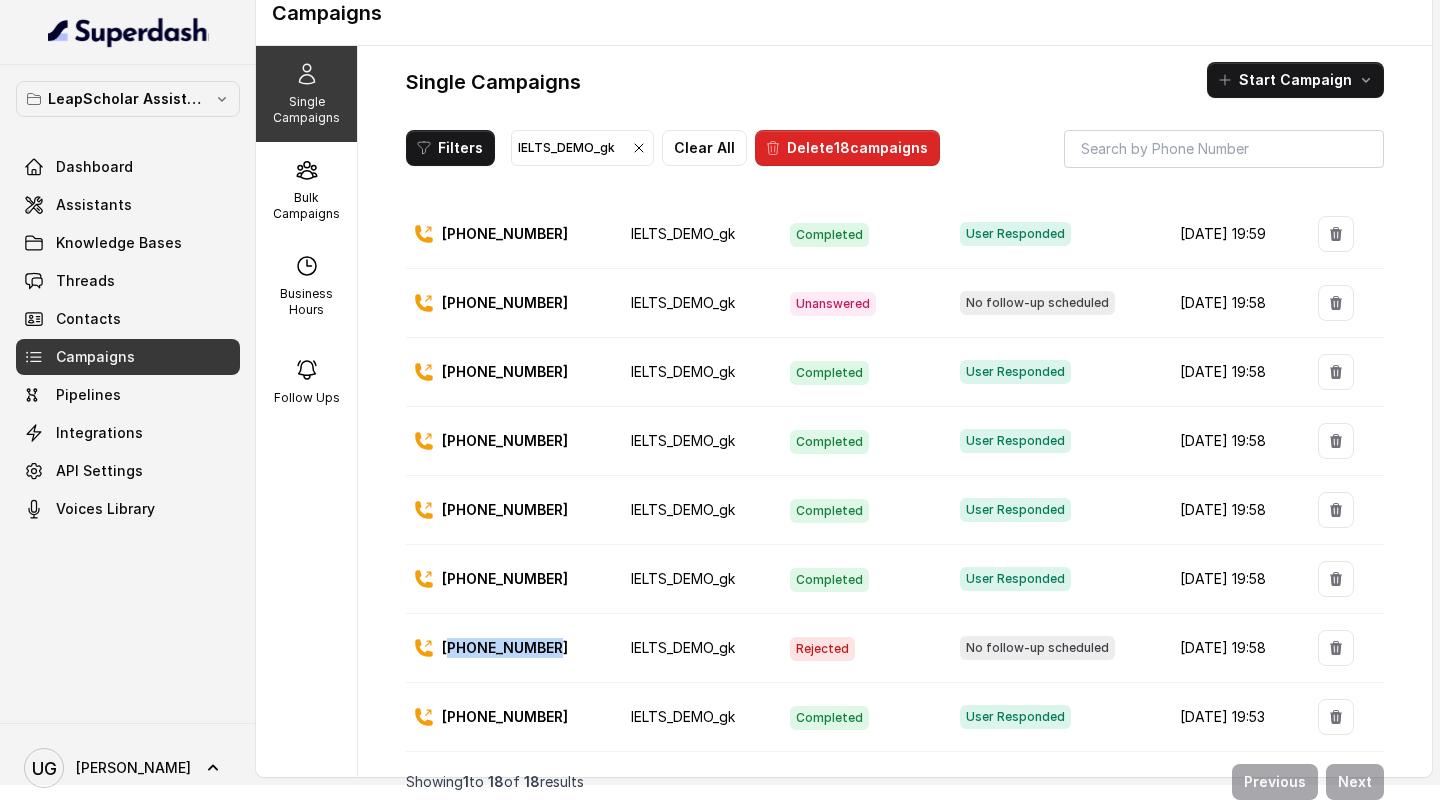 click on "[PHONE_NUMBER]" at bounding box center [505, 648] 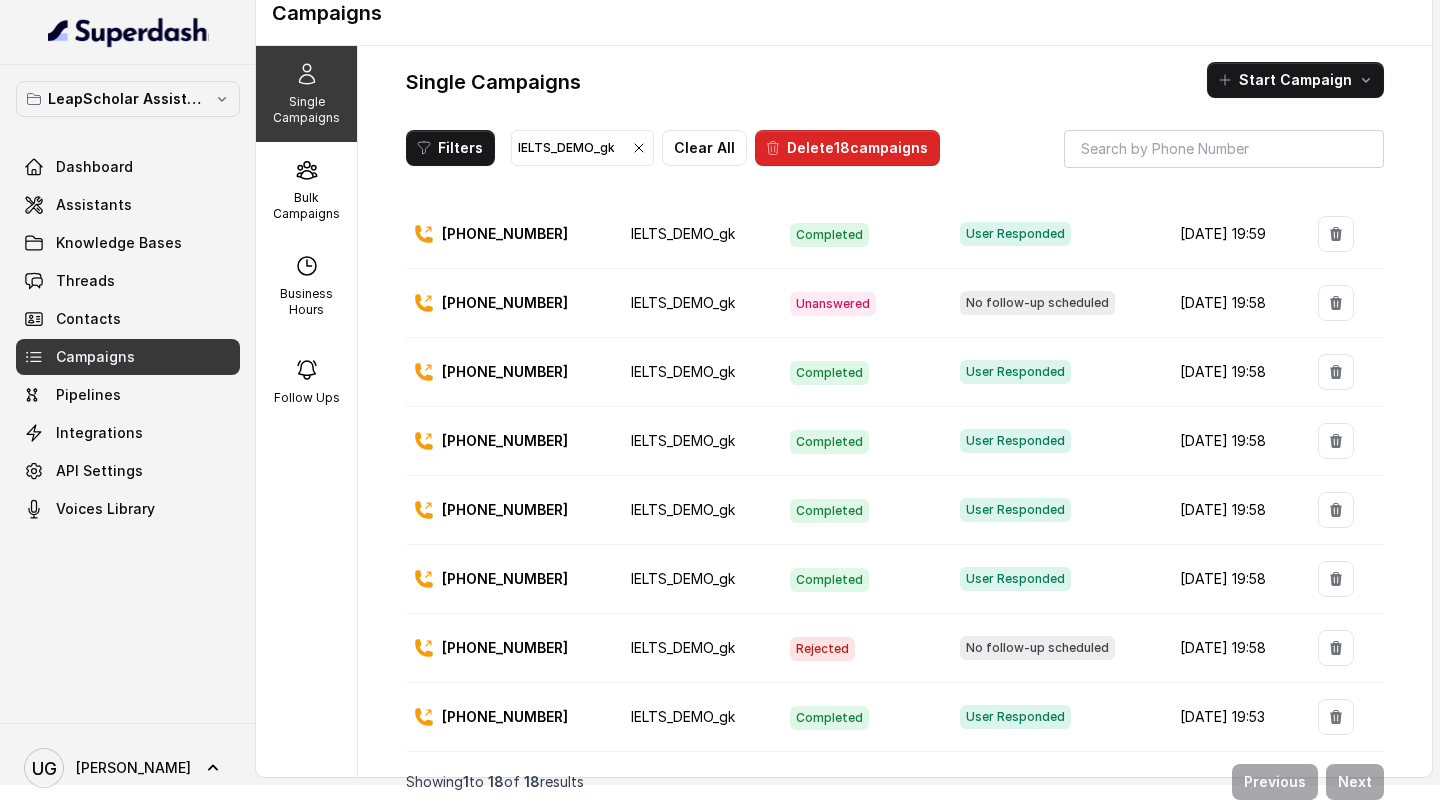 click on "[PHONE_NUMBER]" at bounding box center [505, 717] 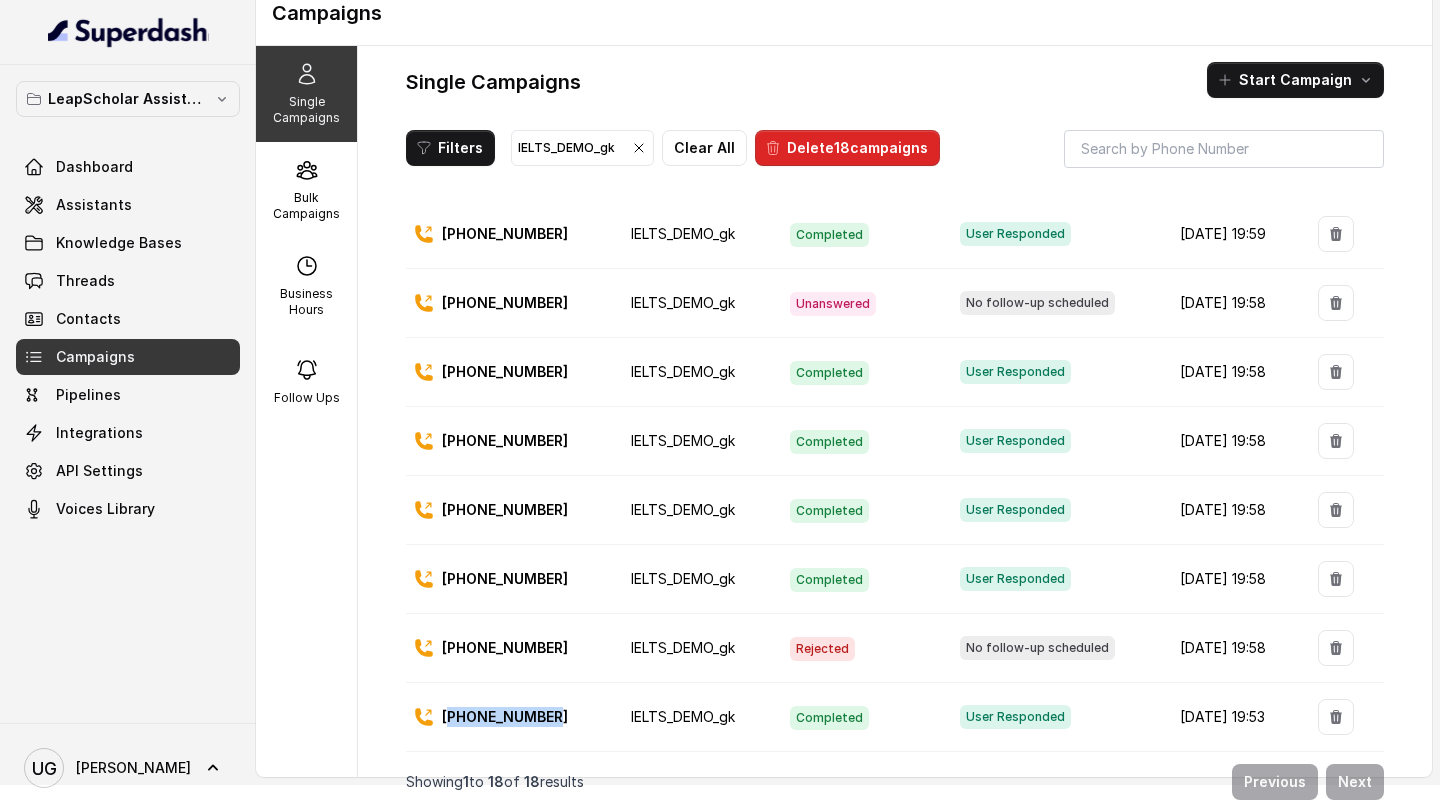 click on "[PHONE_NUMBER]" at bounding box center (505, 717) 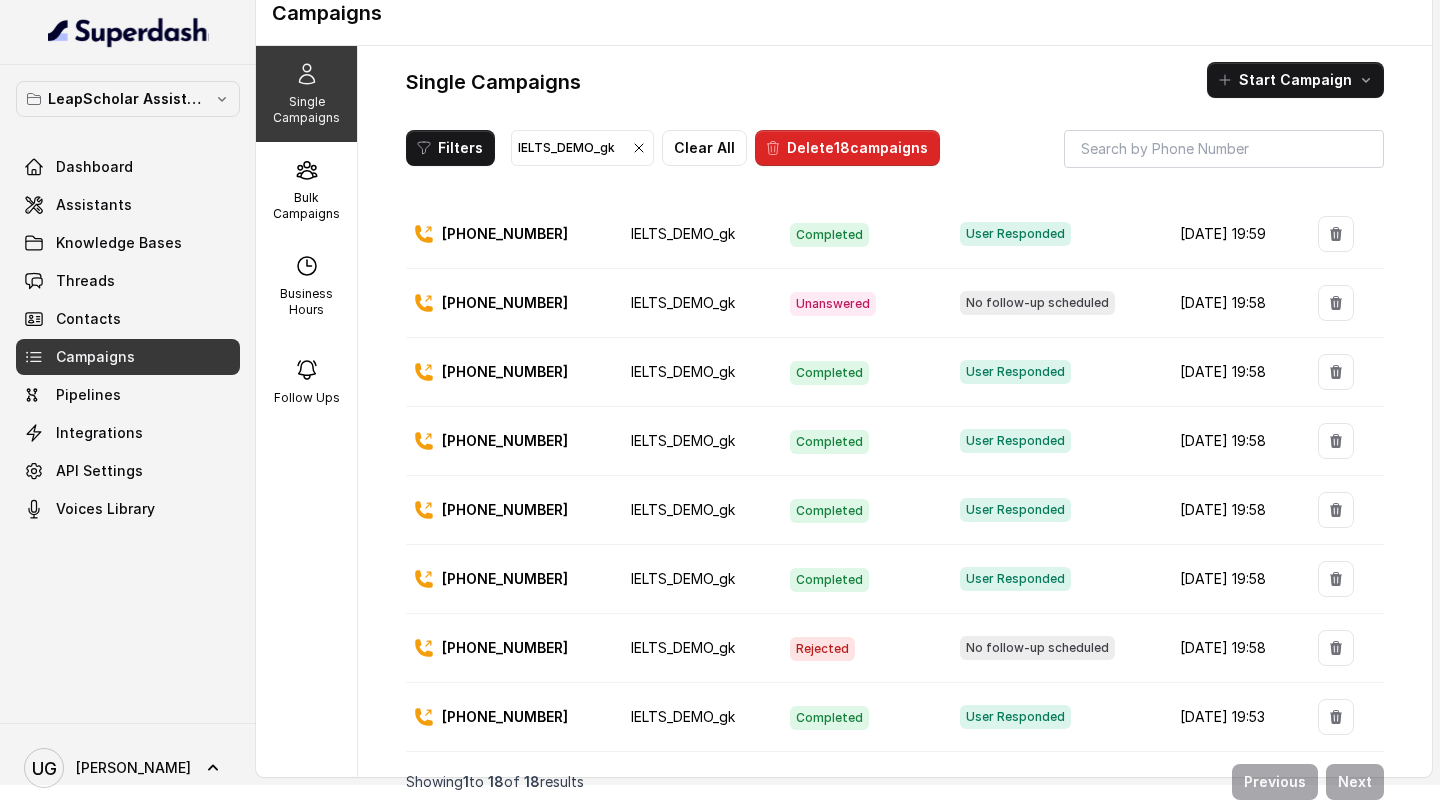 click on "[PHONE_NUMBER]" at bounding box center (506, 648) 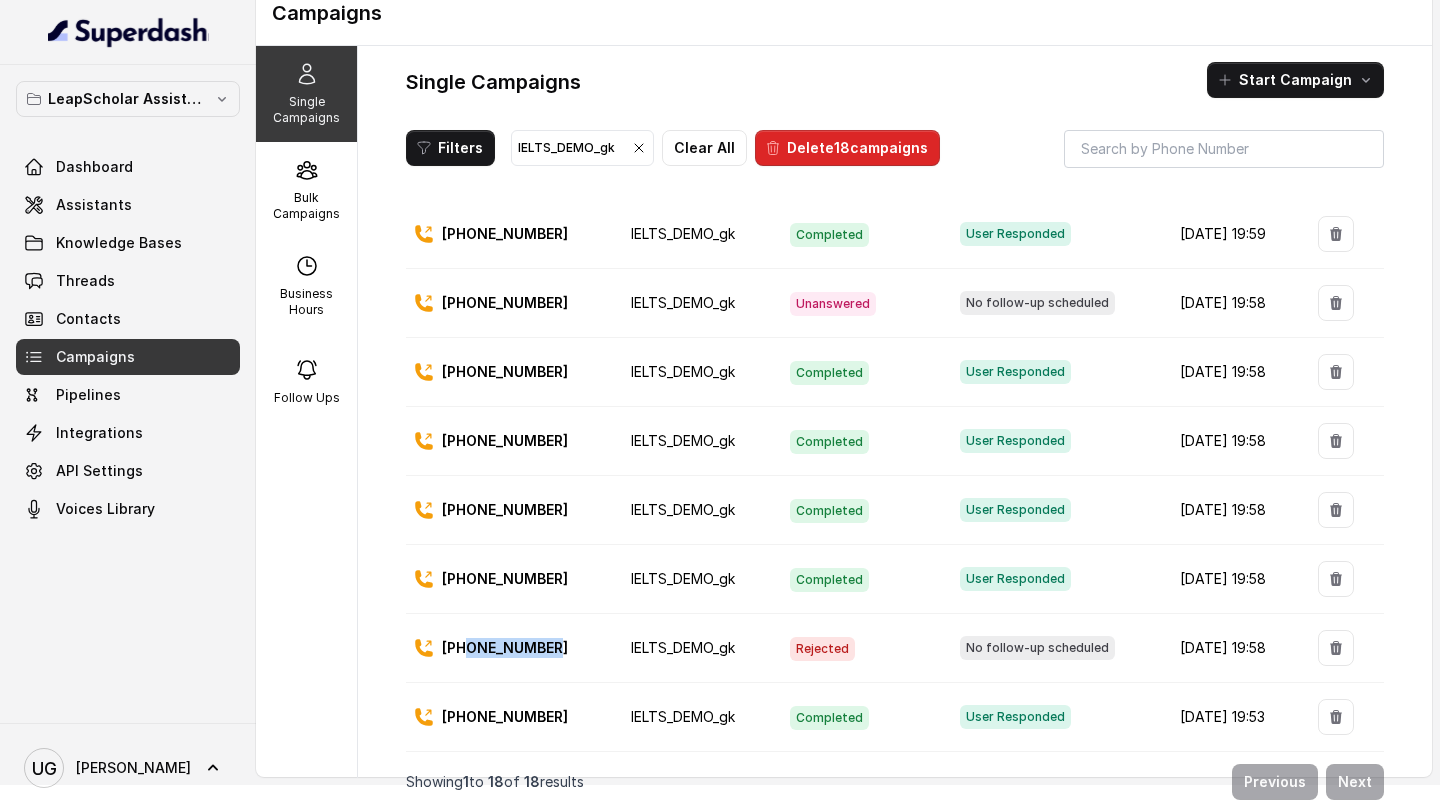 drag, startPoint x: 573, startPoint y: 650, endPoint x: 465, endPoint y: 652, distance: 108.01852 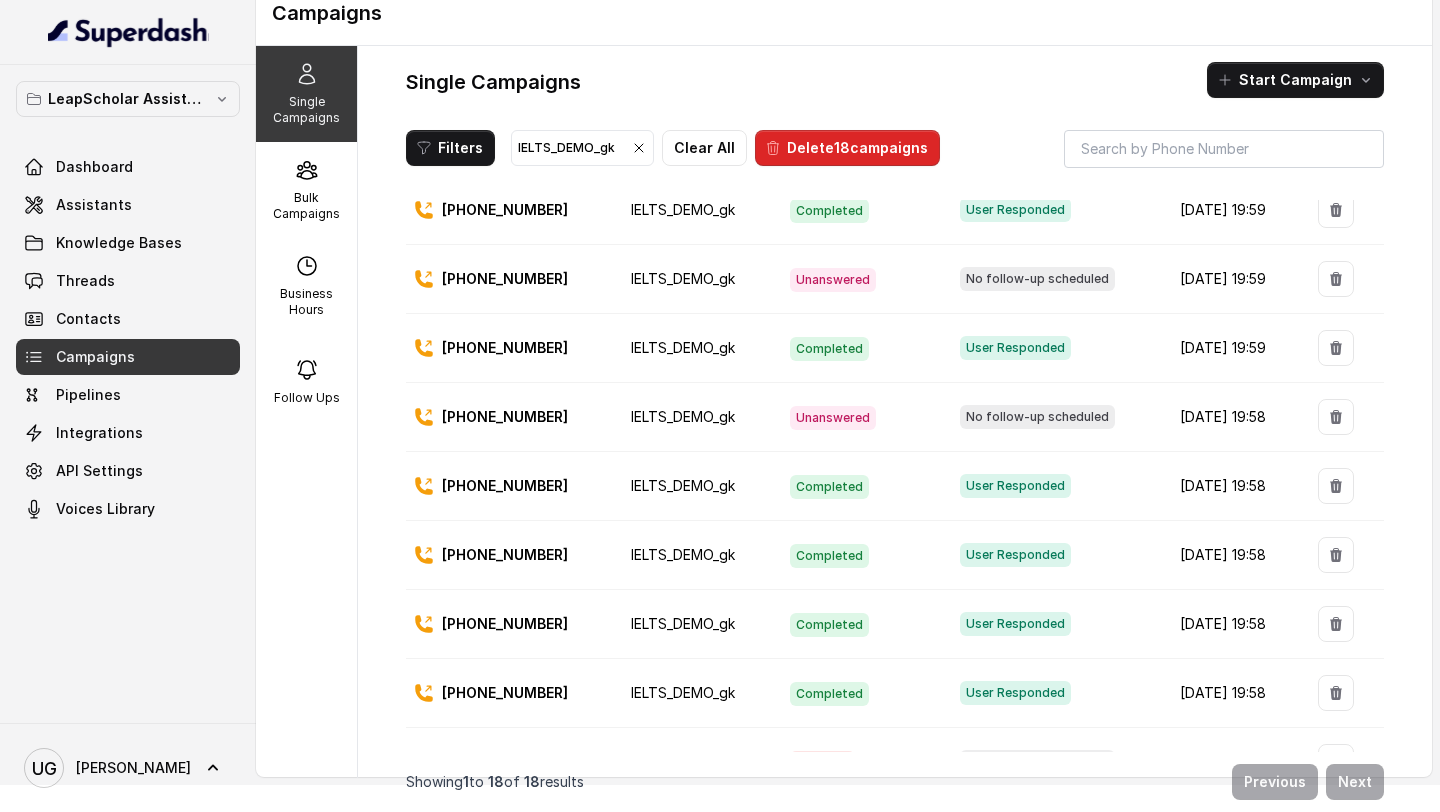 scroll, scrollTop: 0, scrollLeft: 0, axis: both 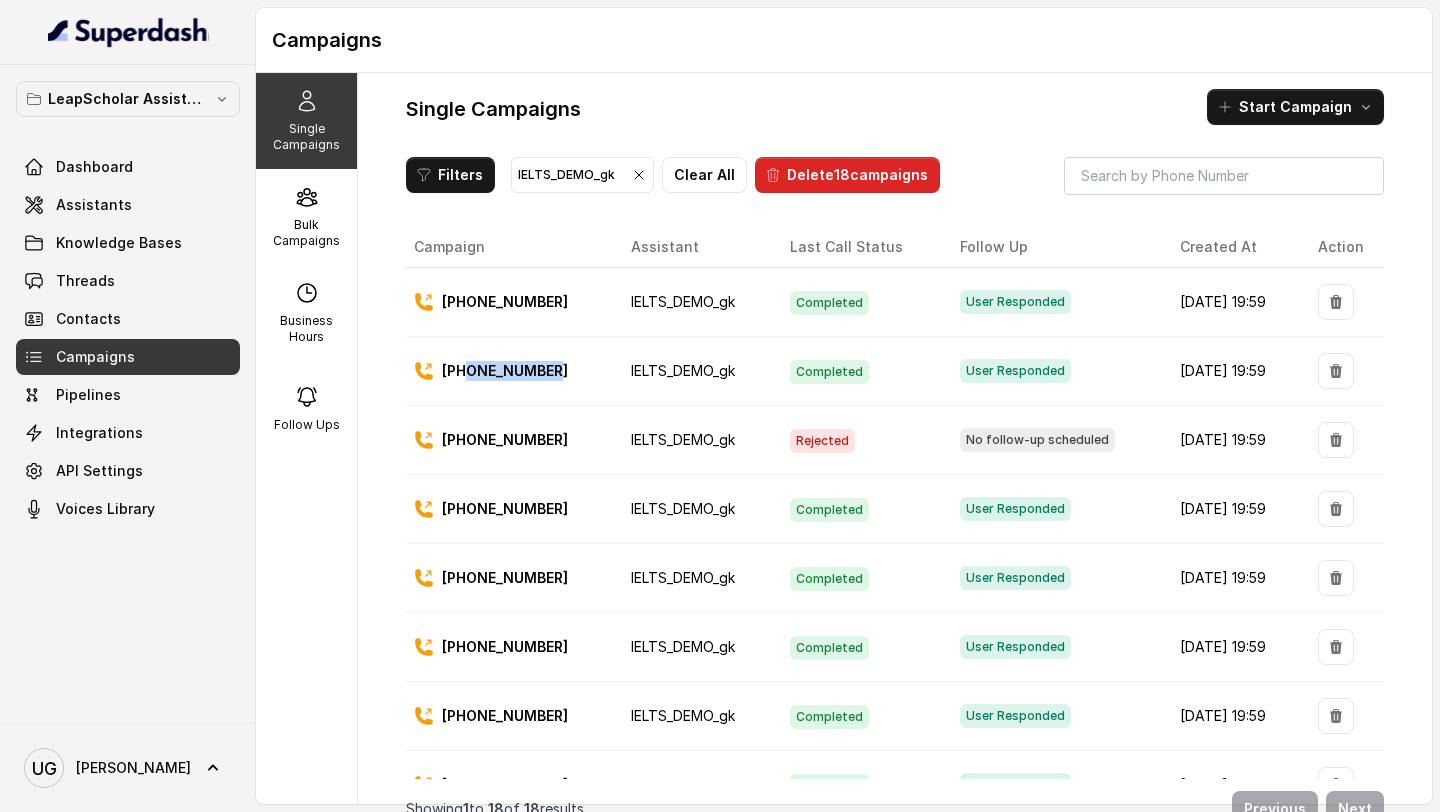 drag, startPoint x: 557, startPoint y: 371, endPoint x: 467, endPoint y: 373, distance: 90.02222 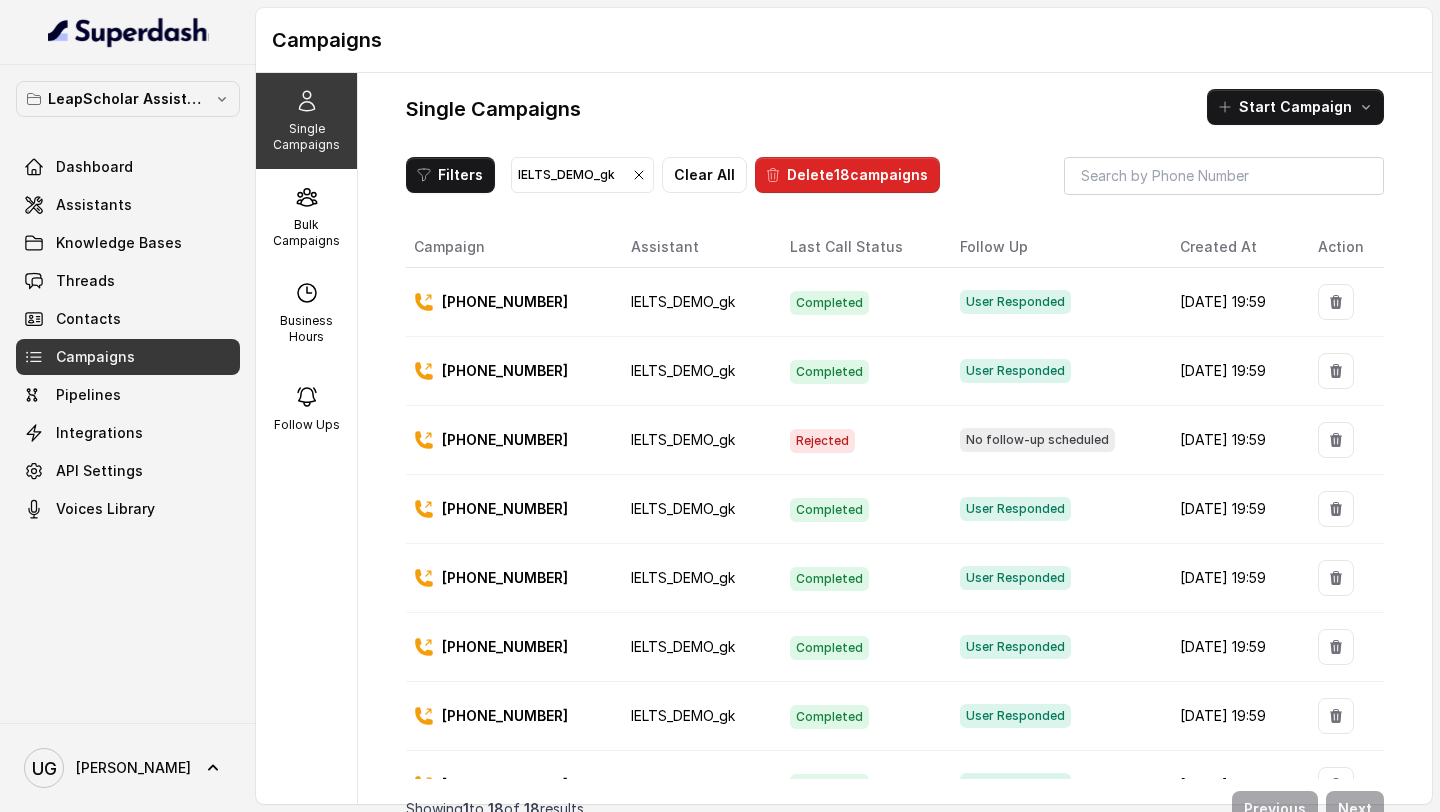 click on "[PHONE_NUMBER]" at bounding box center (505, 302) 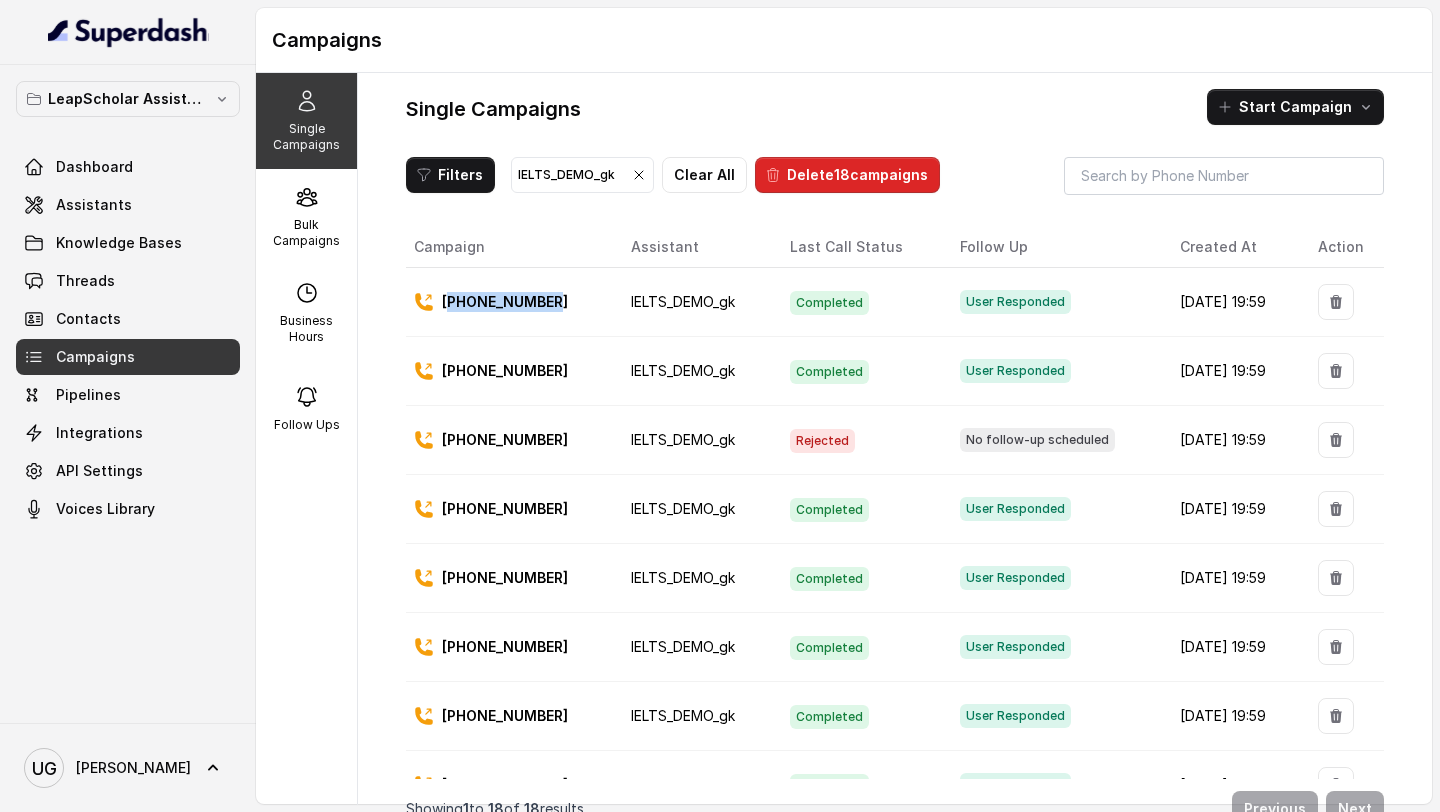 click on "[PHONE_NUMBER]" at bounding box center [505, 302] 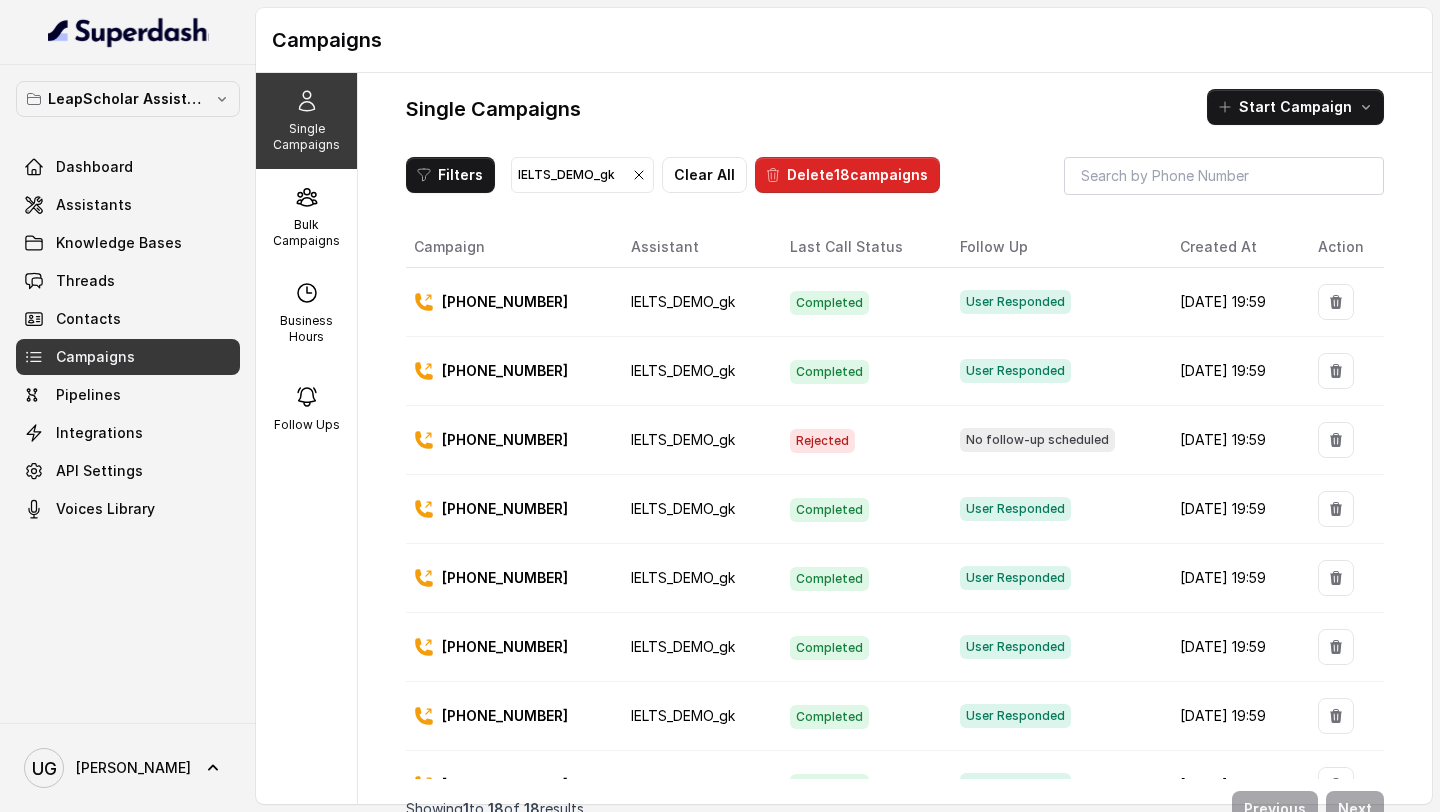 click on "[PHONE_NUMBER]" at bounding box center [505, 440] 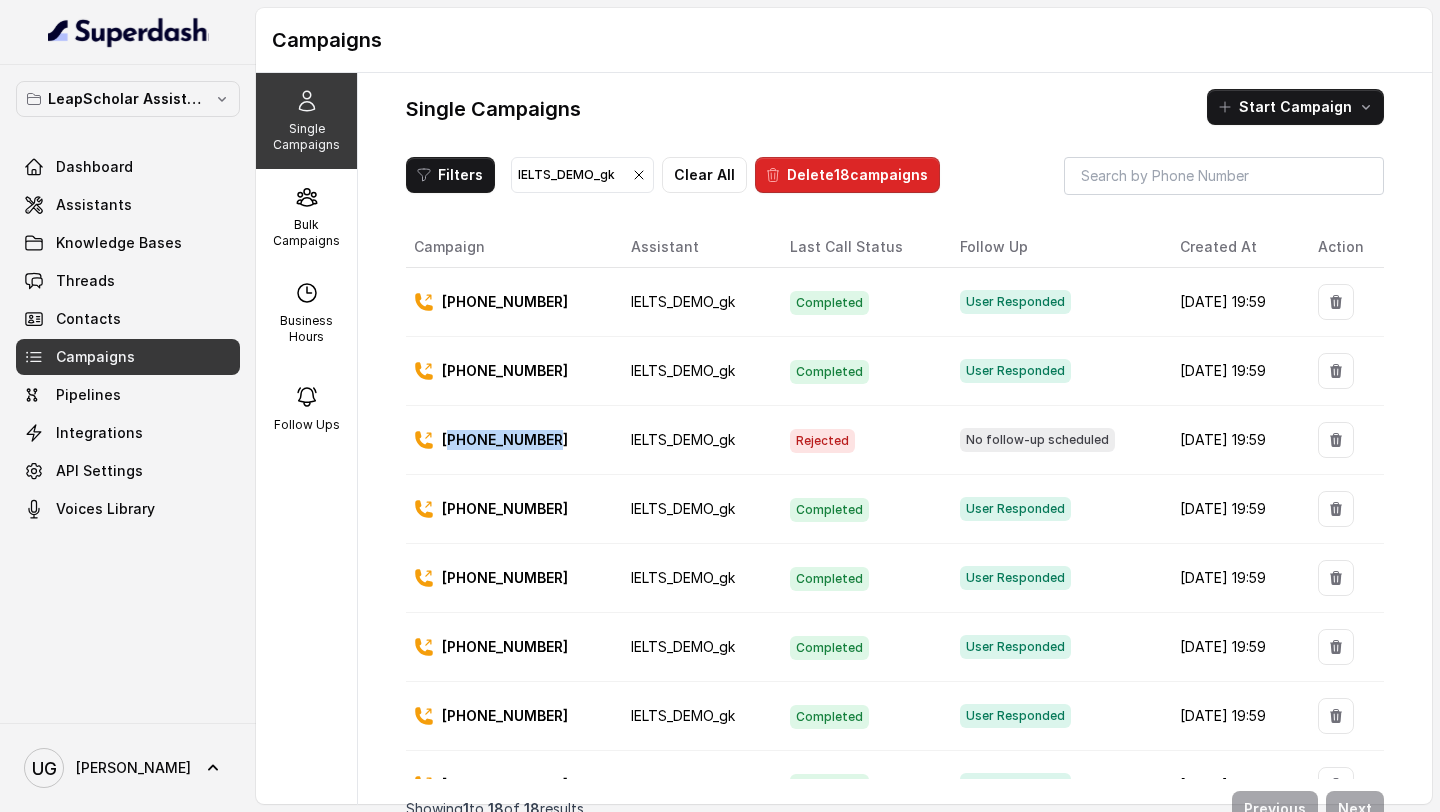 click on "[PHONE_NUMBER]" at bounding box center (505, 440) 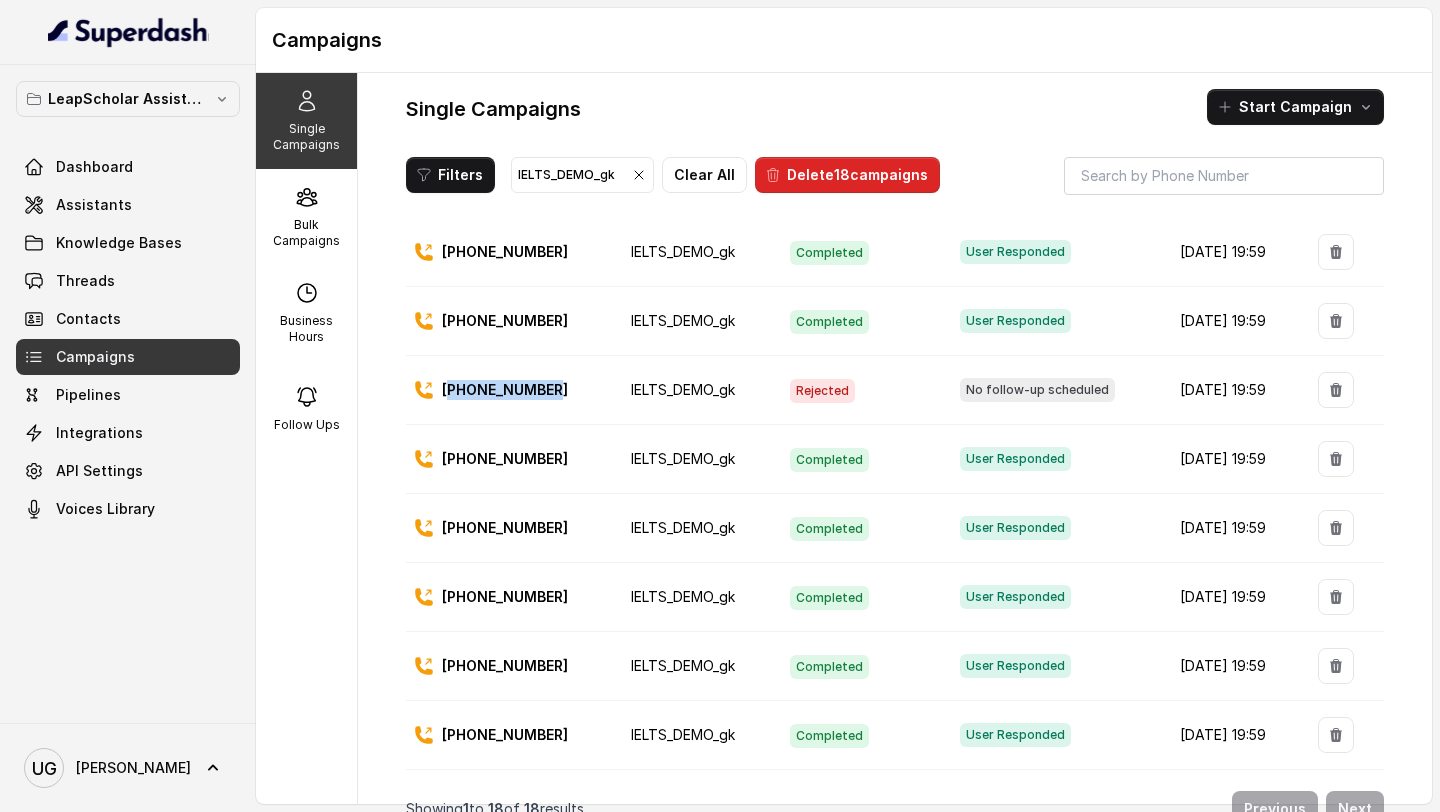 scroll, scrollTop: 78, scrollLeft: 0, axis: vertical 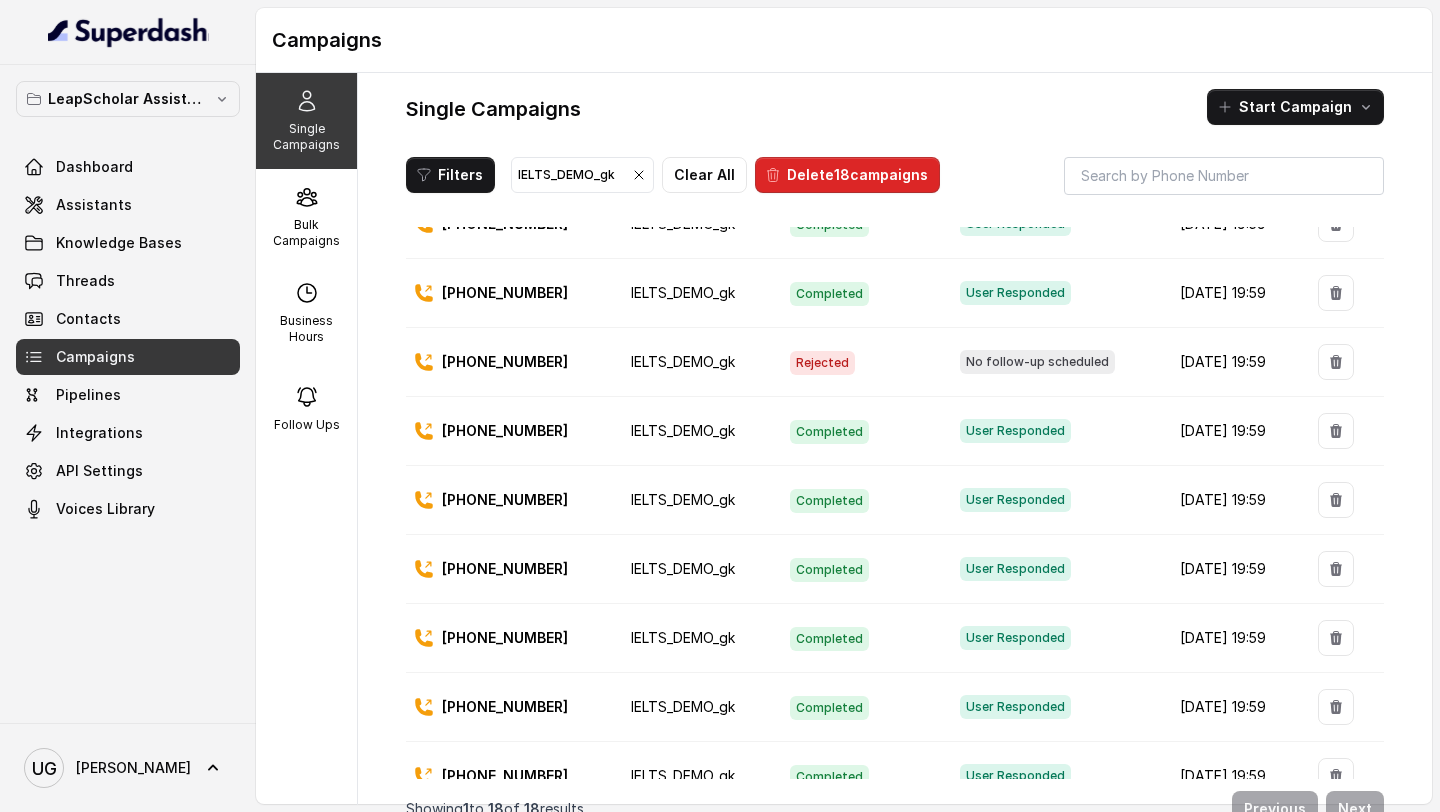 click on "[PHONE_NUMBER]" at bounding box center [506, 431] 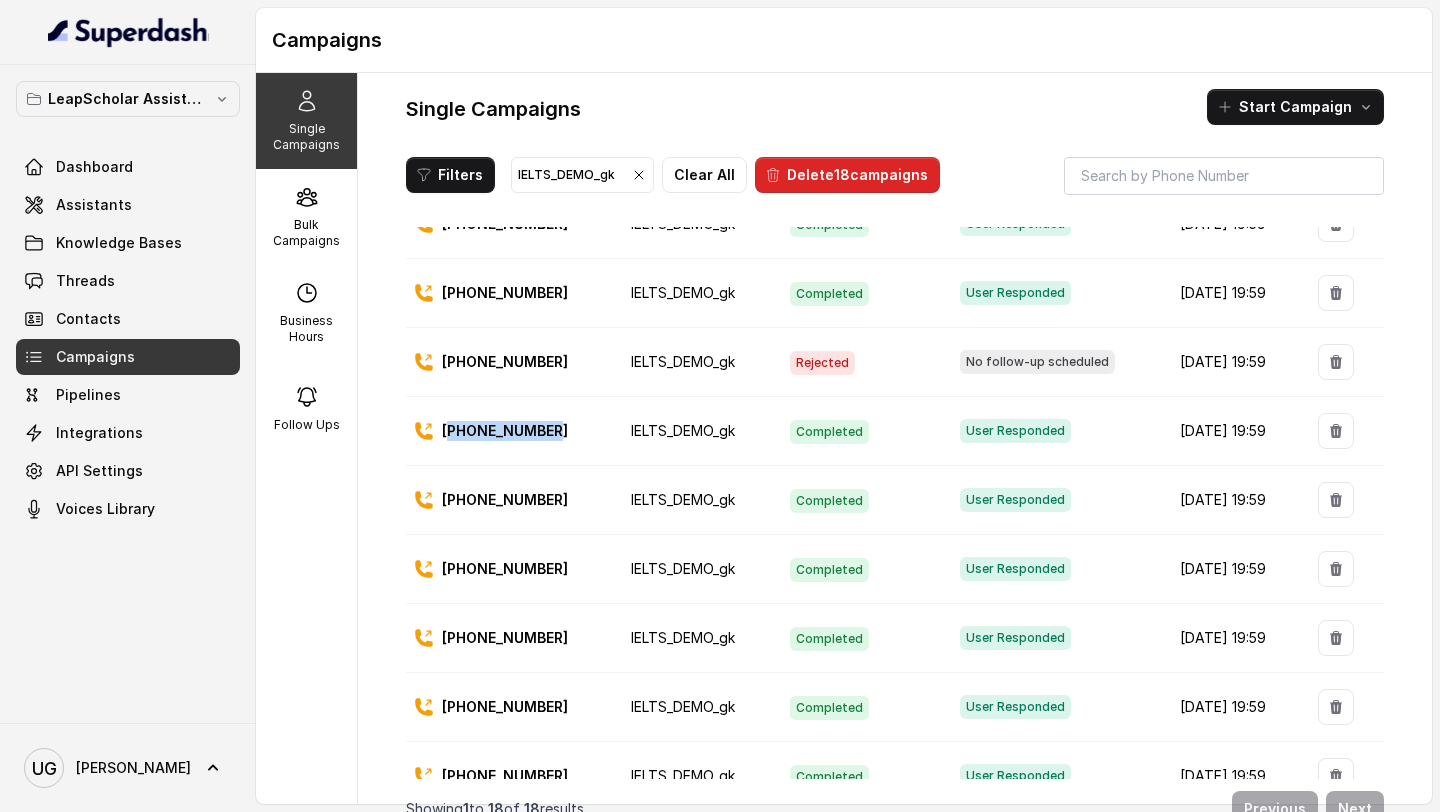 drag, startPoint x: 560, startPoint y: 427, endPoint x: 455, endPoint y: 433, distance: 105.17129 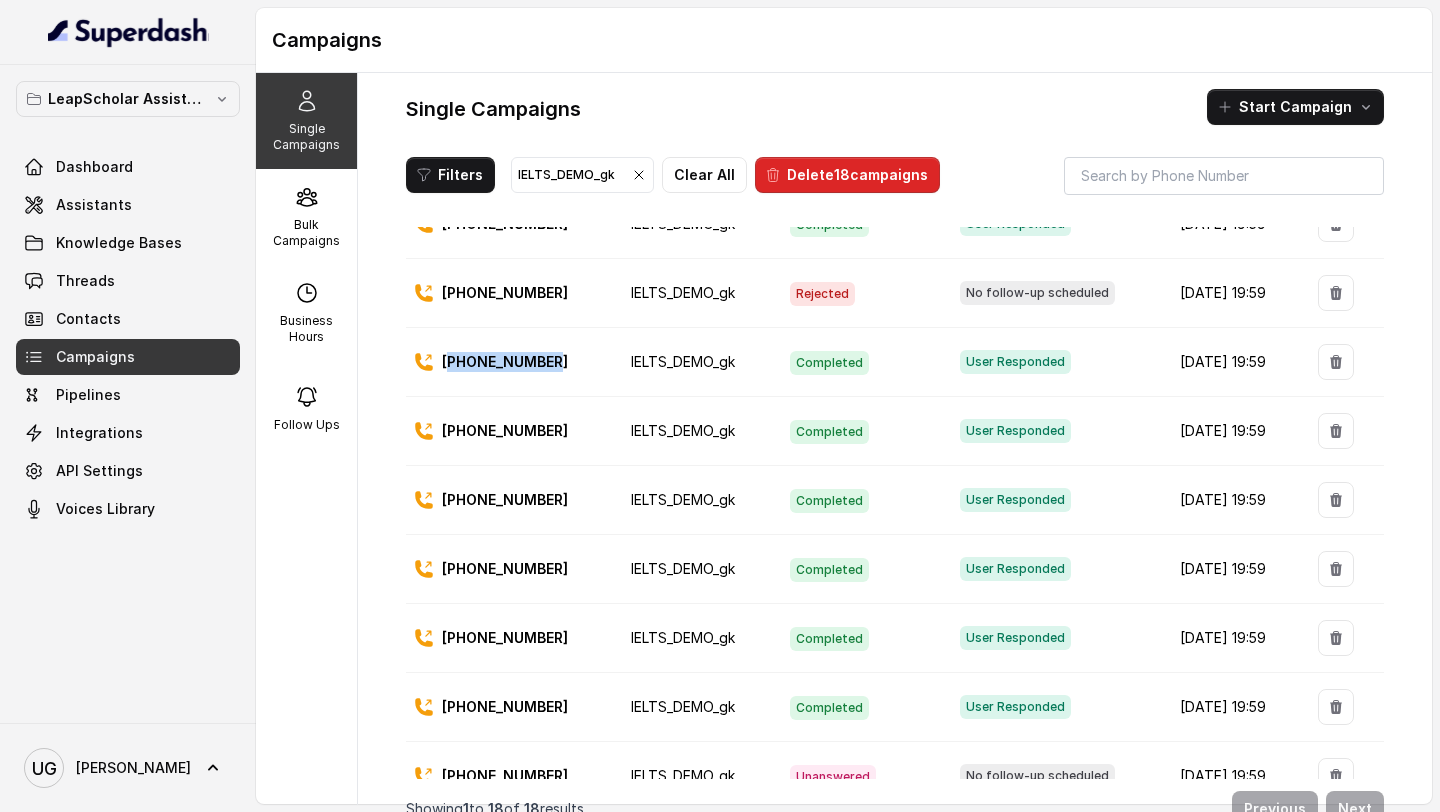 scroll, scrollTop: 149, scrollLeft: 0, axis: vertical 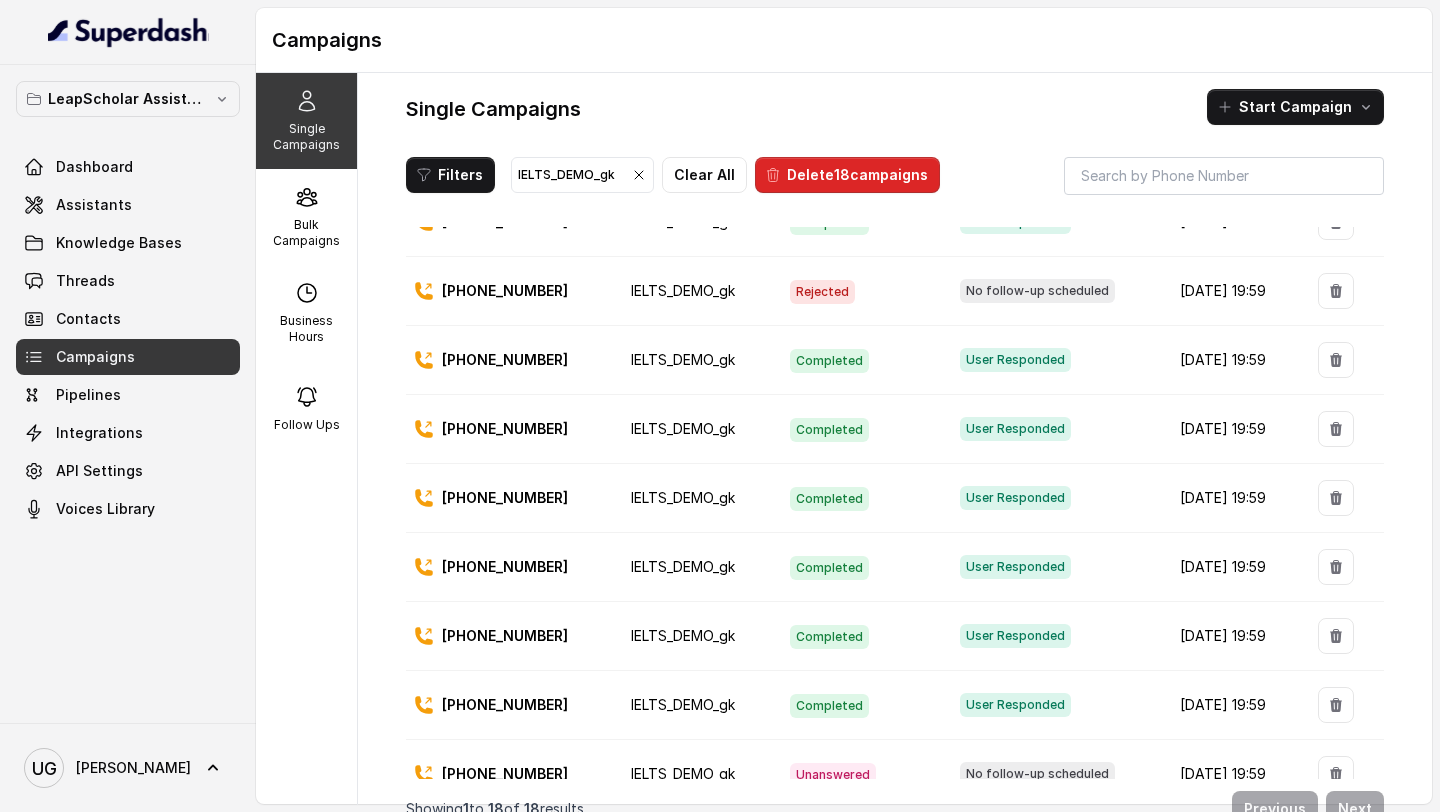 click on "[PHONE_NUMBER]" at bounding box center [505, 429] 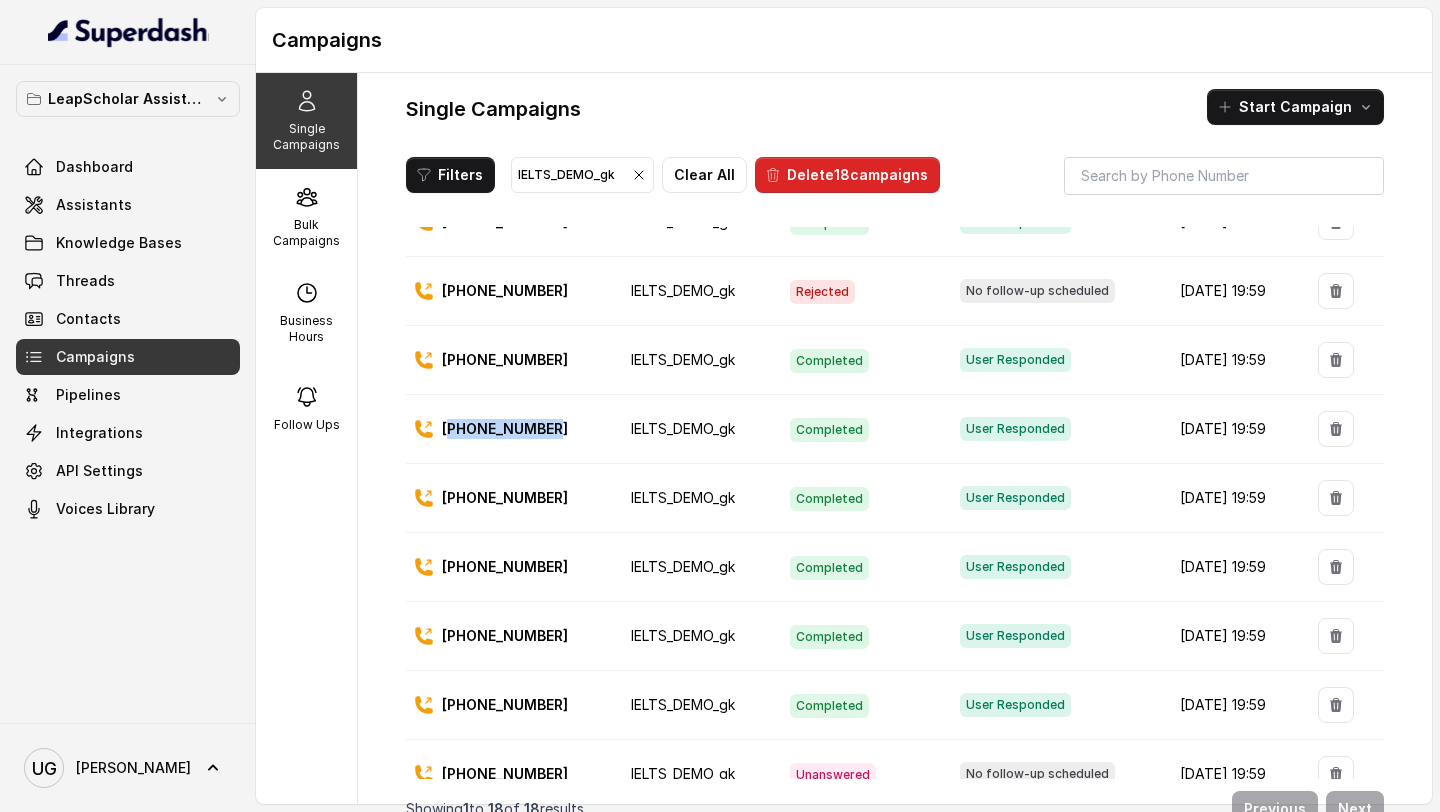 click on "[PHONE_NUMBER]" at bounding box center [505, 429] 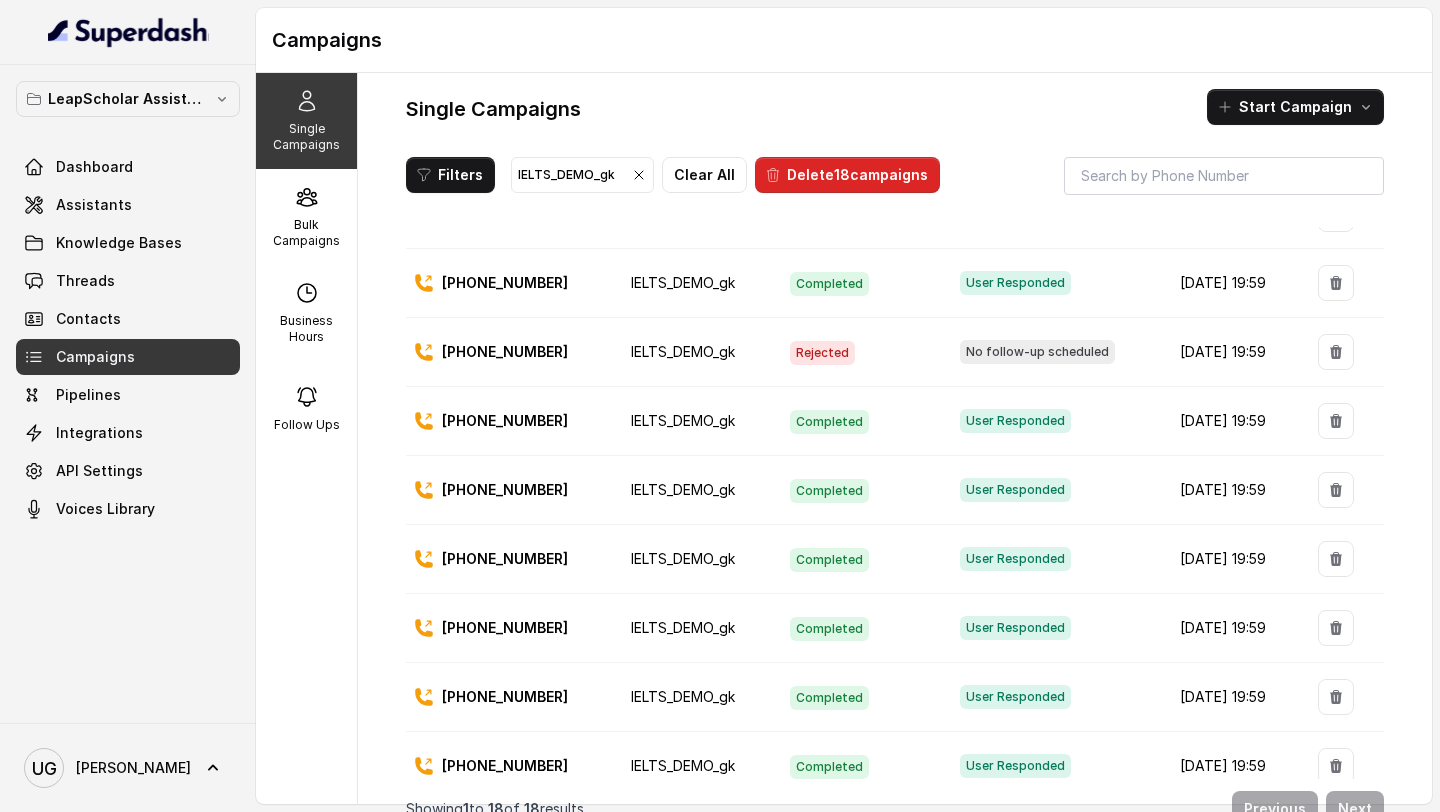 scroll, scrollTop: 165, scrollLeft: 0, axis: vertical 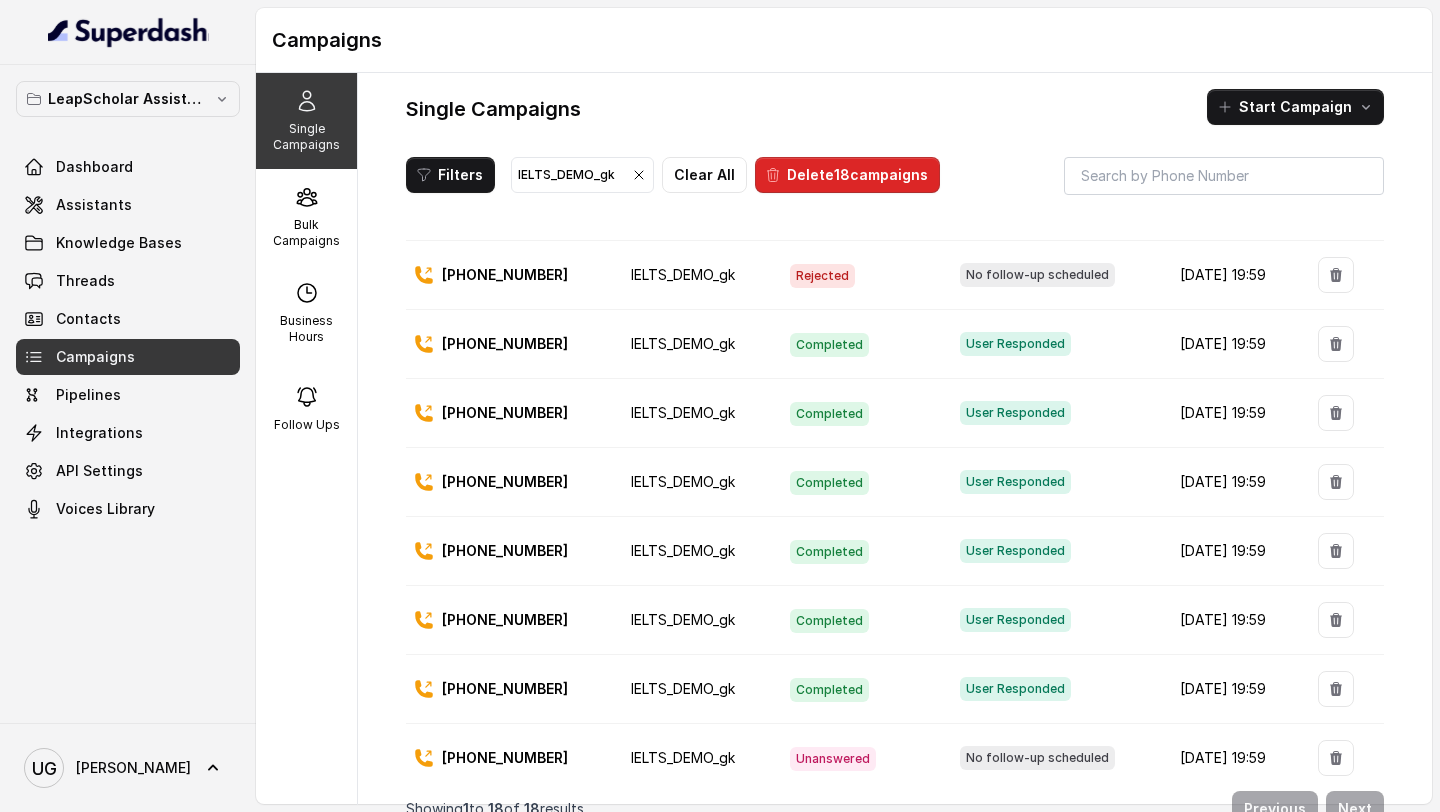 click on "[PHONE_NUMBER]" at bounding box center [505, 551] 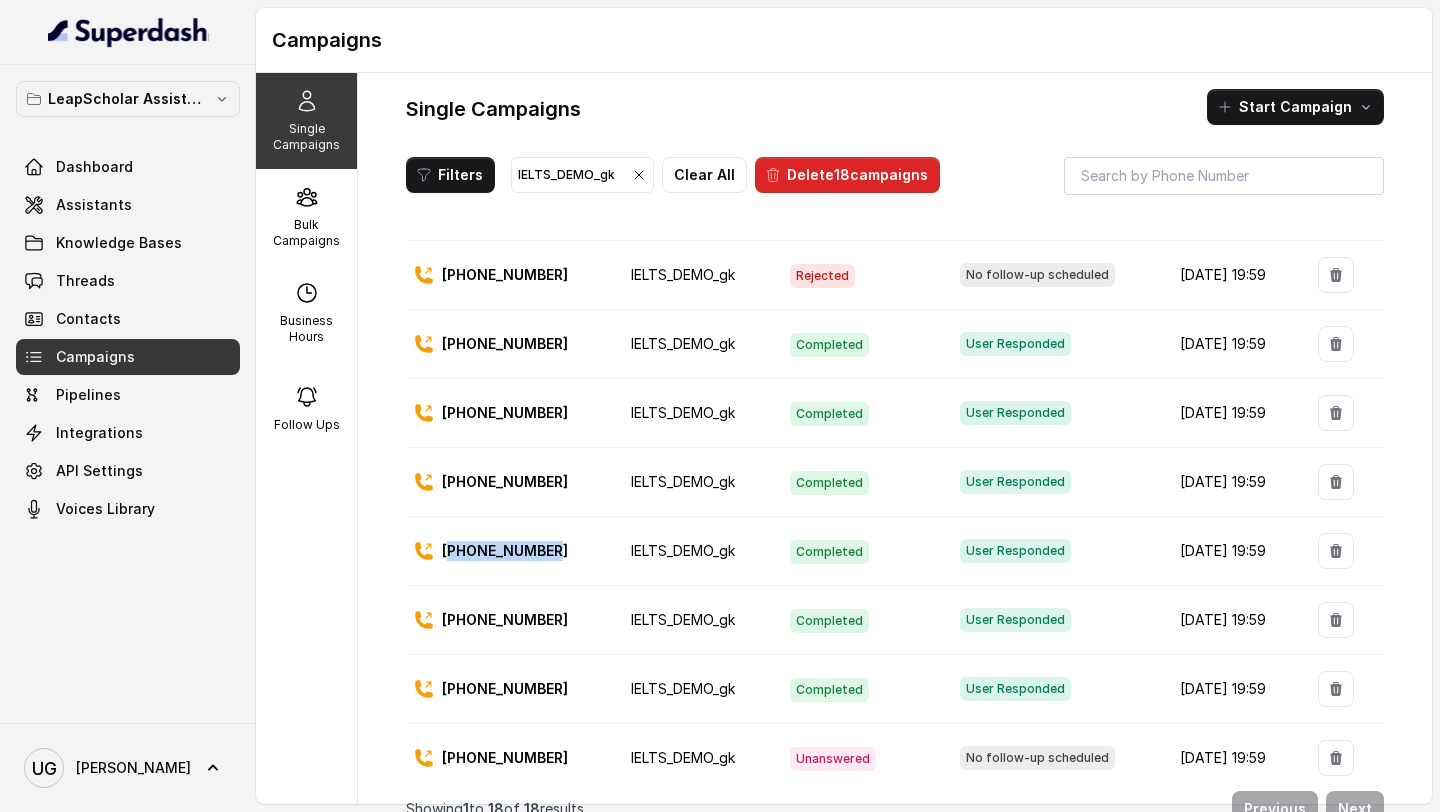 click on "[PHONE_NUMBER]" at bounding box center (505, 551) 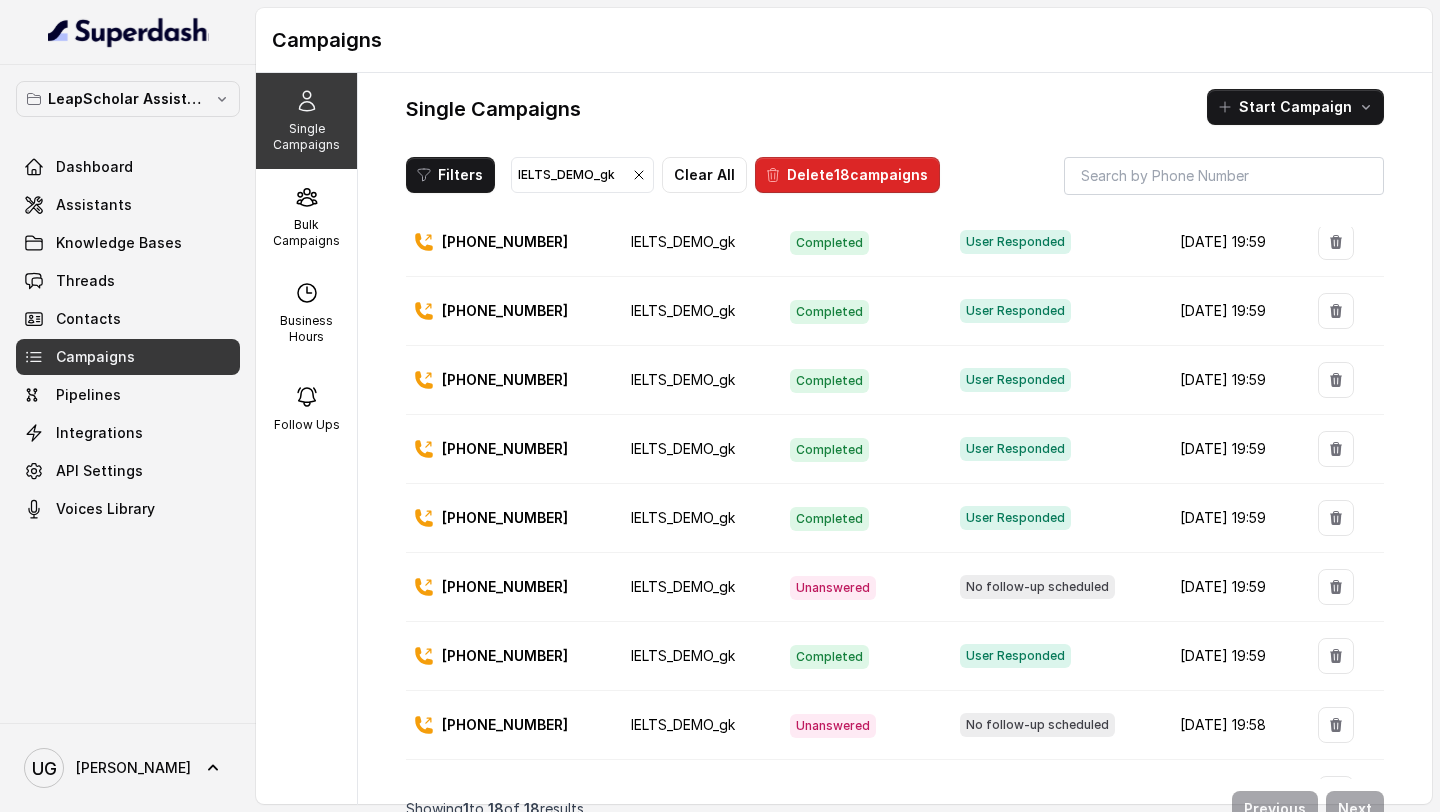 click on "[PHONE_NUMBER]" at bounding box center [505, 449] 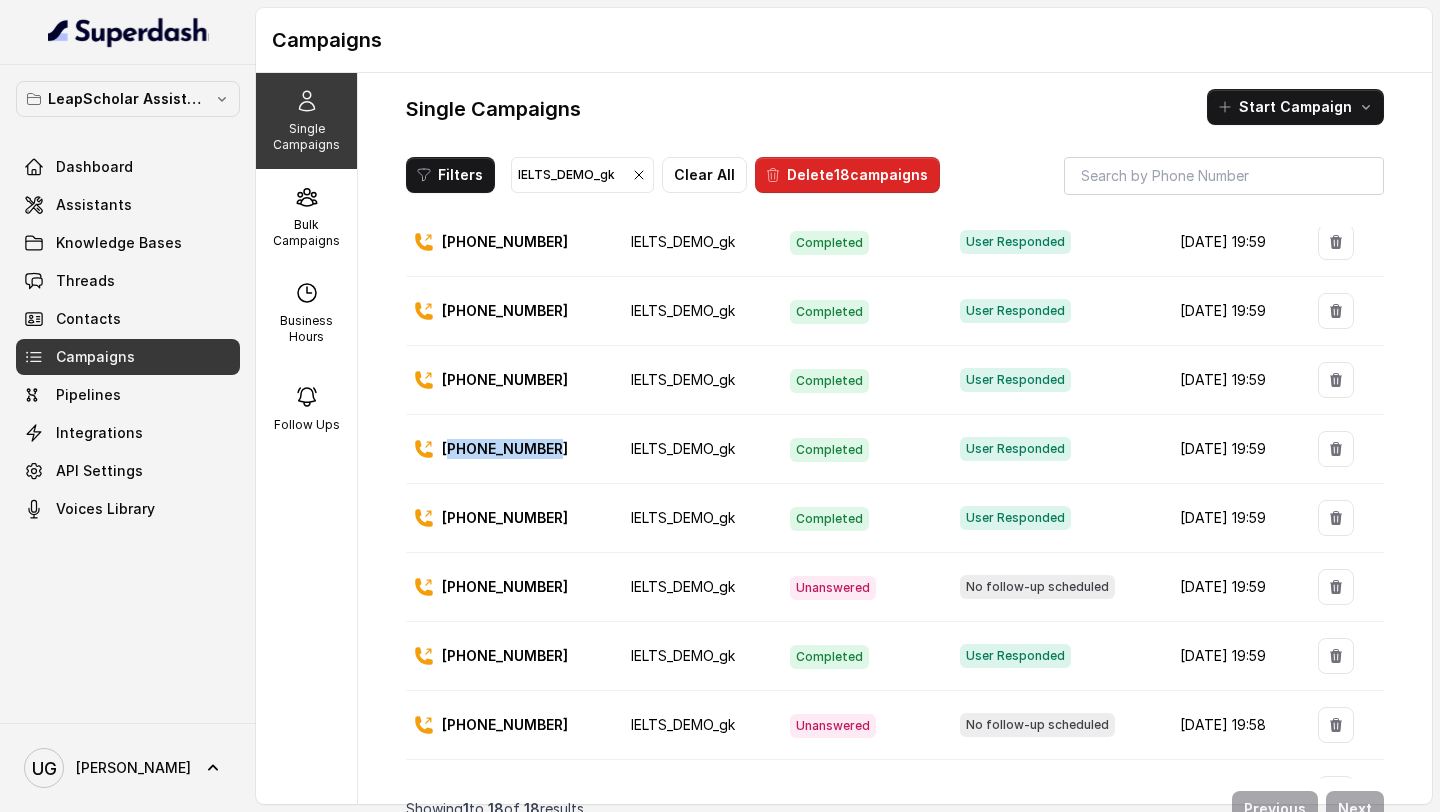 click on "[PHONE_NUMBER]" at bounding box center [505, 449] 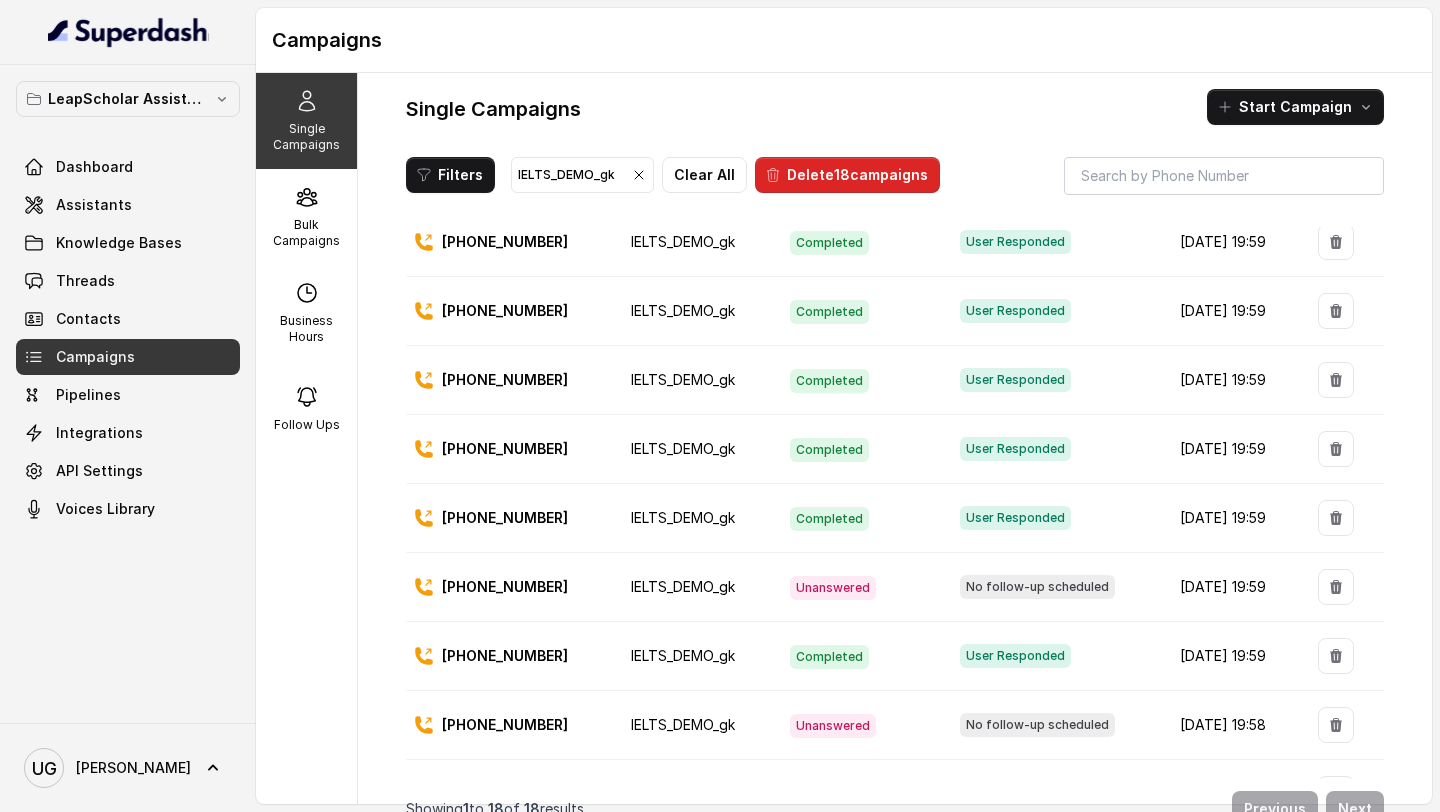 click on "[PHONE_NUMBER]" at bounding box center [505, 518] 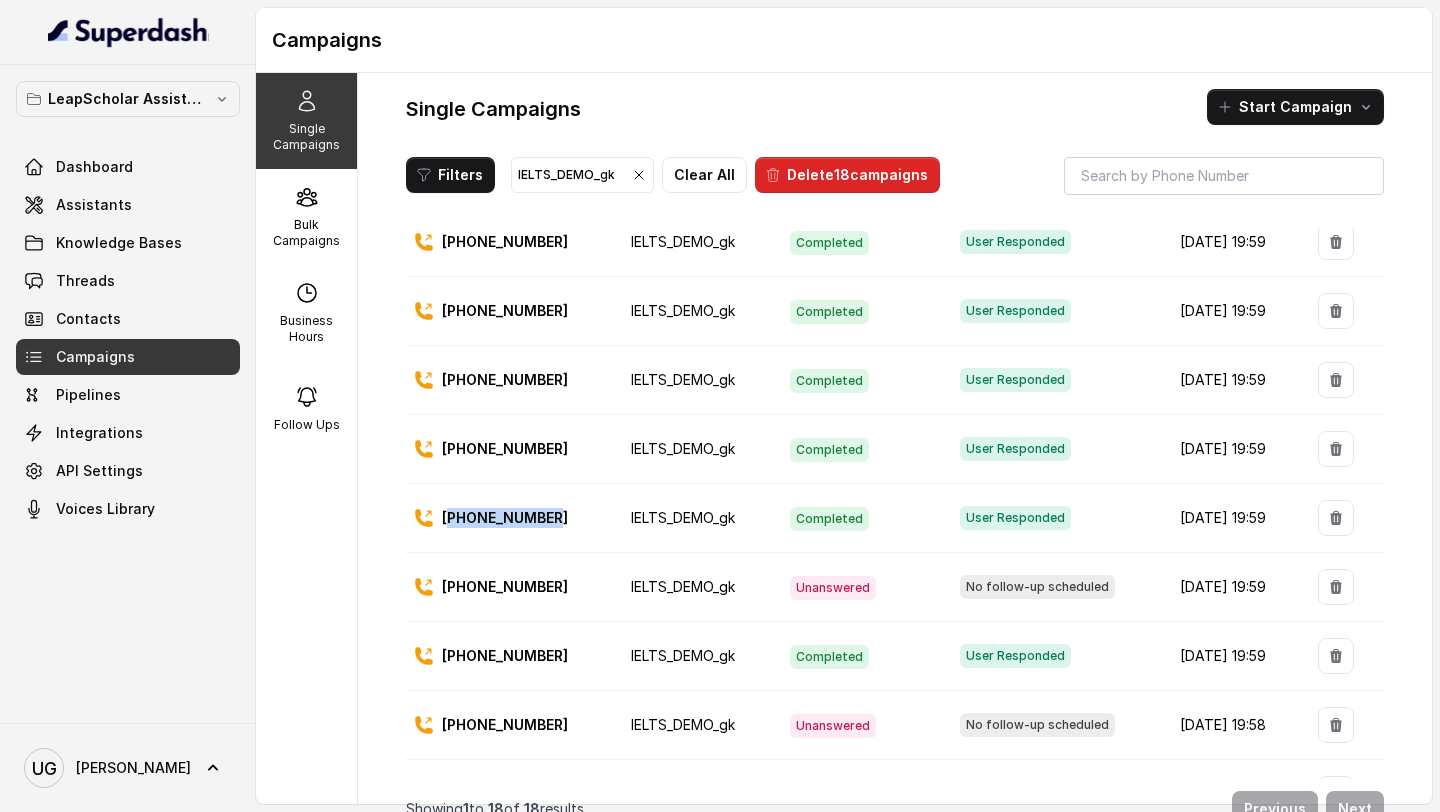 click on "[PHONE_NUMBER]" at bounding box center [505, 518] 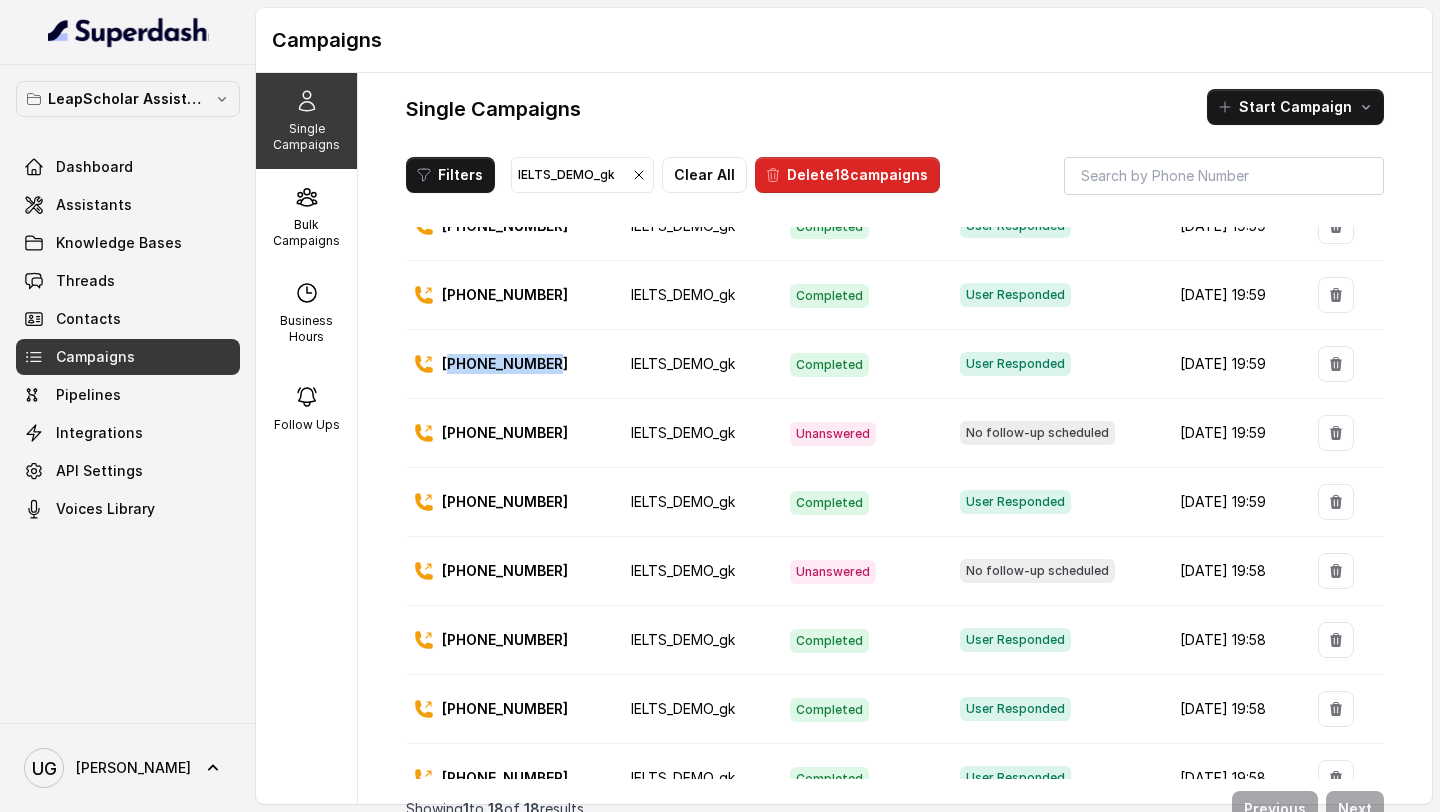 scroll, scrollTop: 520, scrollLeft: 0, axis: vertical 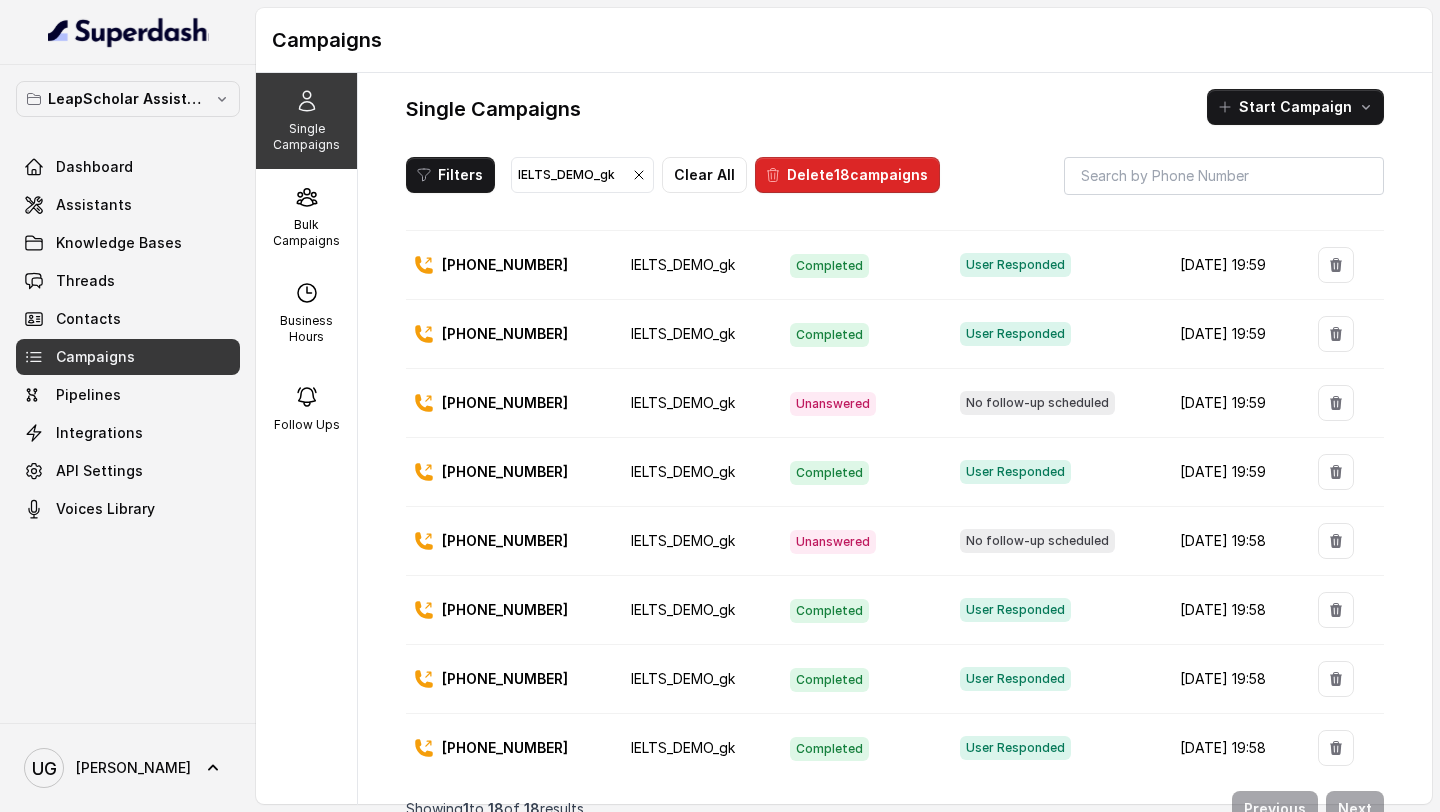 click on "[PHONE_NUMBER]" at bounding box center [505, 472] 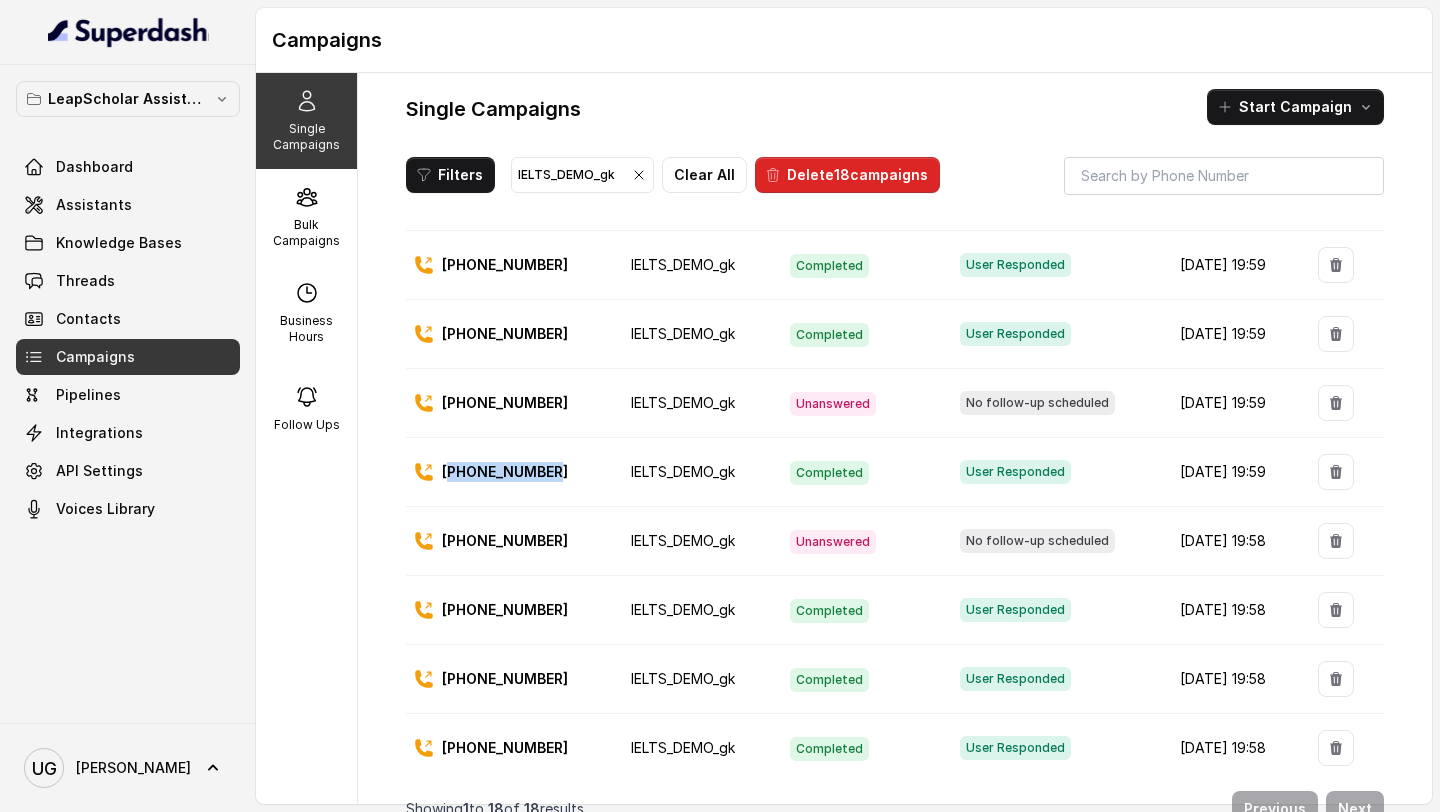 click on "[PHONE_NUMBER]" at bounding box center [505, 472] 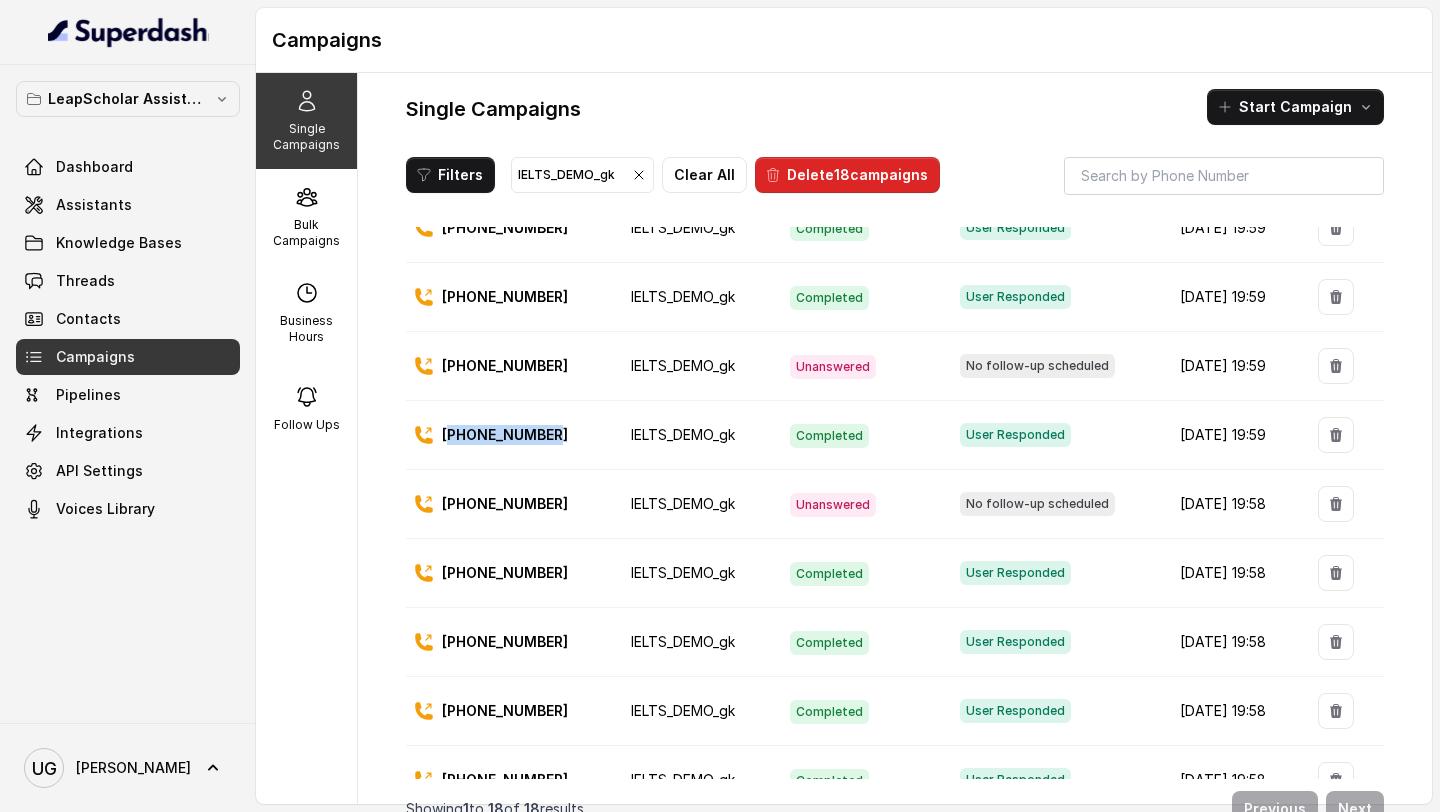 scroll, scrollTop: 556, scrollLeft: 0, axis: vertical 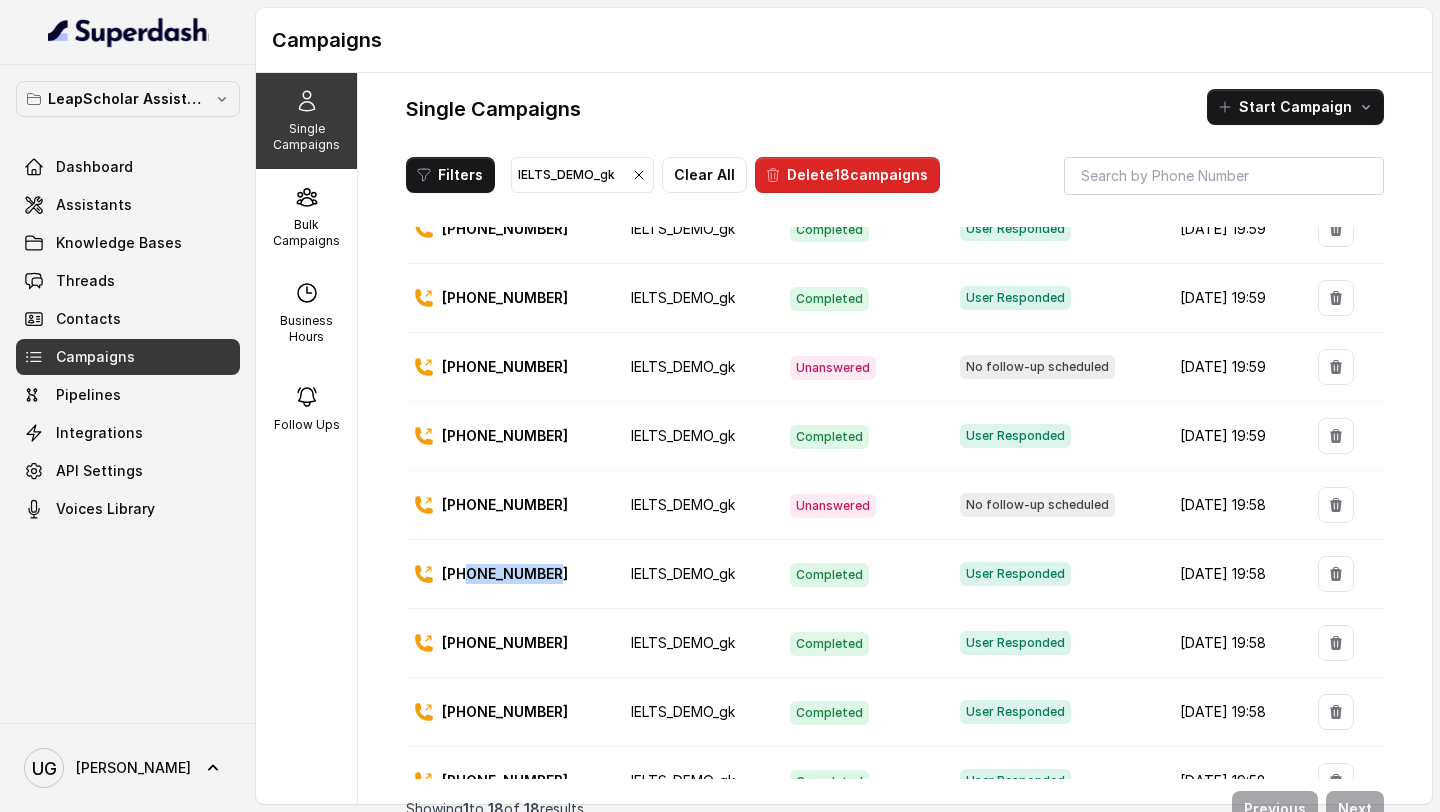 drag, startPoint x: 559, startPoint y: 576, endPoint x: 469, endPoint y: 576, distance: 90 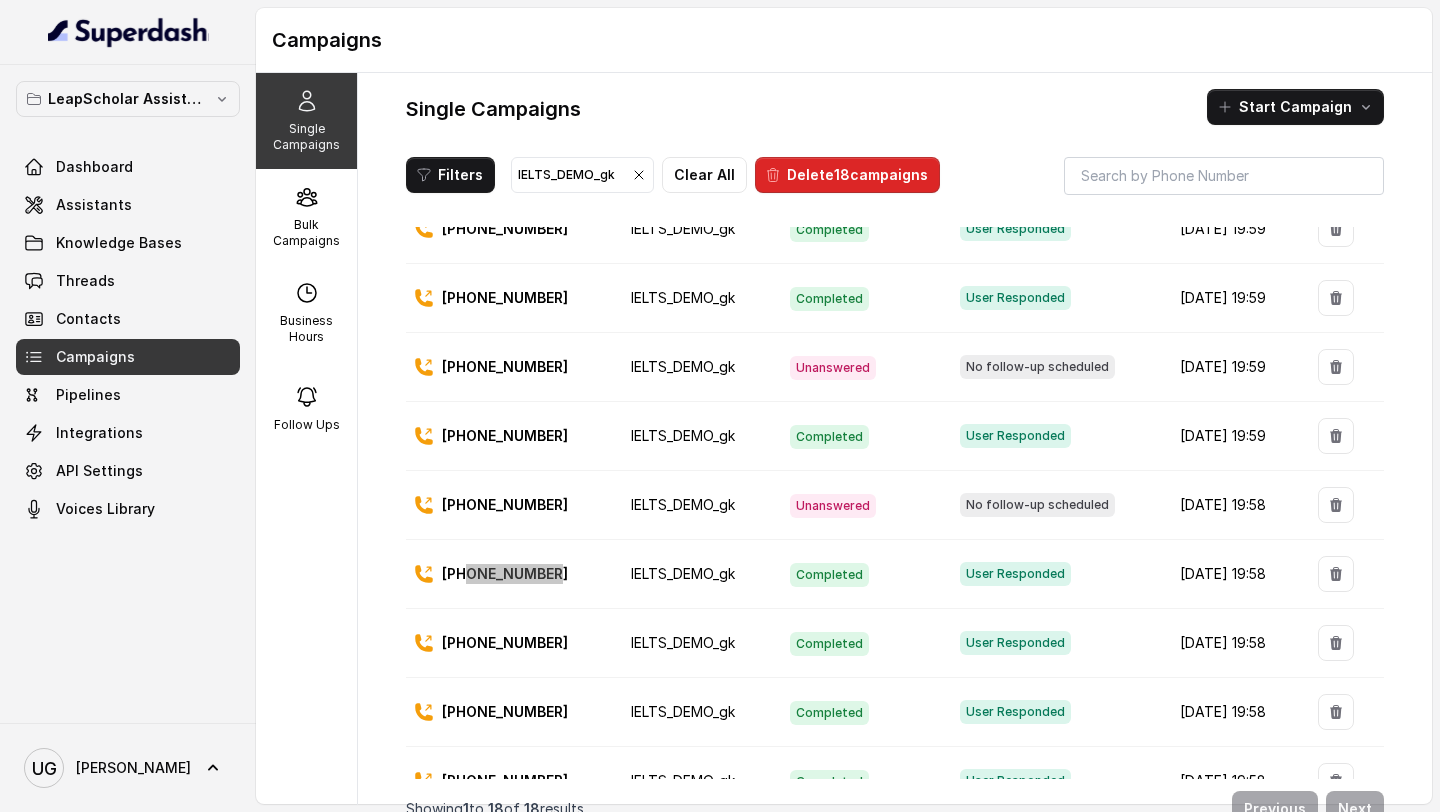 scroll, scrollTop: 731, scrollLeft: 0, axis: vertical 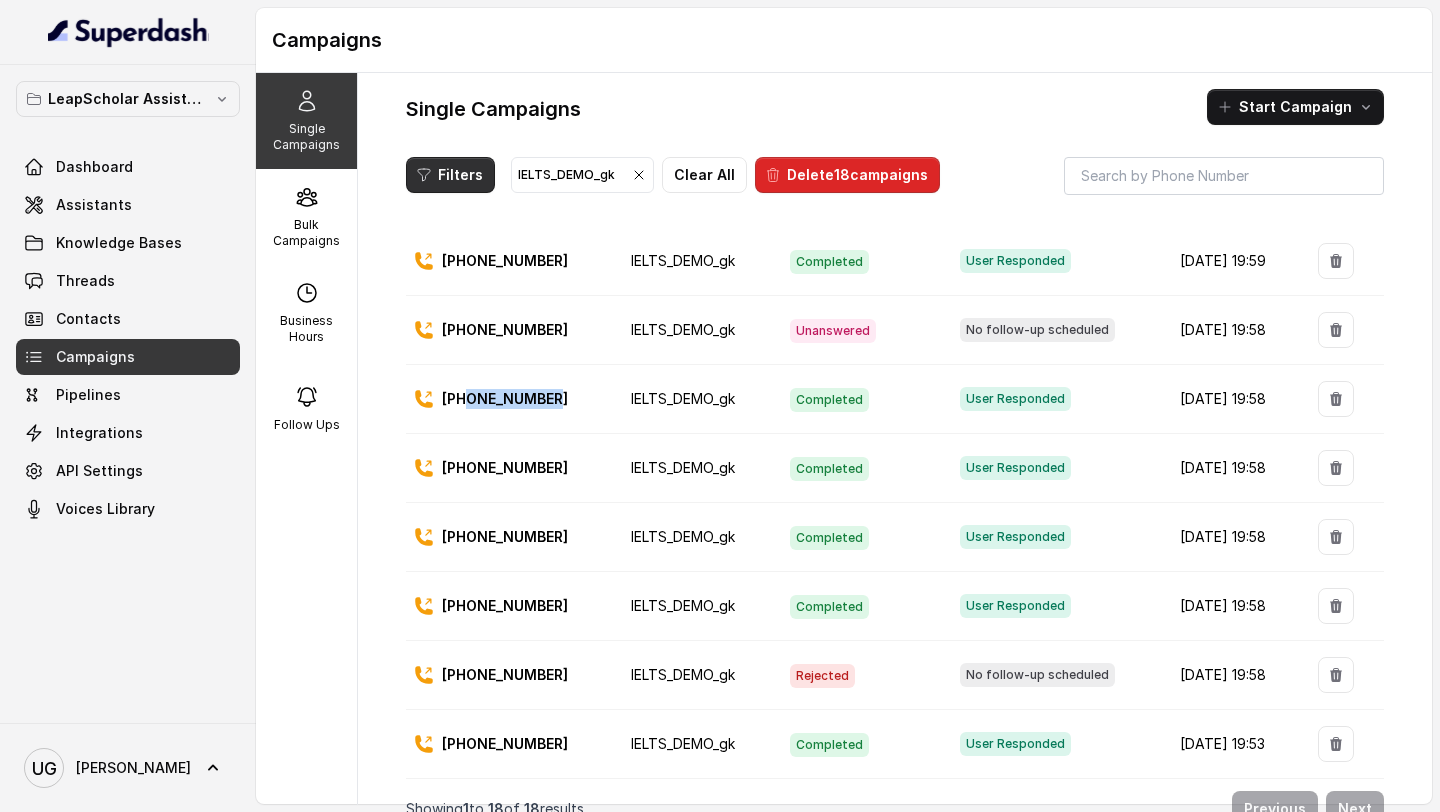 click on "Filters" at bounding box center (450, 175) 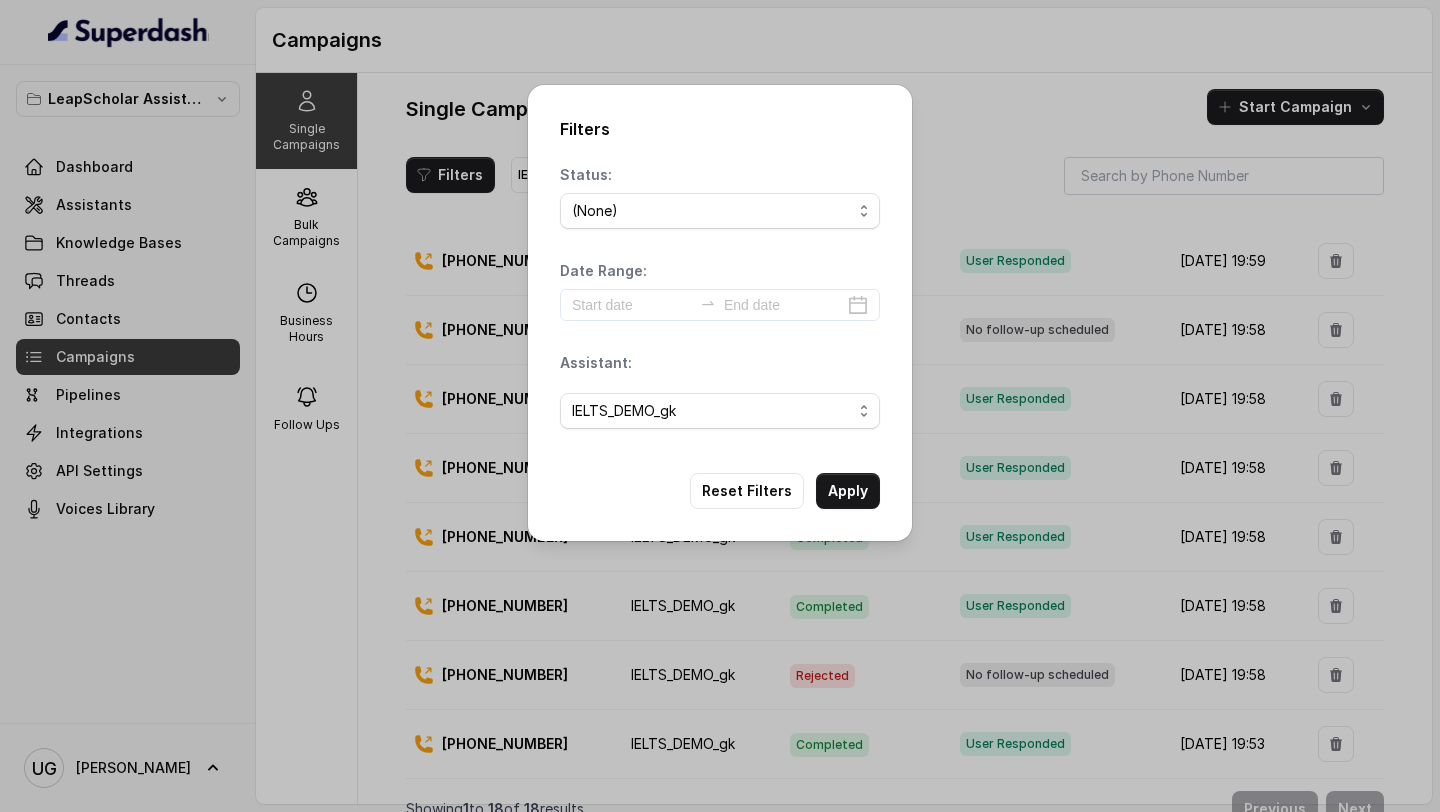 click on "Filters Status: (None) Scheduled Completed Ongoing Failed Unanswered Voicemail Blocked Delivered Rejected Queued CallPutOnHold Date Range: Assistant: Please select assistant OC-new approach Cohort 2 - IELTS Booked Akash - Not Sure | PP Akash - Not Sure | C2I Session Cohort 6 - Webinar Earlier 1 month Cohort 4 - Qualified but Meeting not attended Cohort 9 - Future Intake IELTS Given Cohort 5 - Webinar Within 1 month Geebee-Test Cohort 10 - Future Intake Non-IELTS Cohort 11 - IELTS Demo Attended Cohort 14 - Generic Cohort 13 - IELTS Masterclass Attended Cohort 12 - IELTS Demo Not Attended AI-IELTS (Testing) Akash- Exam booked Akash - Exam Given  Akash - Exam Not Yet Decided Deferral BoFu IELTS_DEMO_gk Reset Filters Apply" at bounding box center (720, 406) 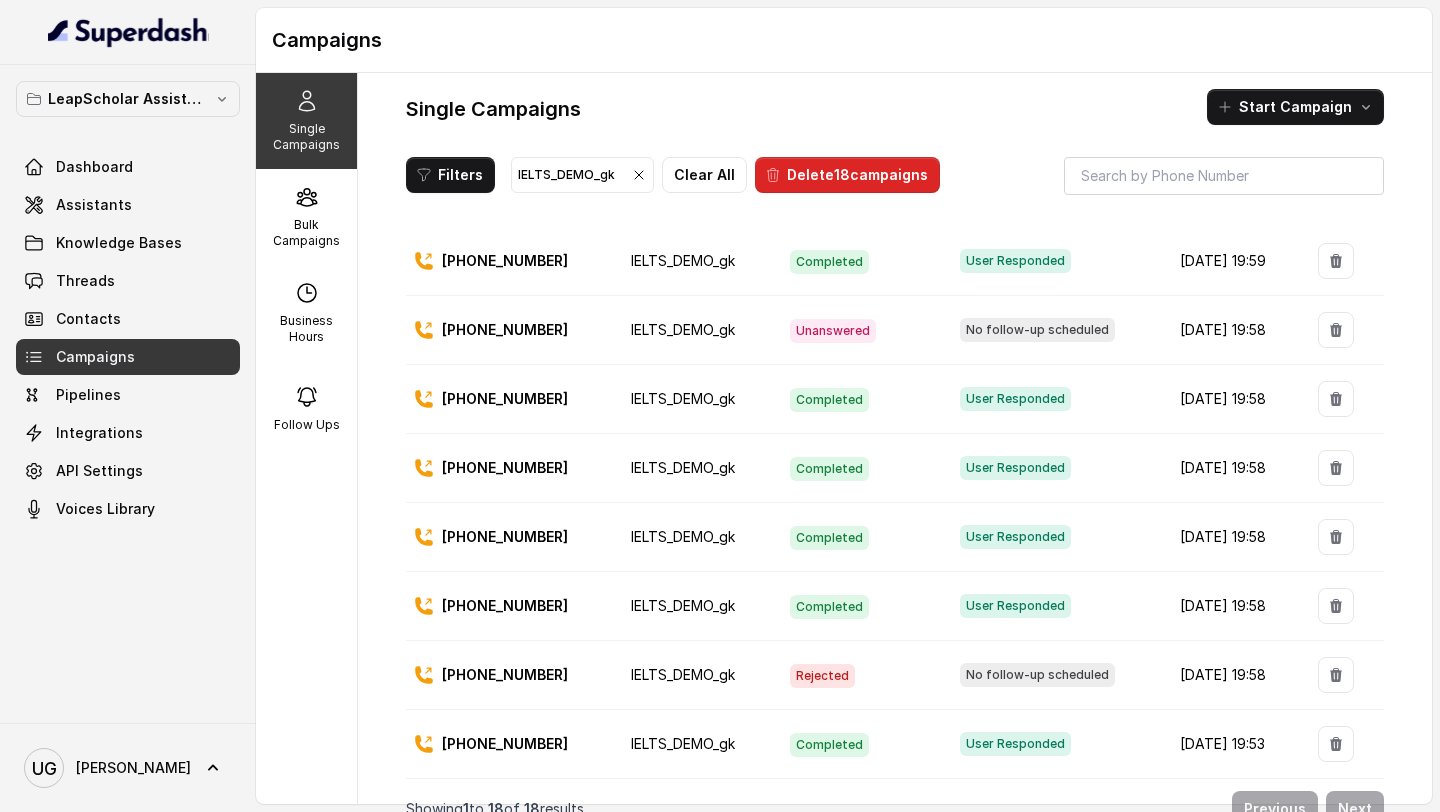 scroll, scrollTop: 8, scrollLeft: 0, axis: vertical 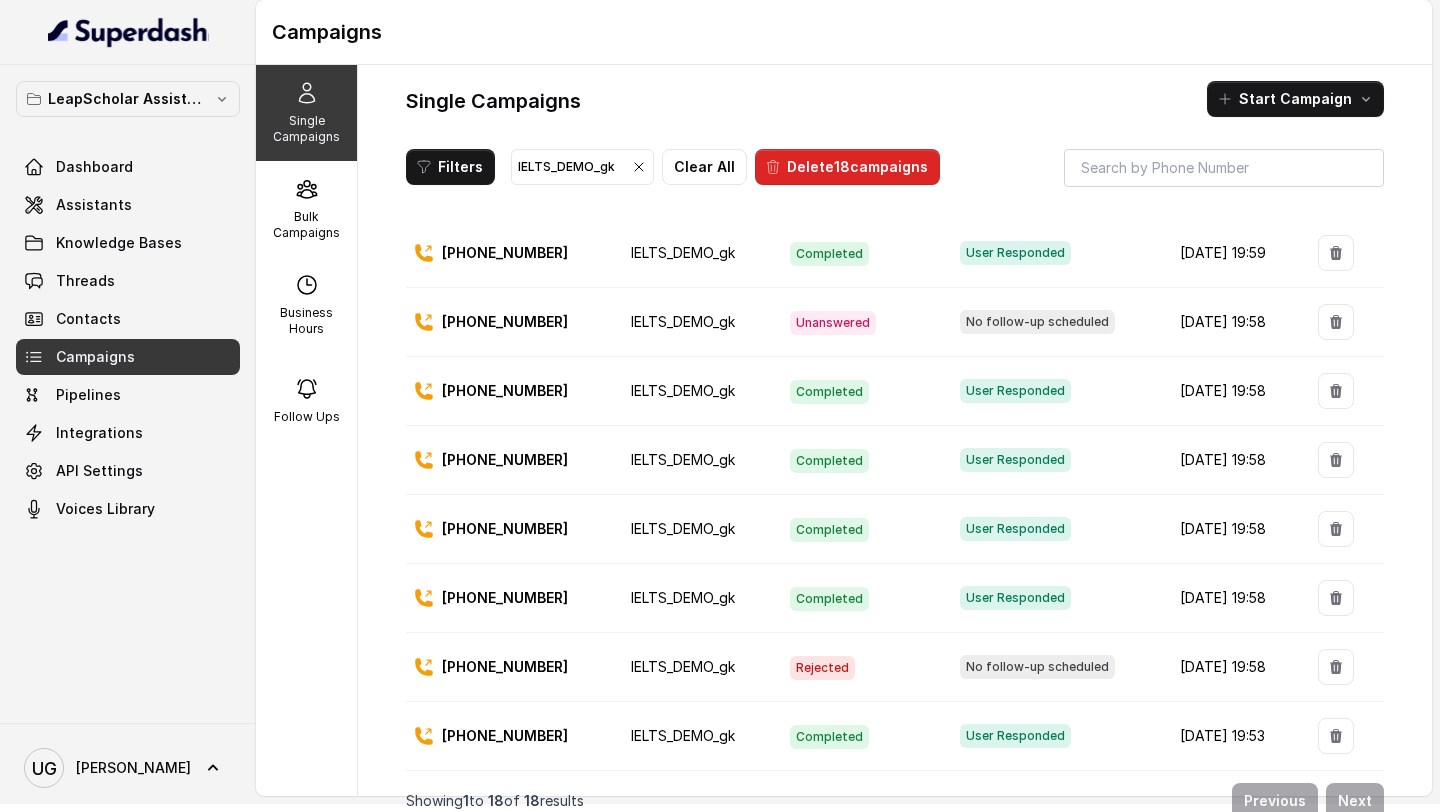 click on "[PHONE_NUMBER]" at bounding box center (505, 460) 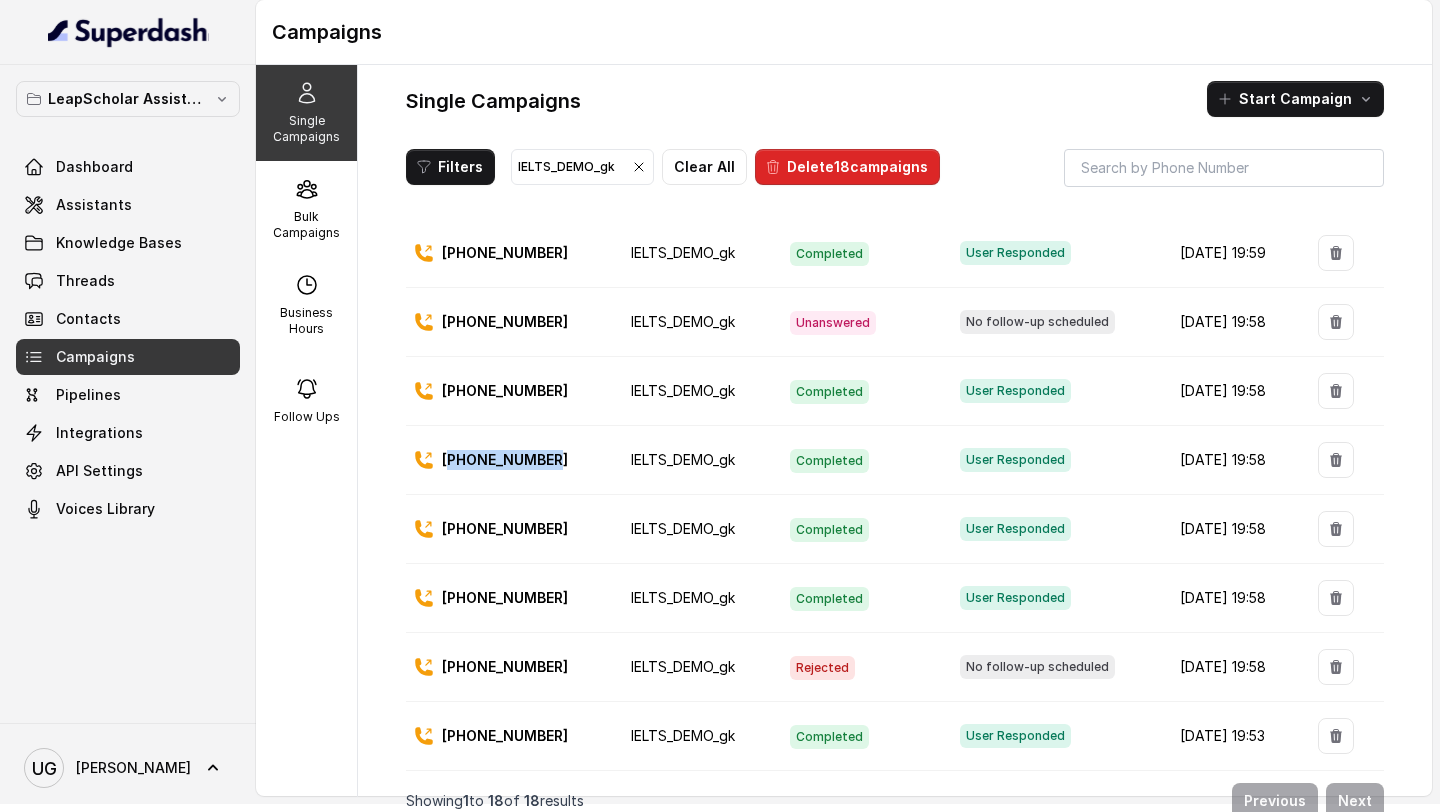click on "[PHONE_NUMBER]" at bounding box center [505, 460] 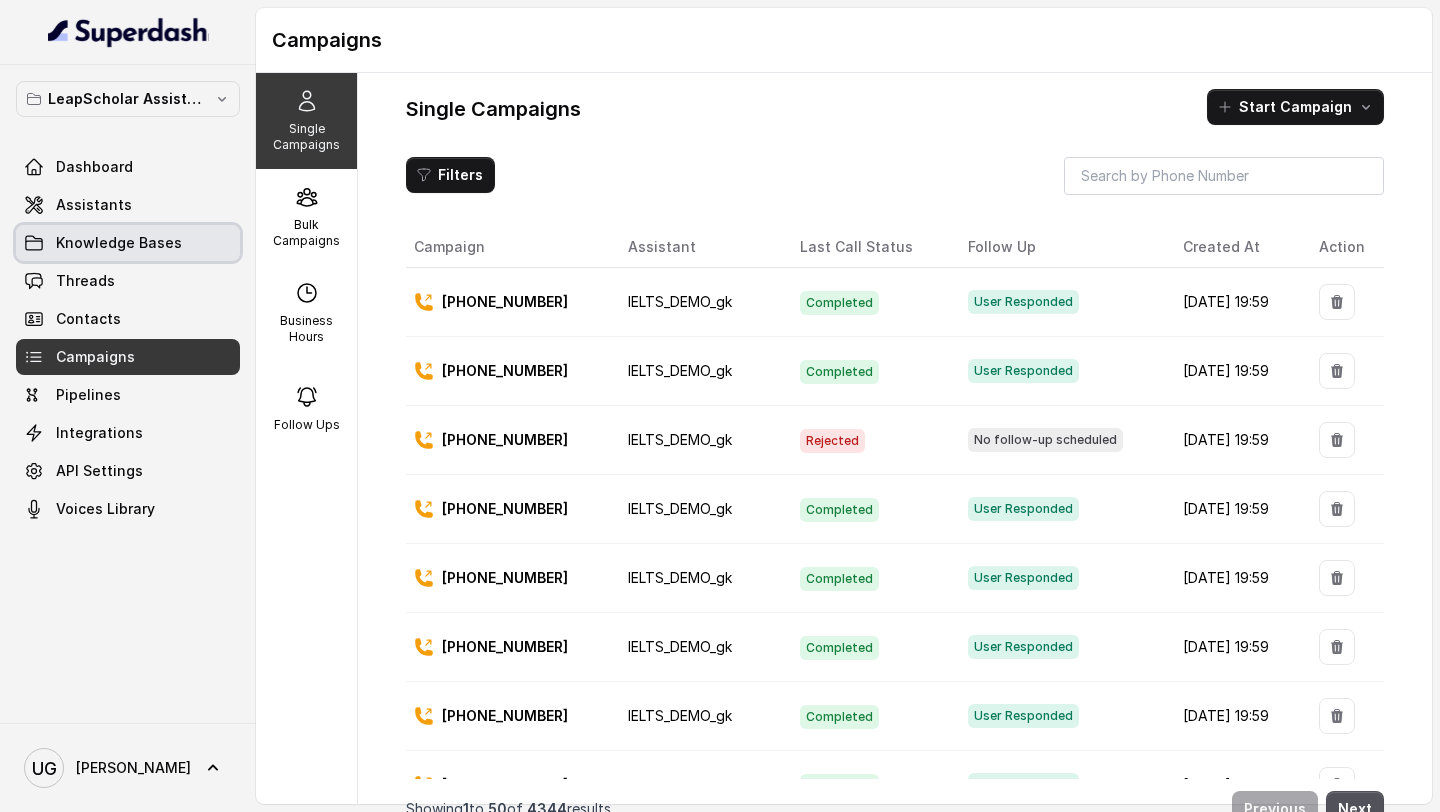scroll, scrollTop: 0, scrollLeft: 0, axis: both 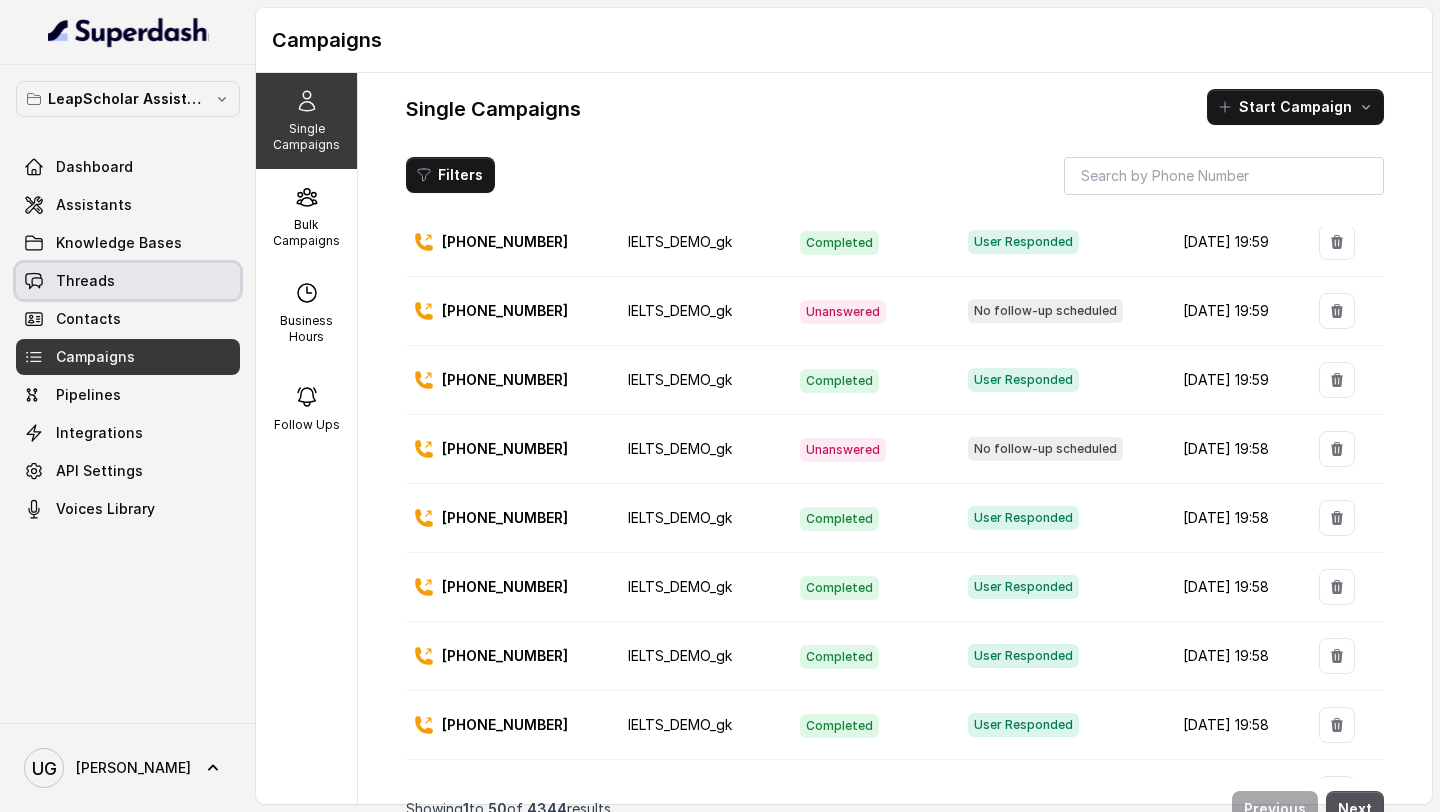 click on "Threads" at bounding box center (85, 281) 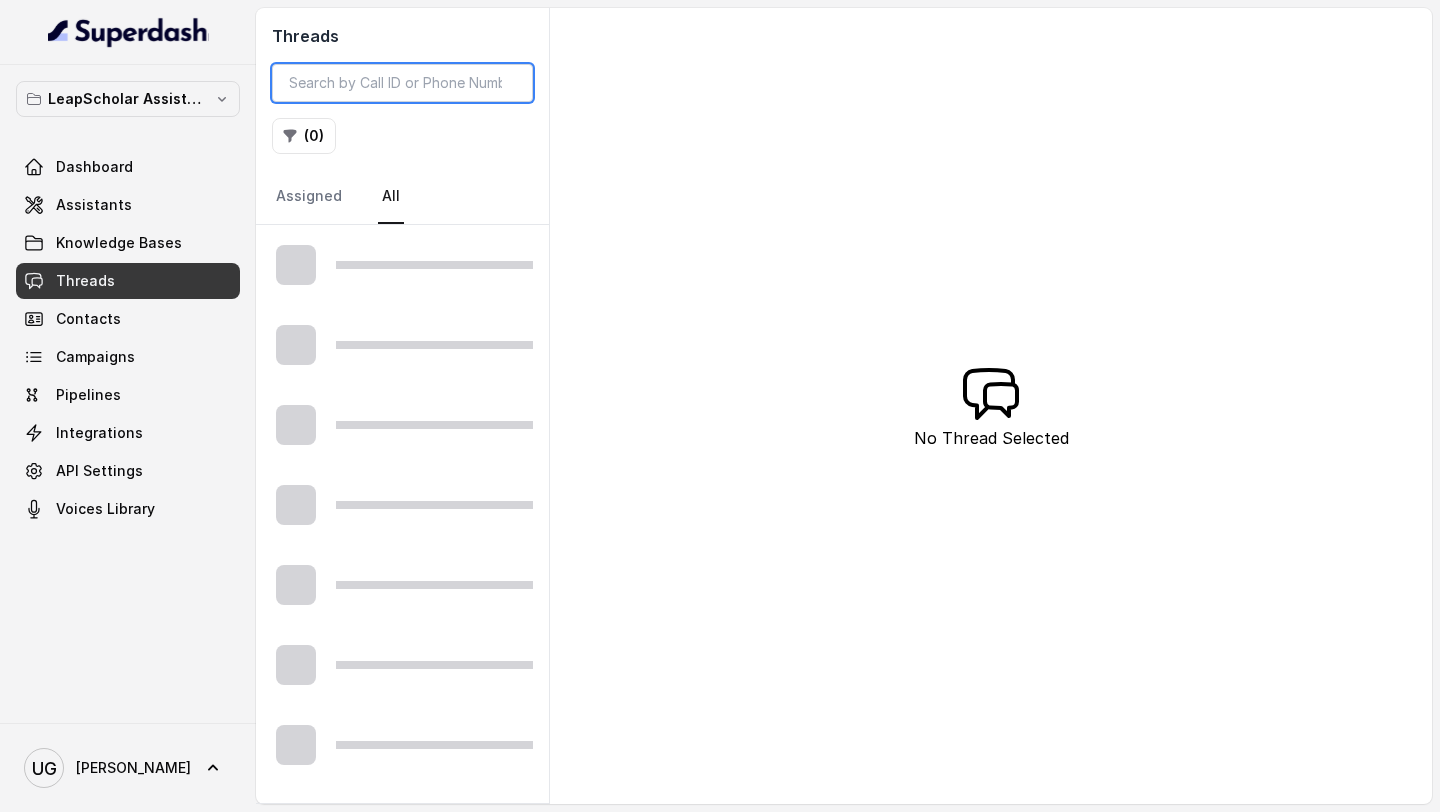 click at bounding box center [402, 83] 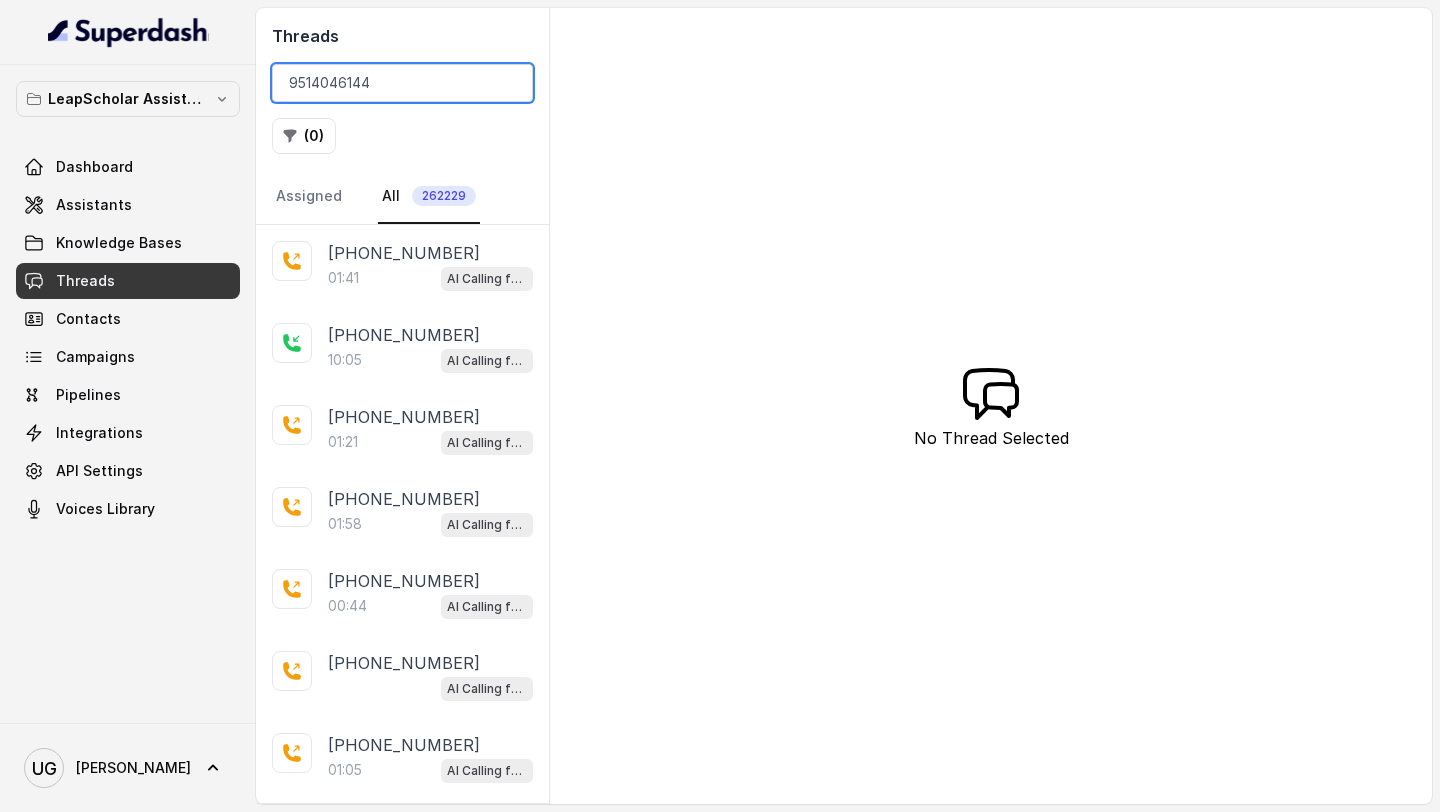 type on "9514046144" 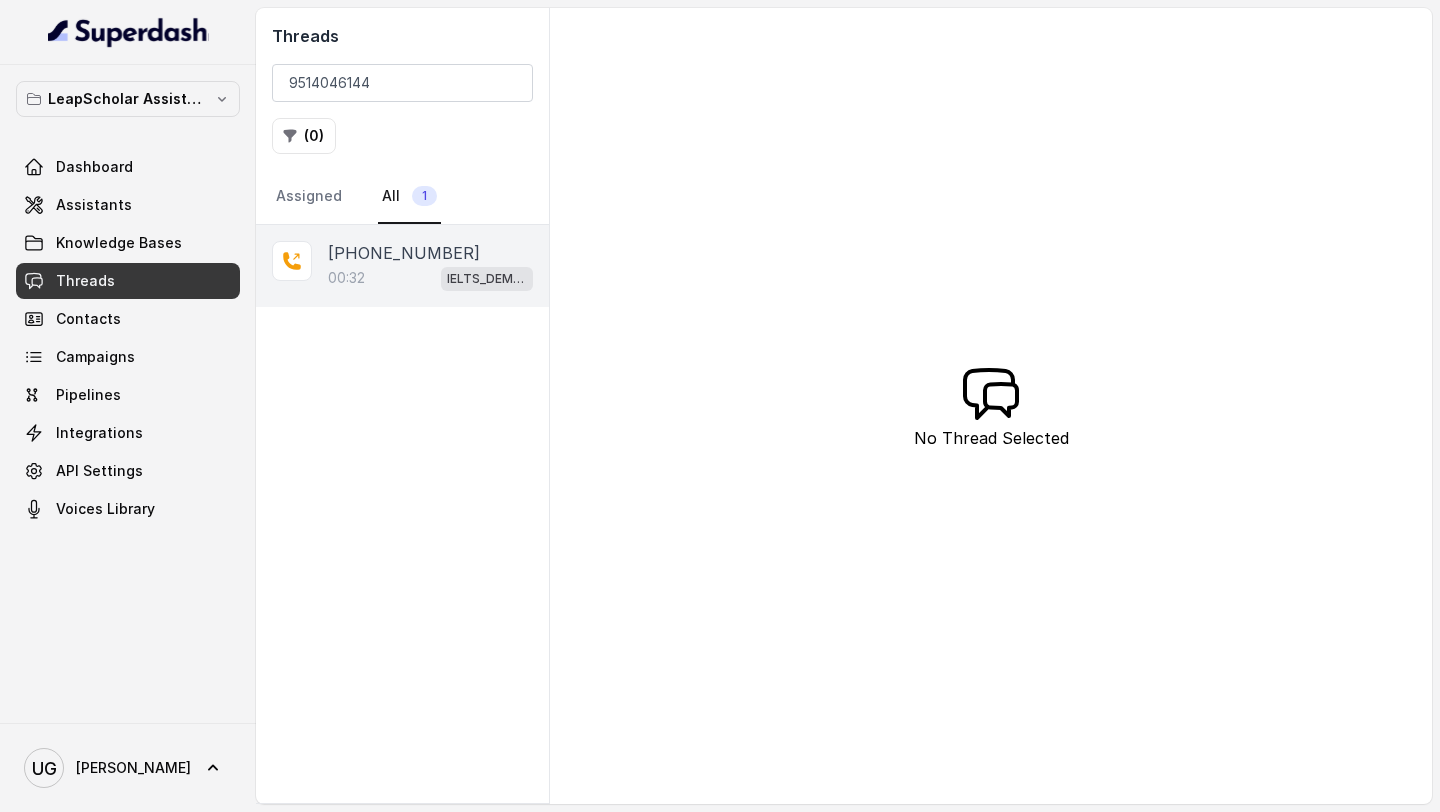 click on "[PHONE_NUMBER]" at bounding box center [404, 253] 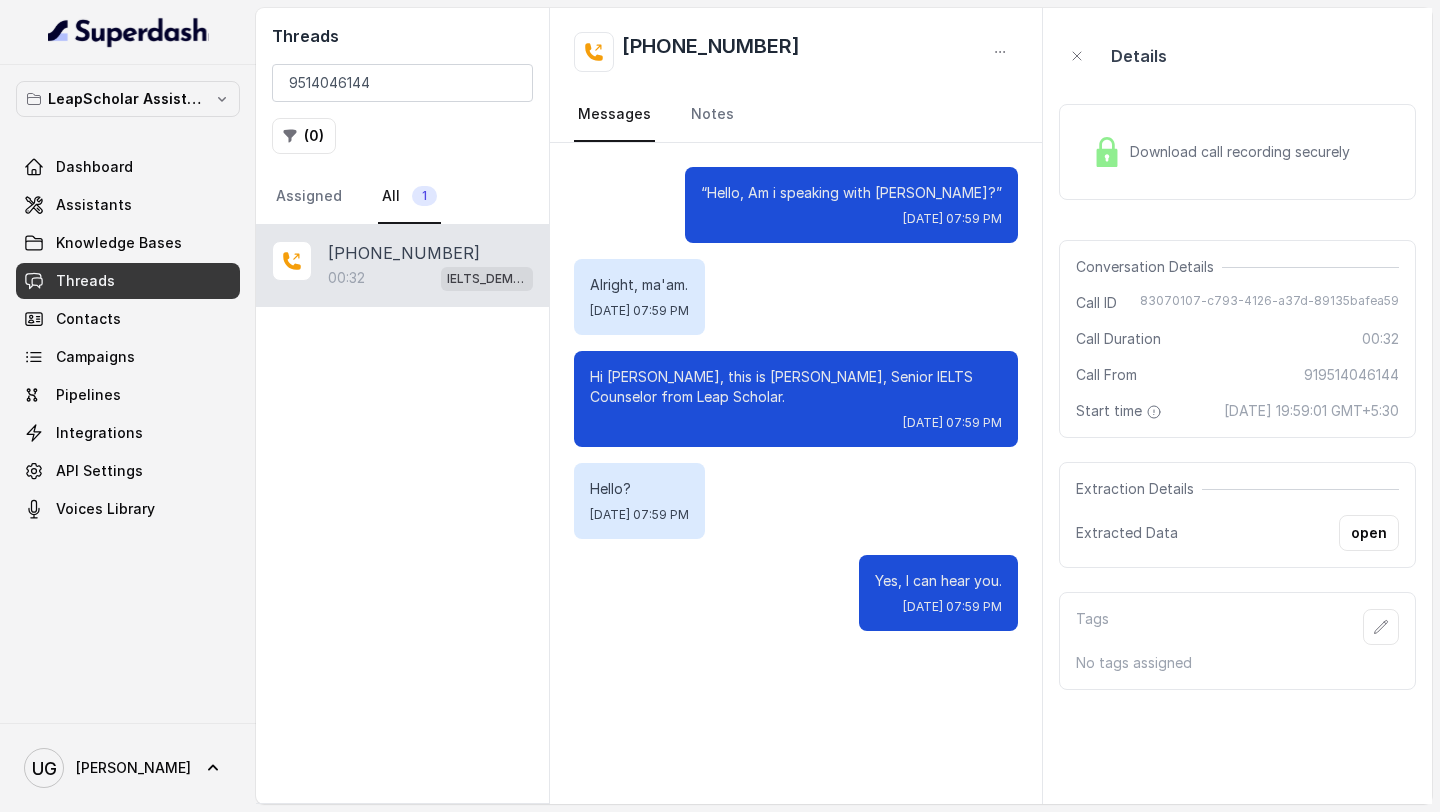 click on "Download call recording securely" at bounding box center (1221, 152) 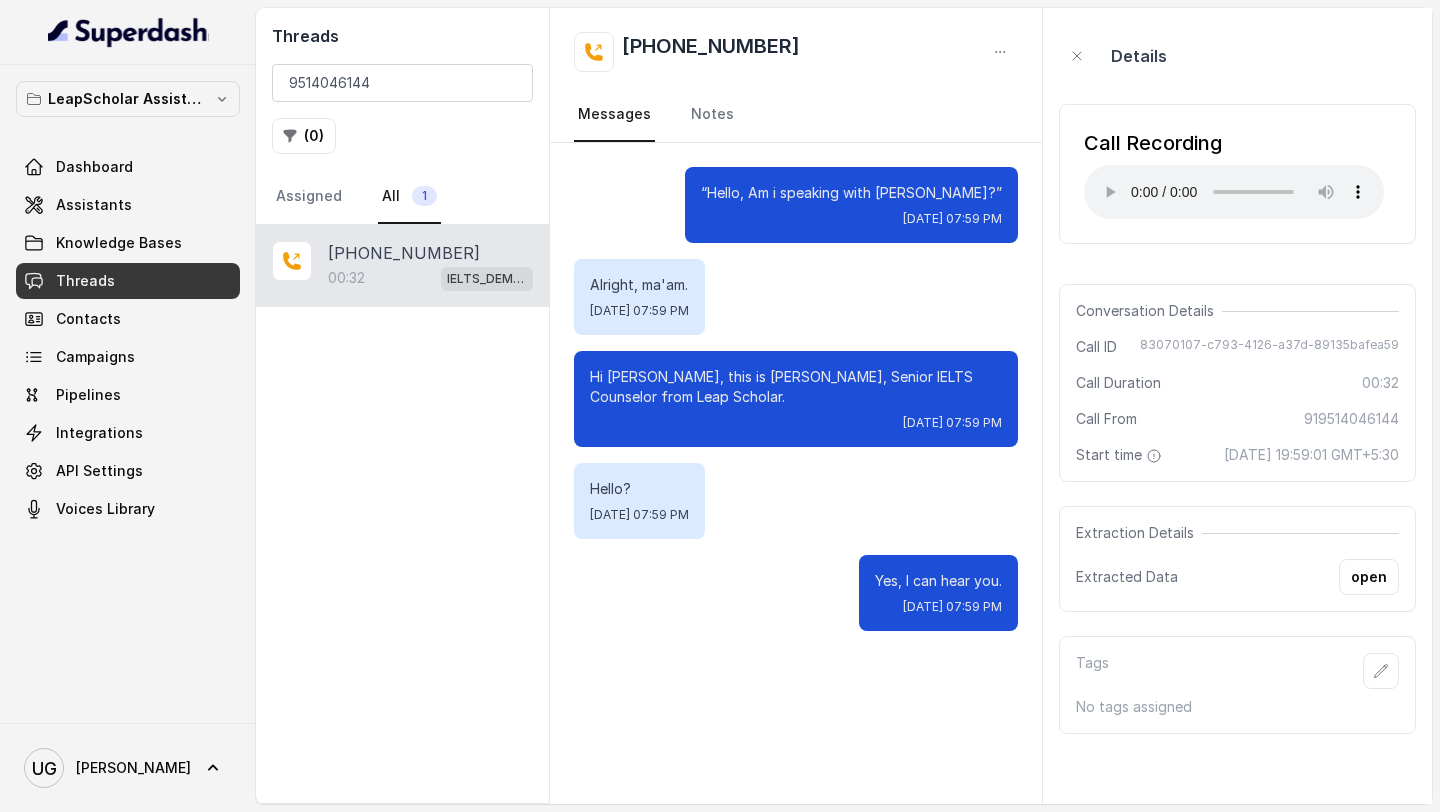 type 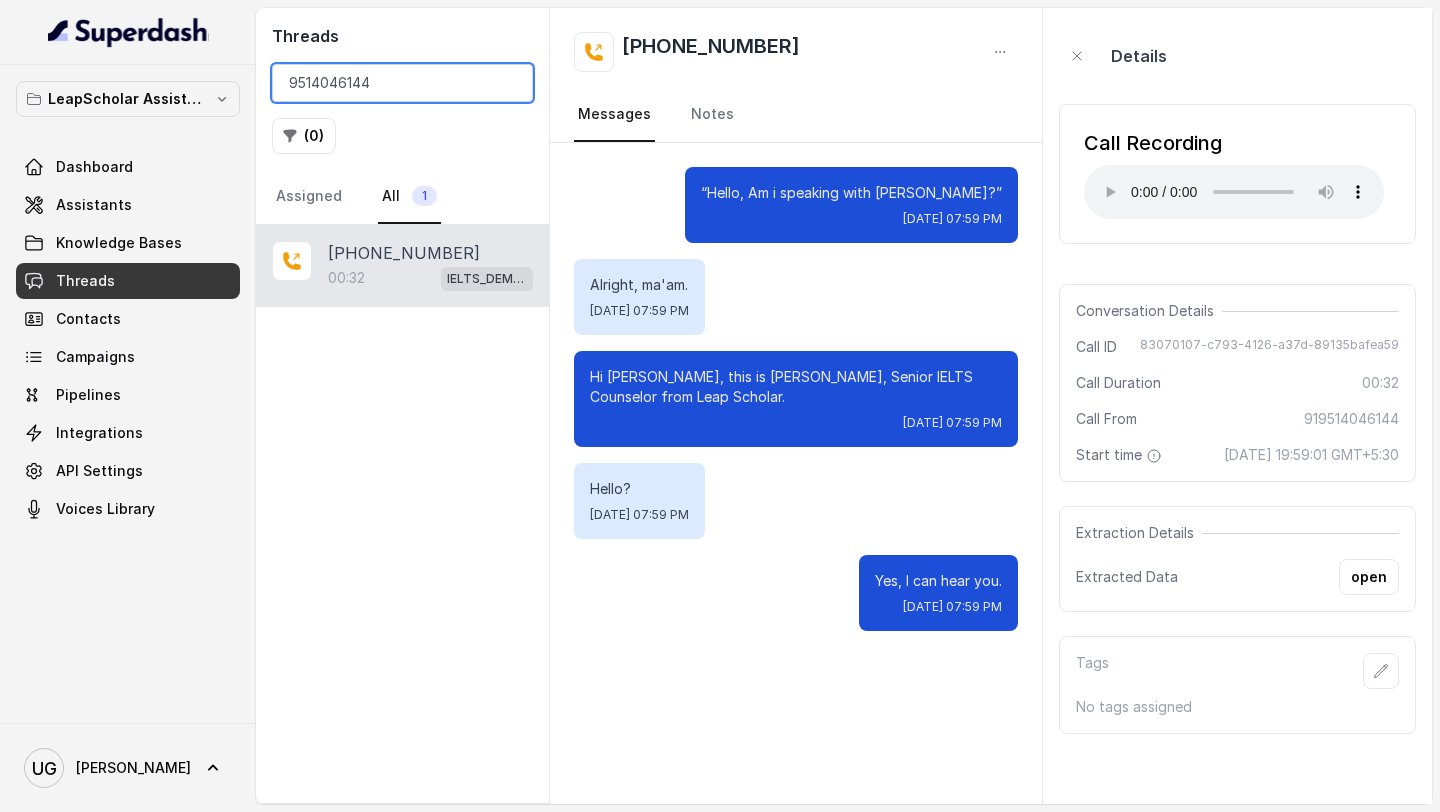 click on "9514046144" at bounding box center (402, 83) 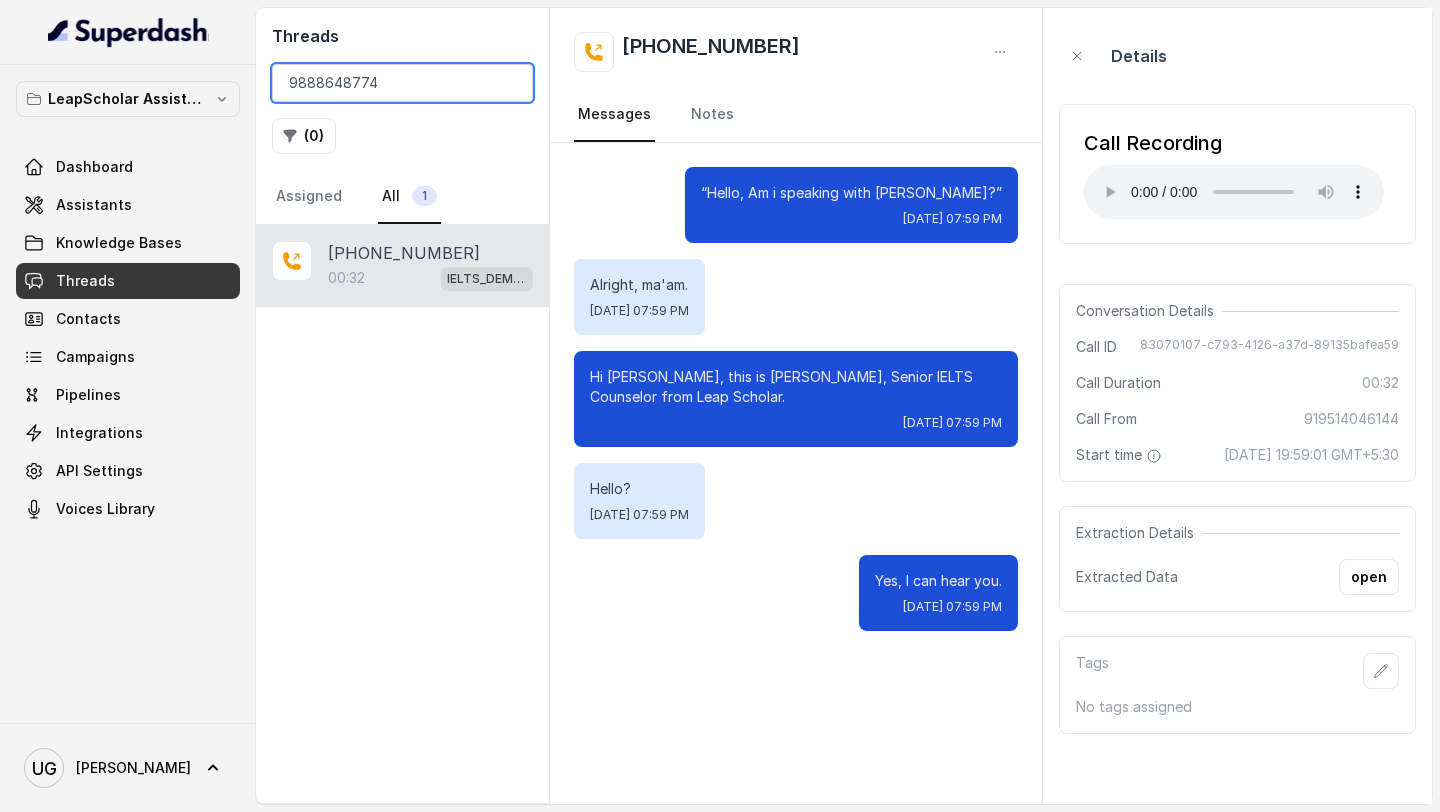 type on "9888648774" 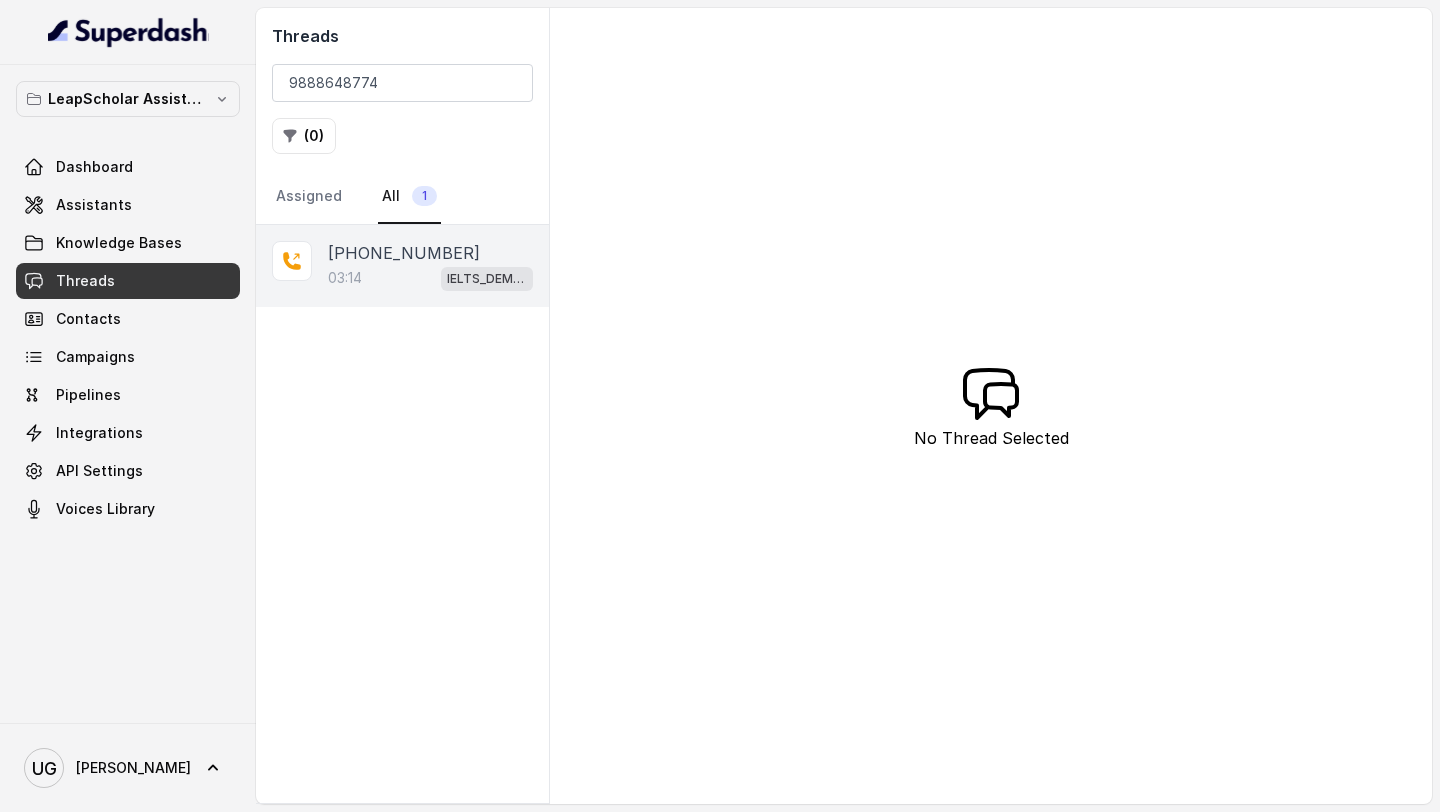 click on "03:14 IELTS_DEMO_gk" at bounding box center [430, 278] 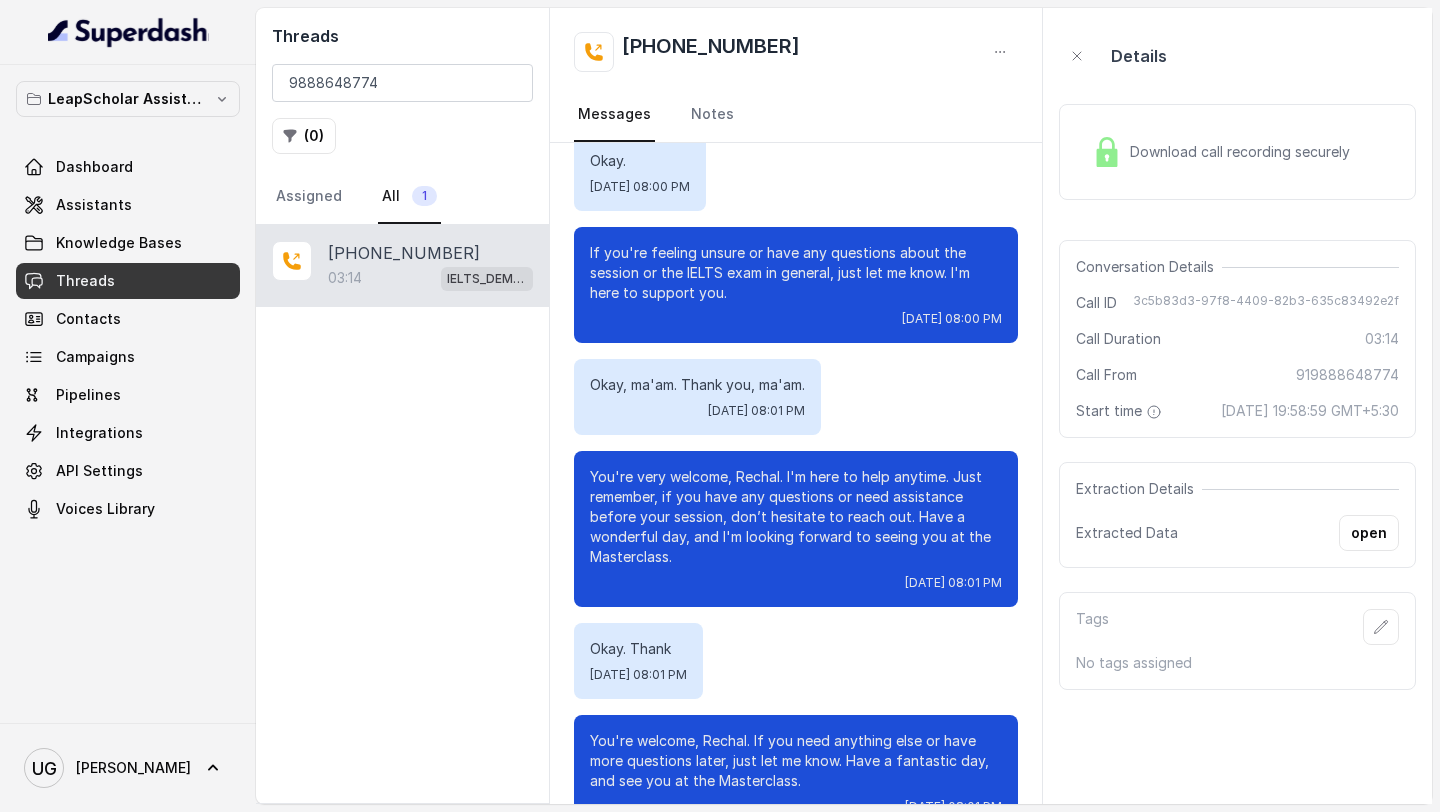 scroll, scrollTop: 1709, scrollLeft: 0, axis: vertical 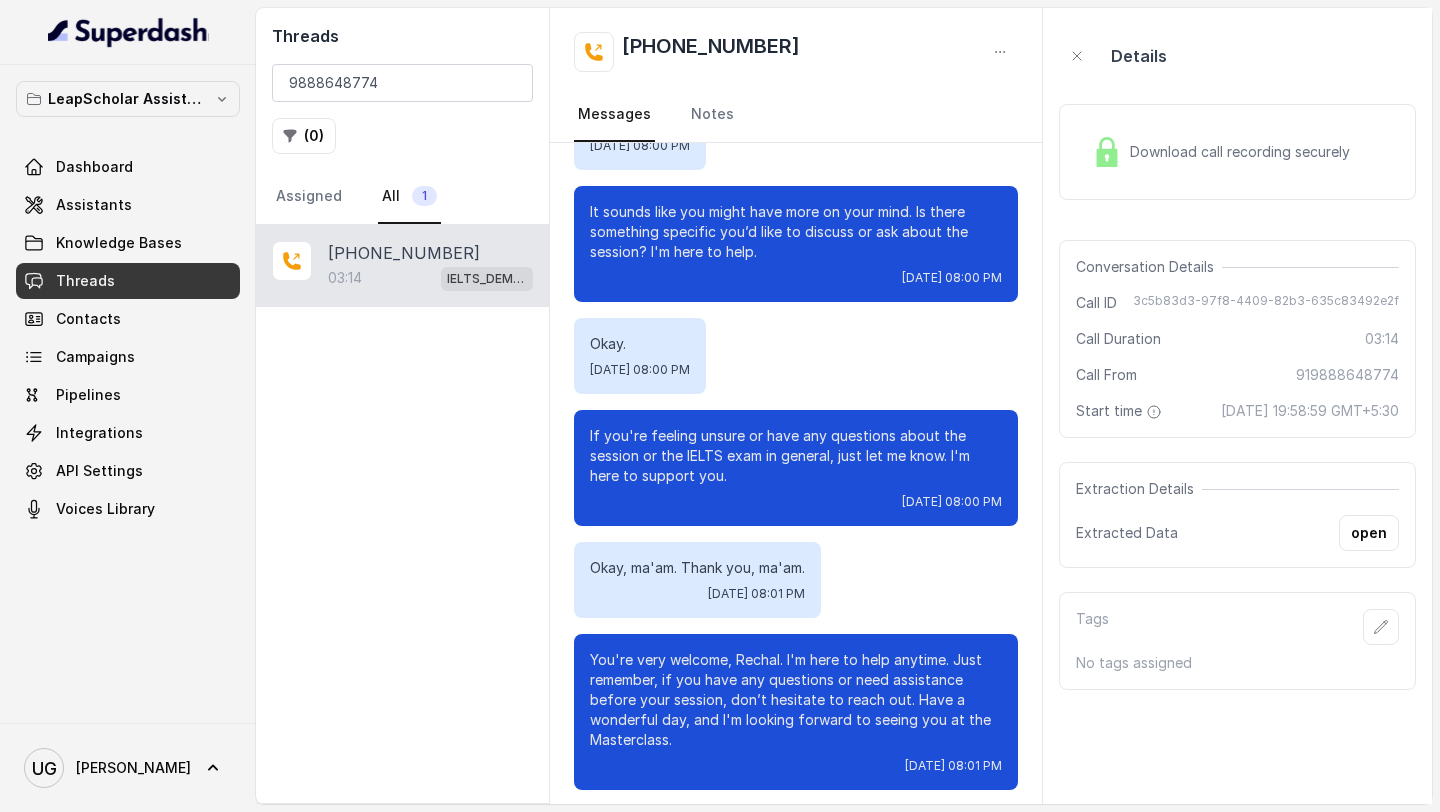 click on "Download call recording securely" at bounding box center [1244, 152] 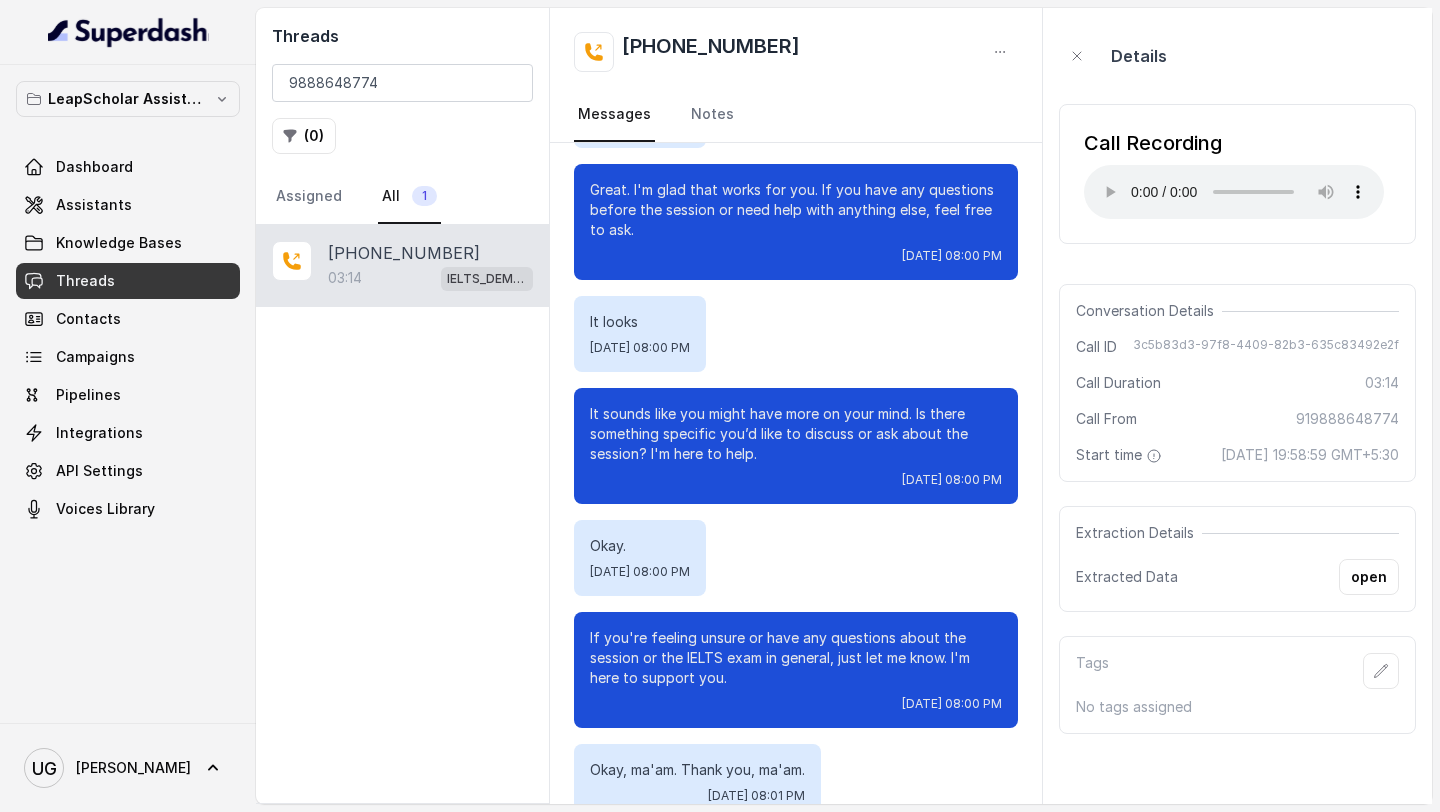 scroll, scrollTop: 1925, scrollLeft: 0, axis: vertical 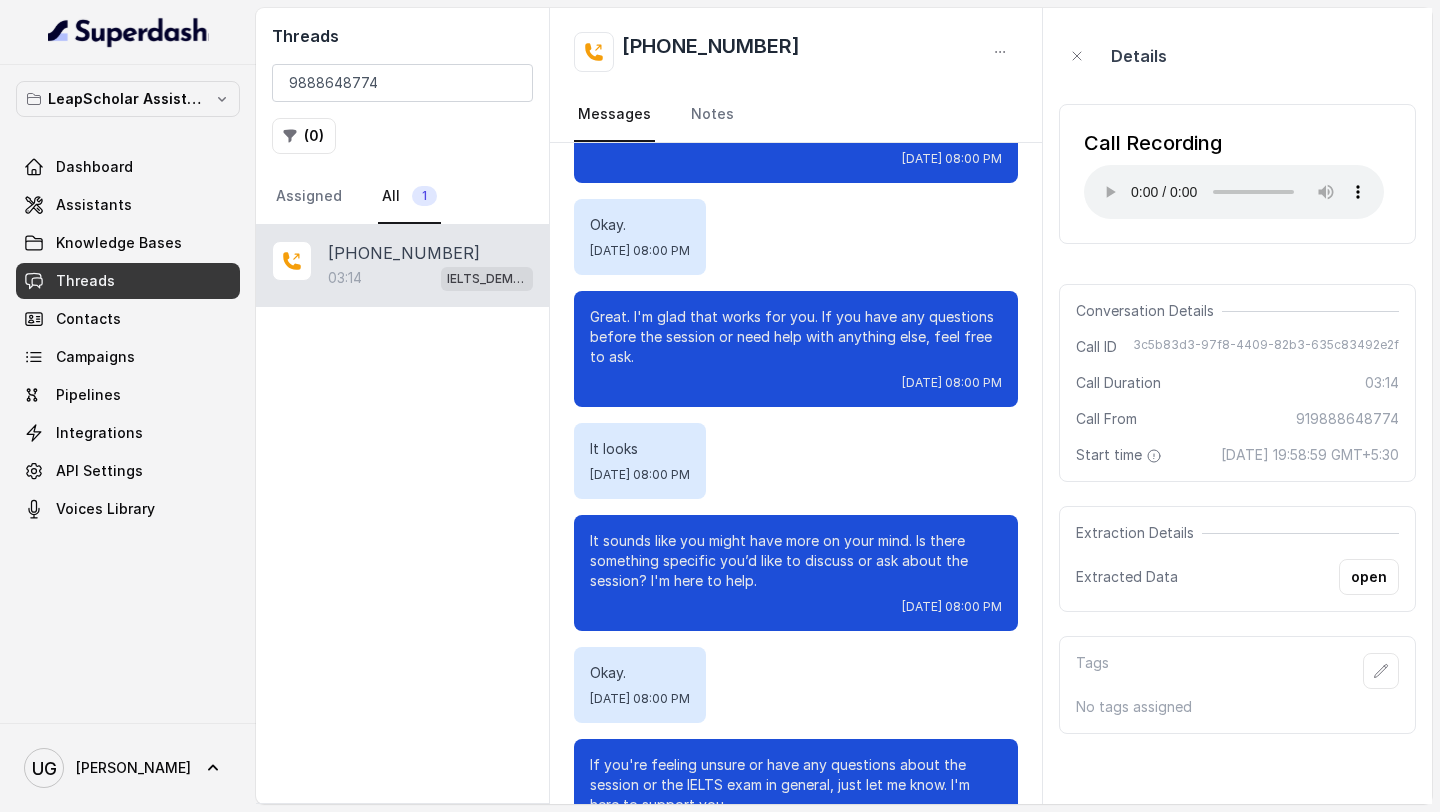 click on "+919888648774 Messages Notes" at bounding box center [796, 75] 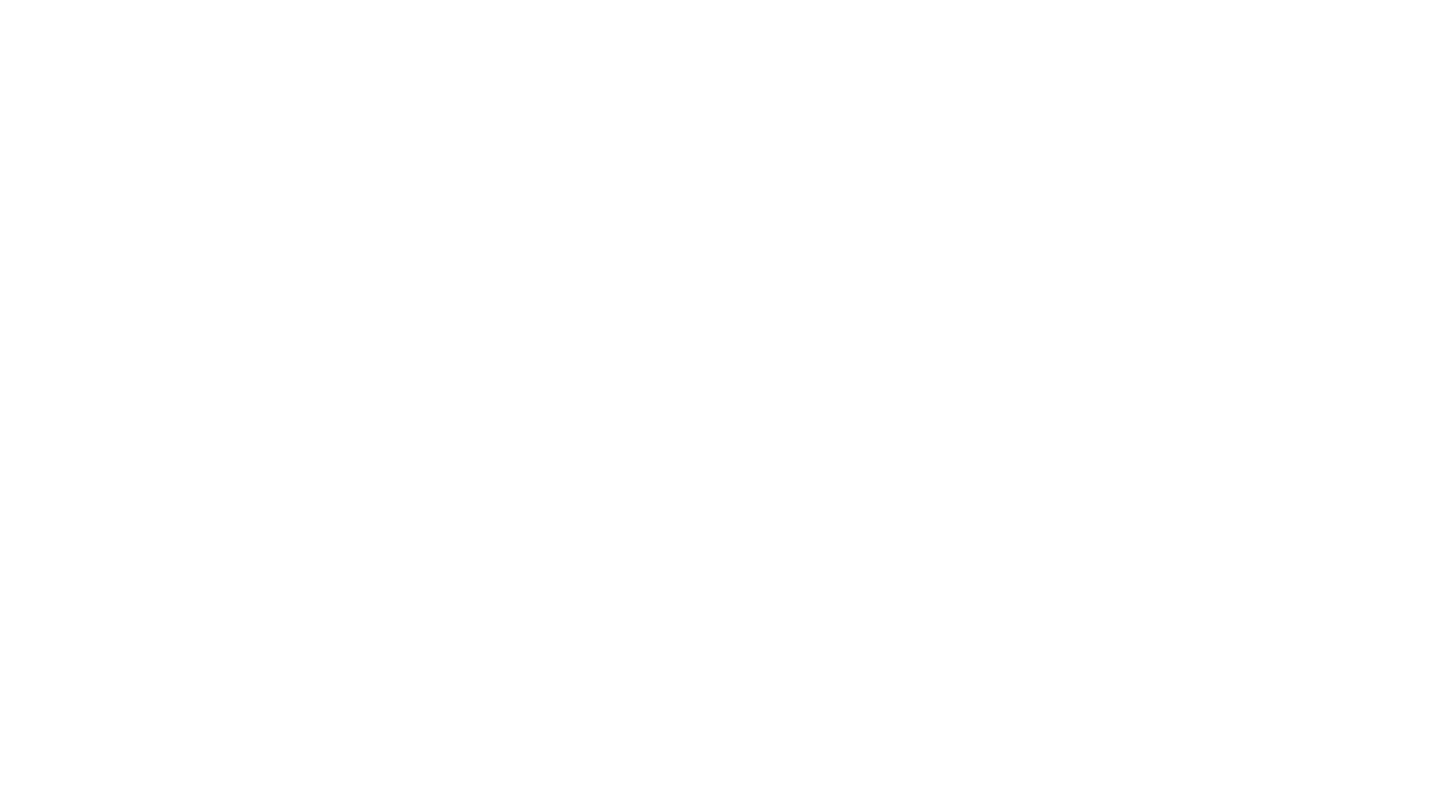 scroll, scrollTop: 0, scrollLeft: 0, axis: both 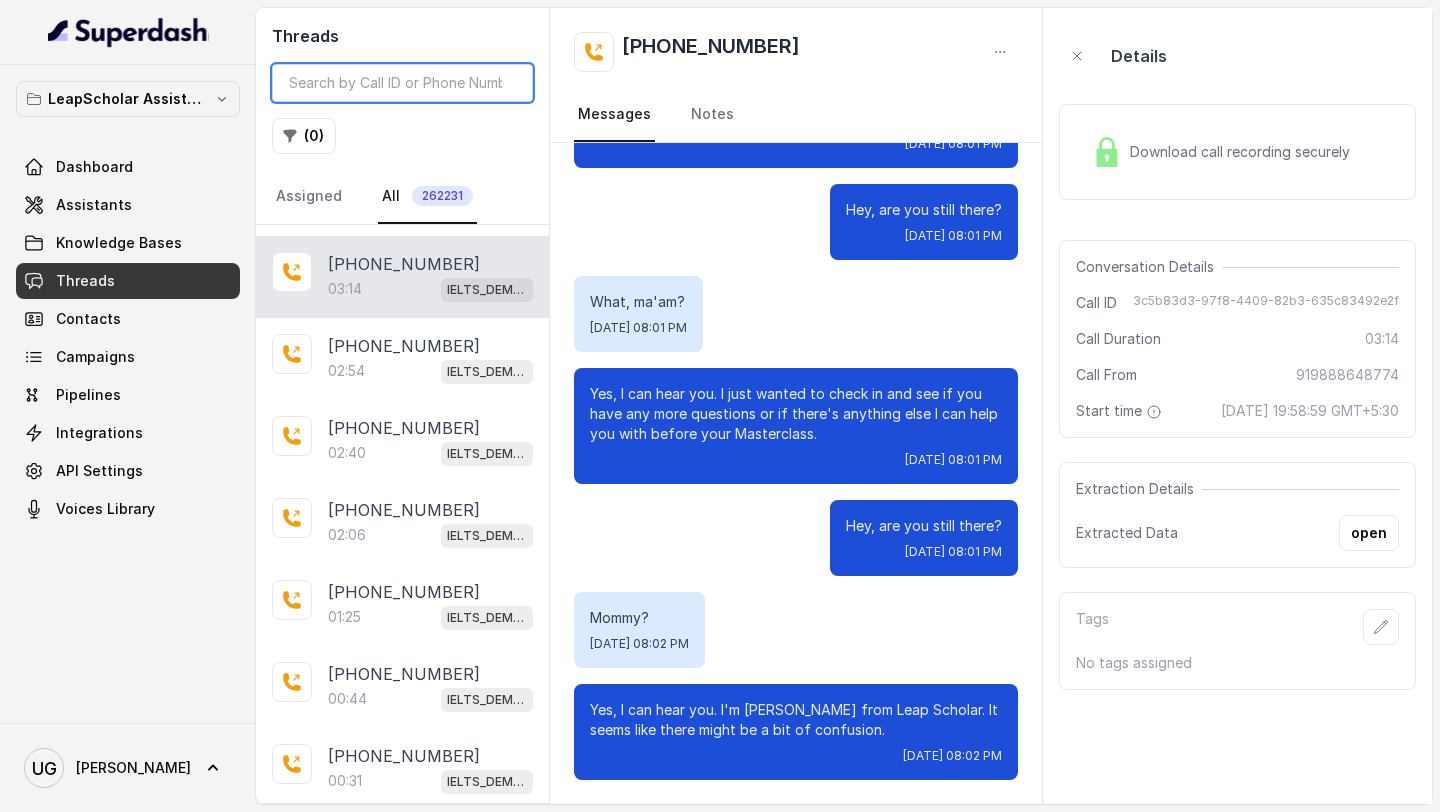 click at bounding box center (402, 83) 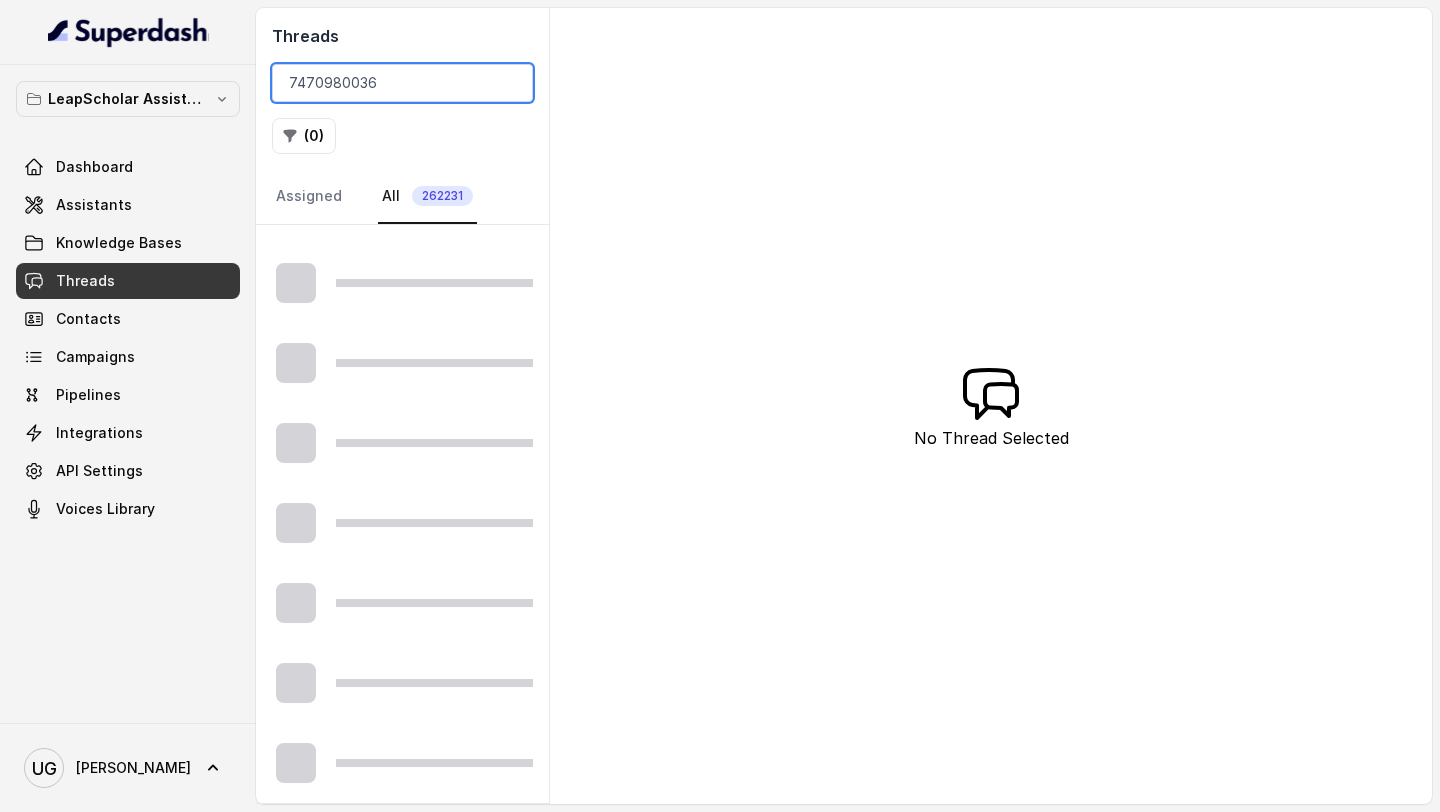scroll, scrollTop: 1022, scrollLeft: 0, axis: vertical 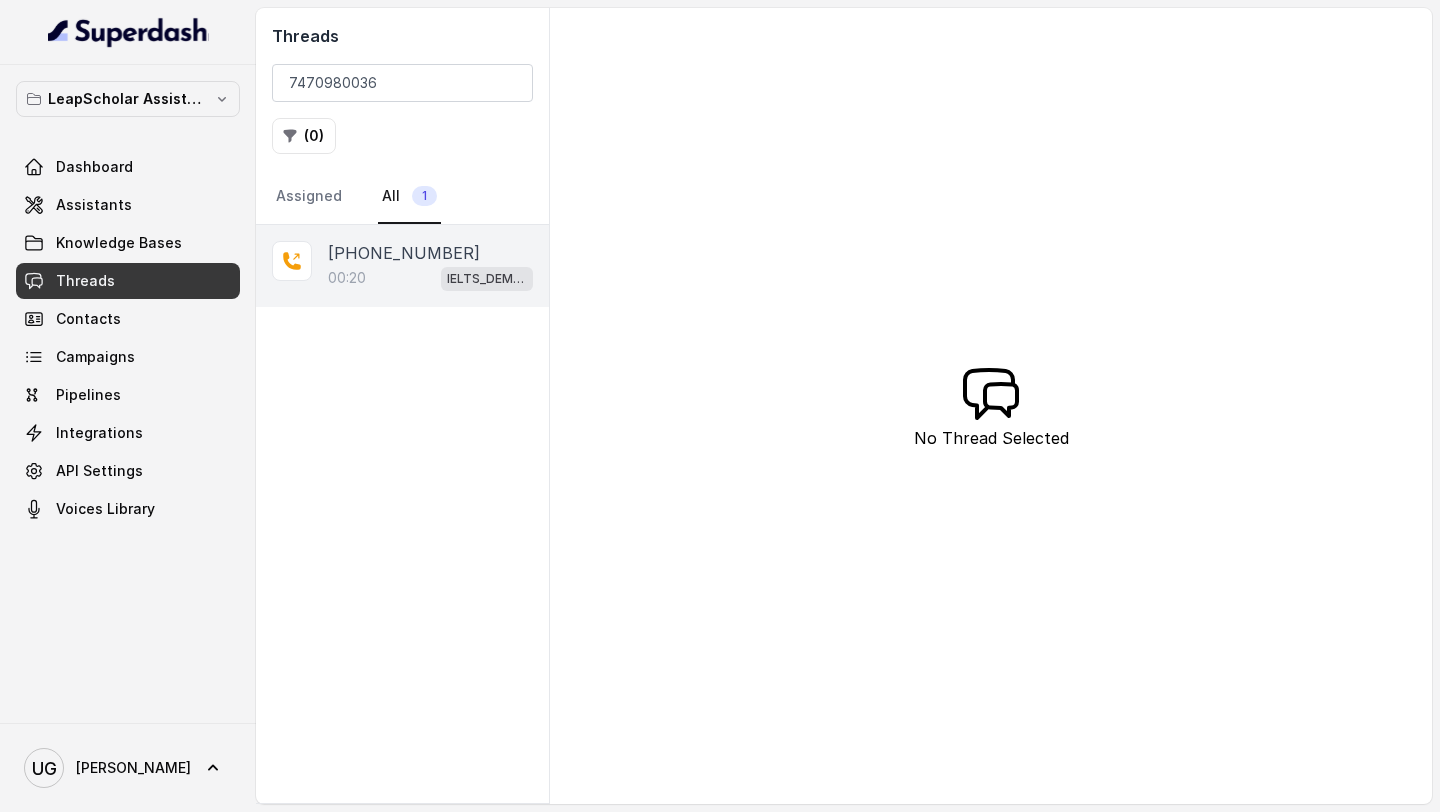 click on "00:20 IELTS_DEMO_gk" at bounding box center [430, 278] 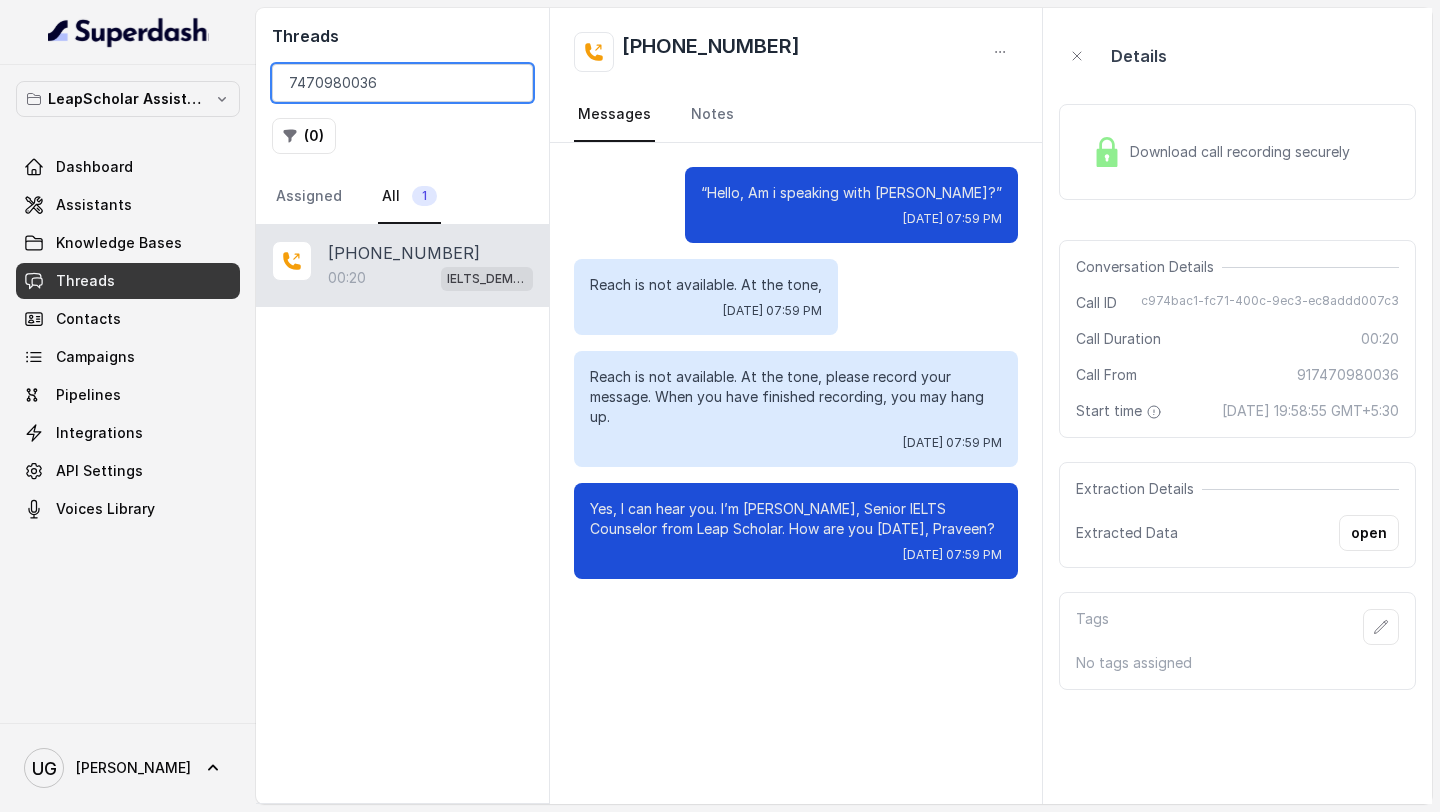 click on "7470980036" at bounding box center (402, 83) 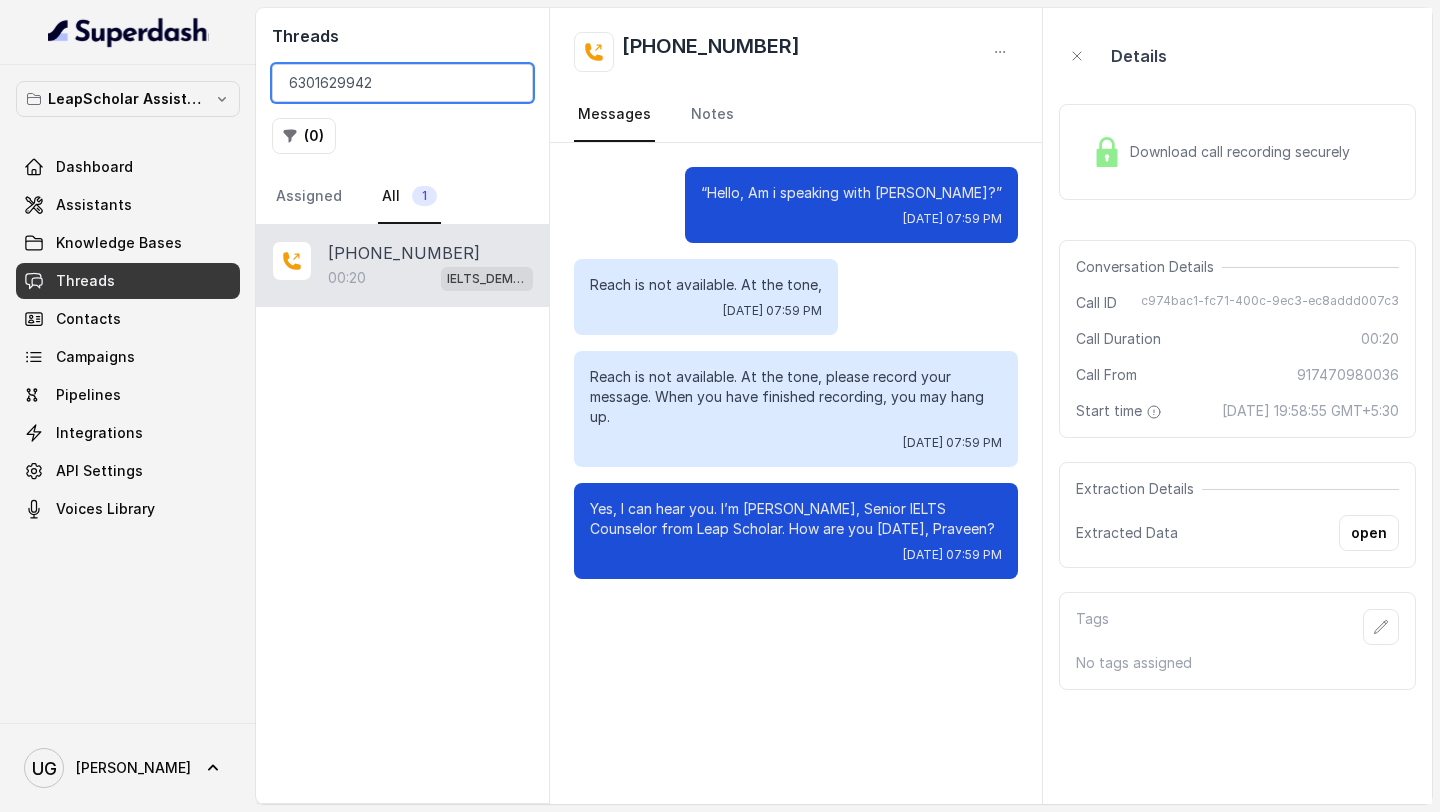 type on "6301629942" 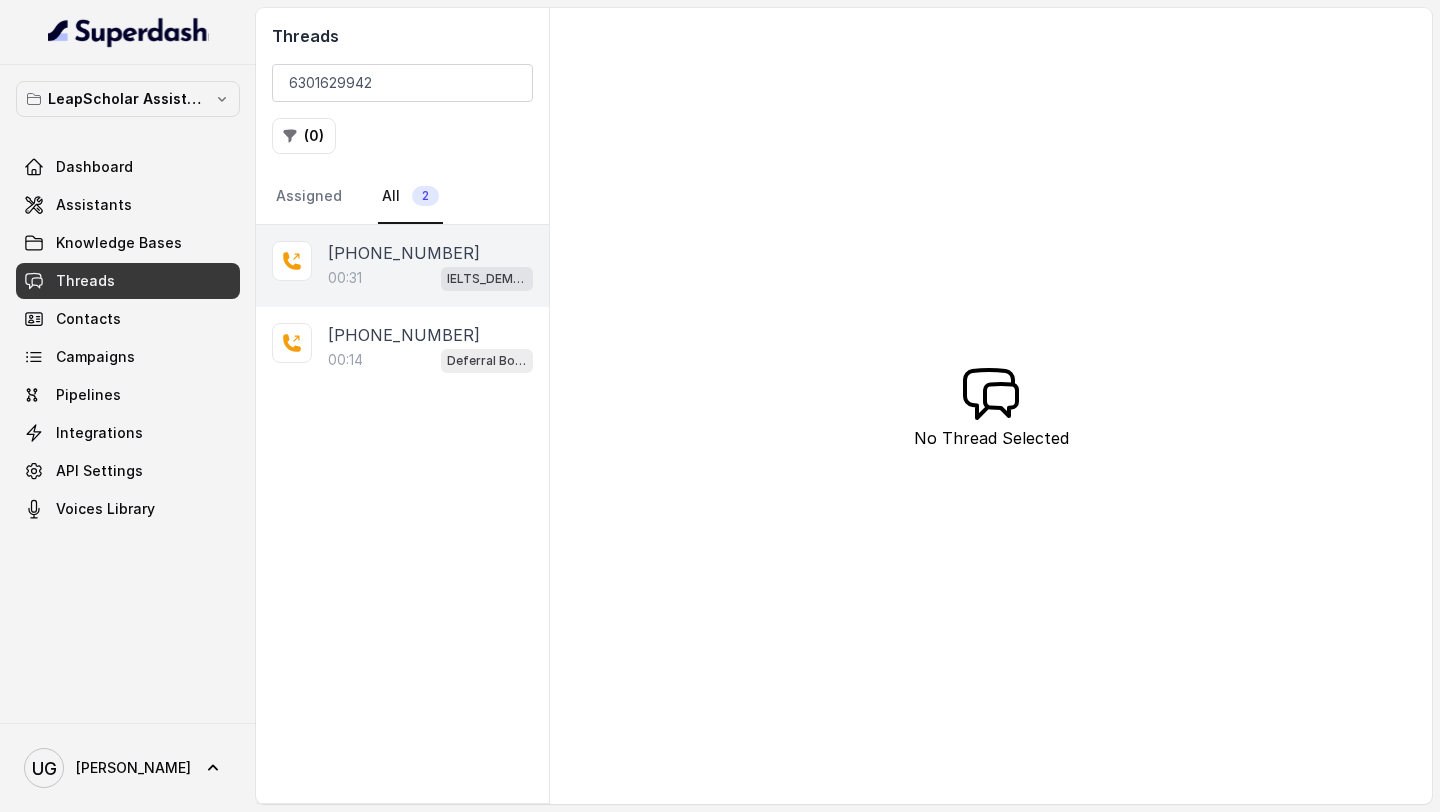 click on "[PHONE_NUMBER]" at bounding box center (404, 253) 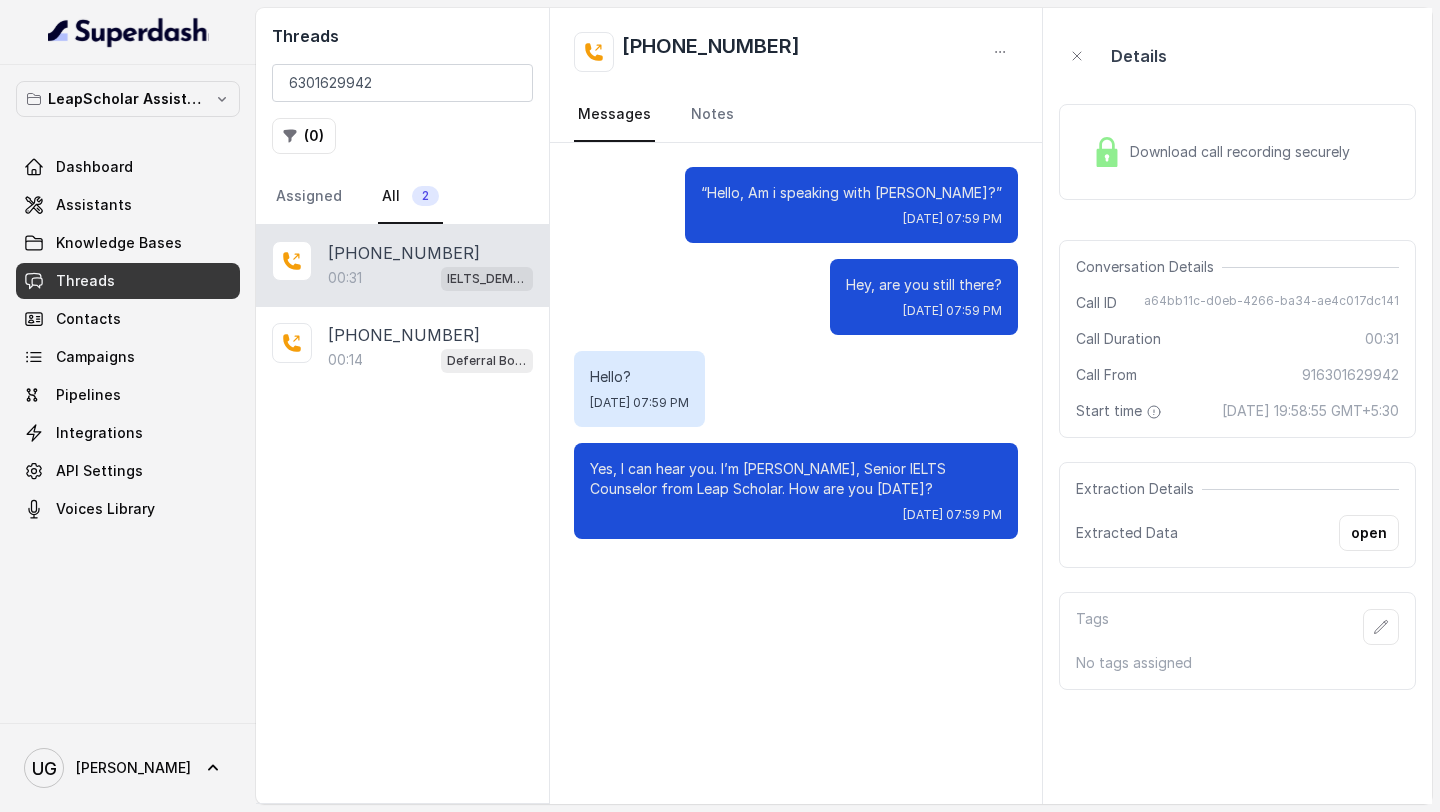 click at bounding box center (1107, 152) 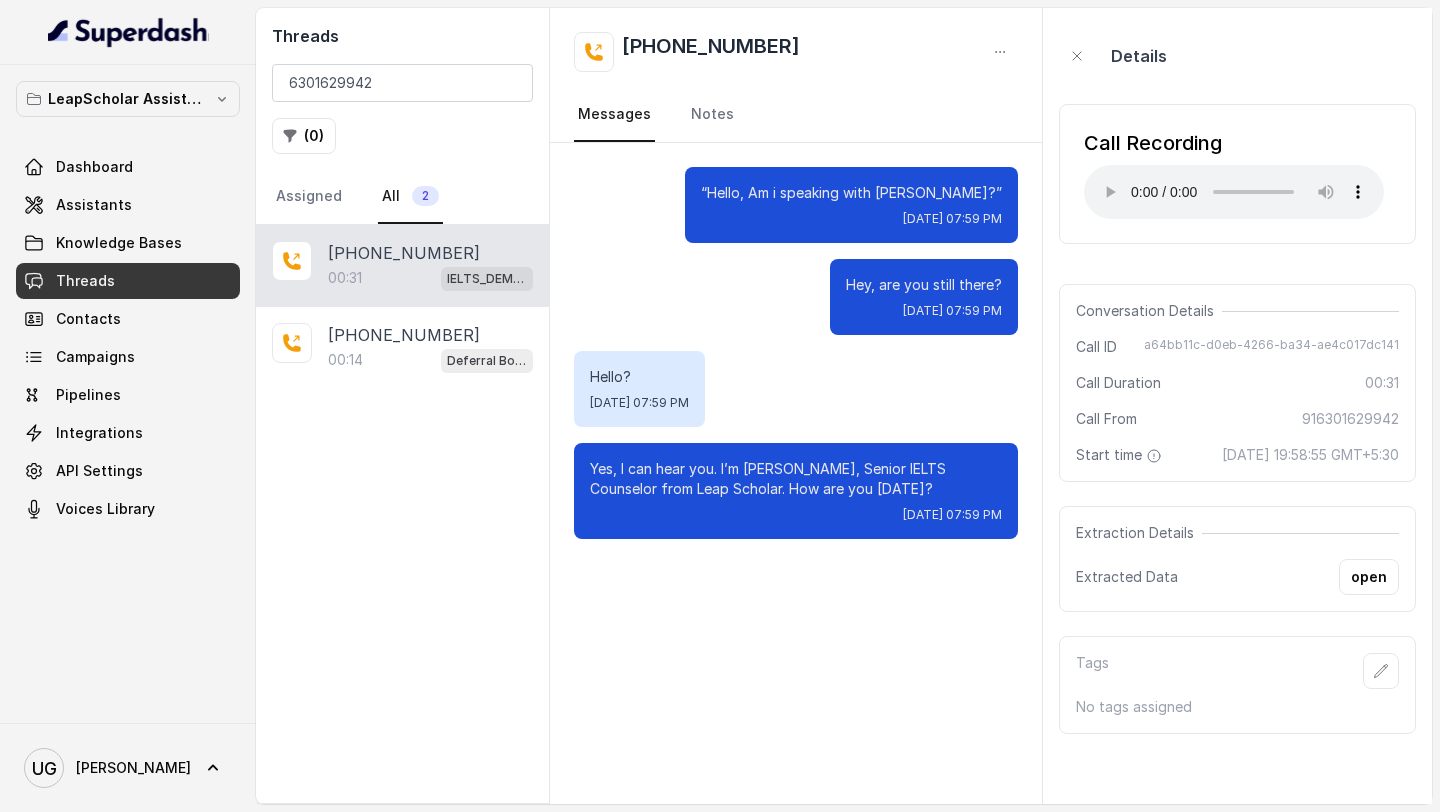 type 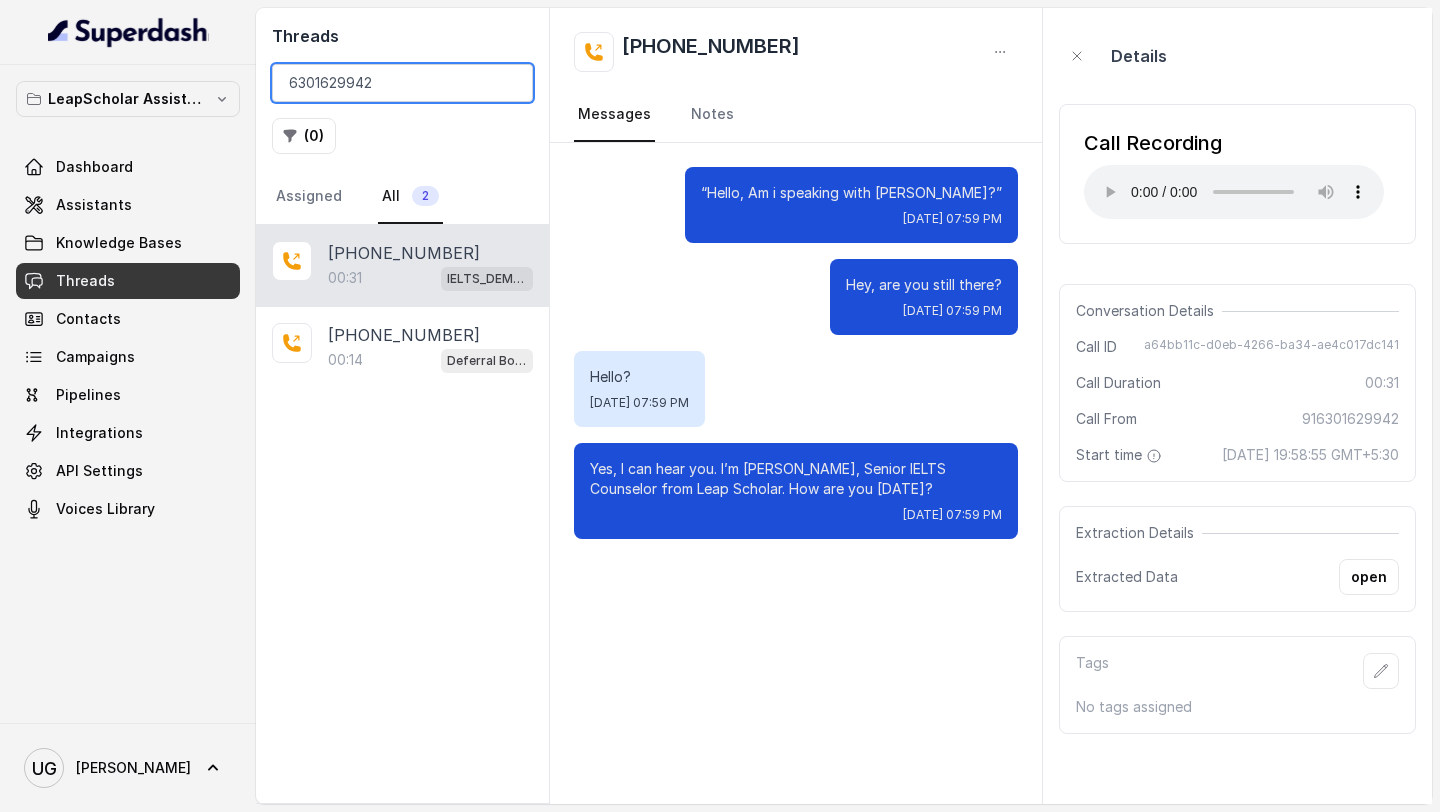 click on "6301629942" at bounding box center [402, 83] 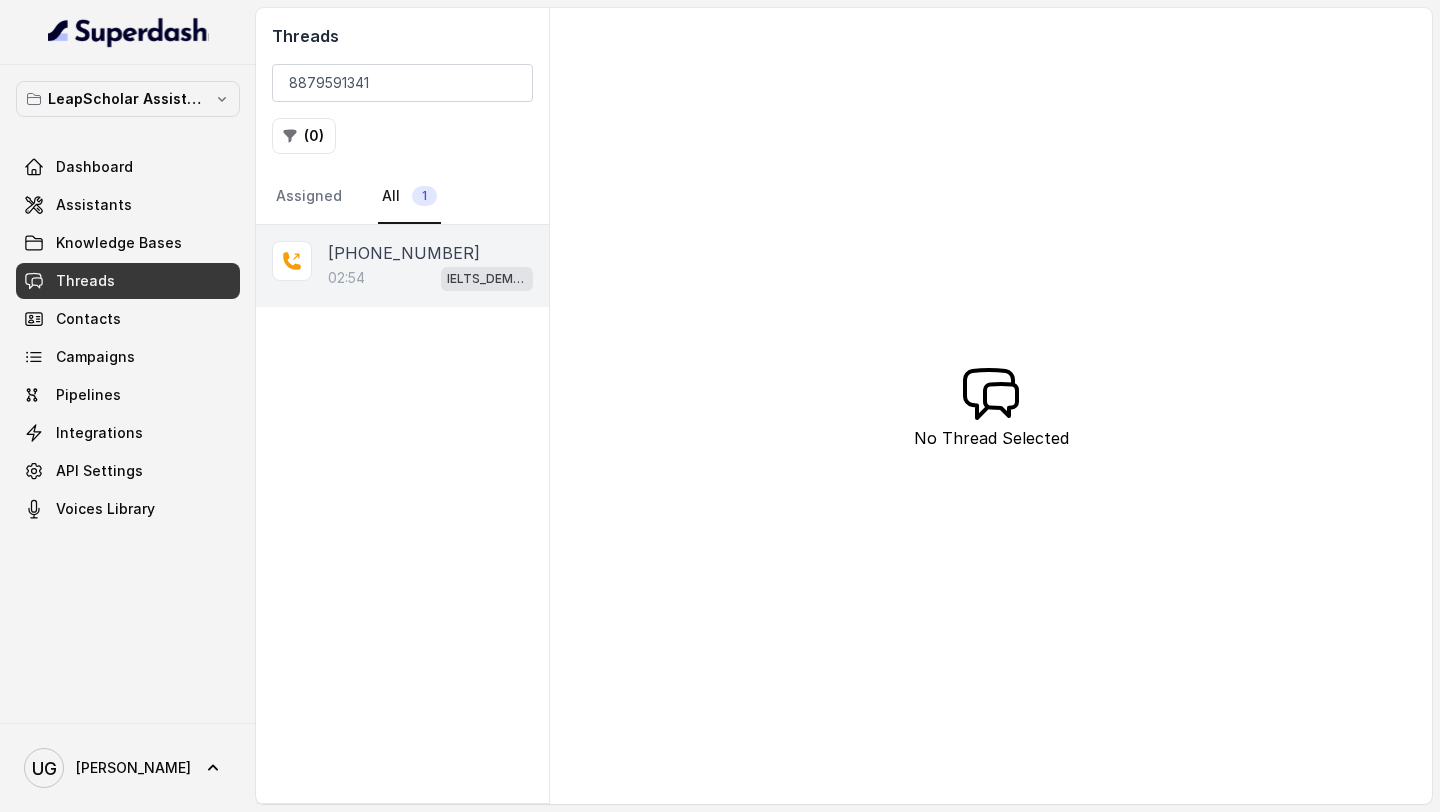 click on "[PHONE_NUMBER]" at bounding box center (404, 253) 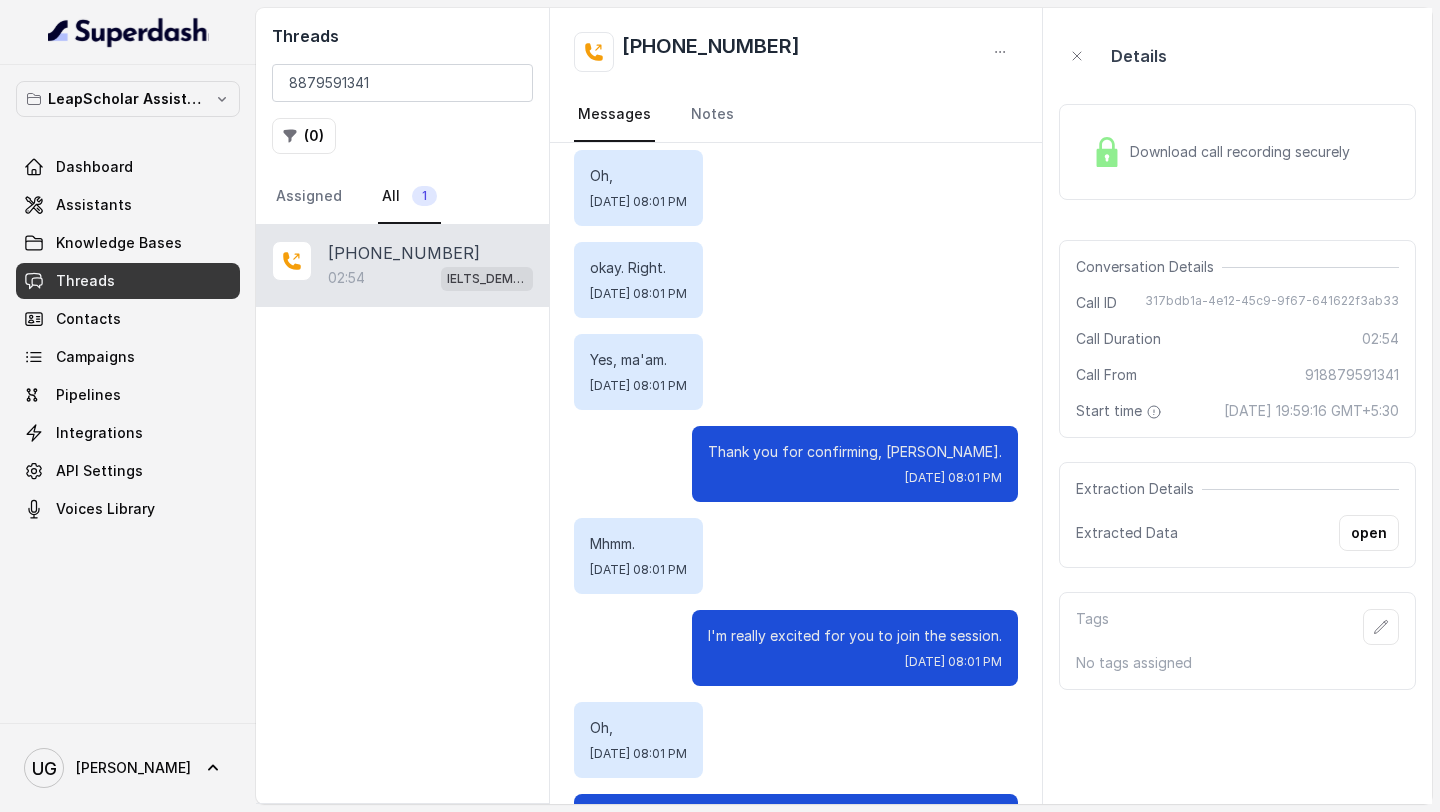 scroll, scrollTop: 2827, scrollLeft: 0, axis: vertical 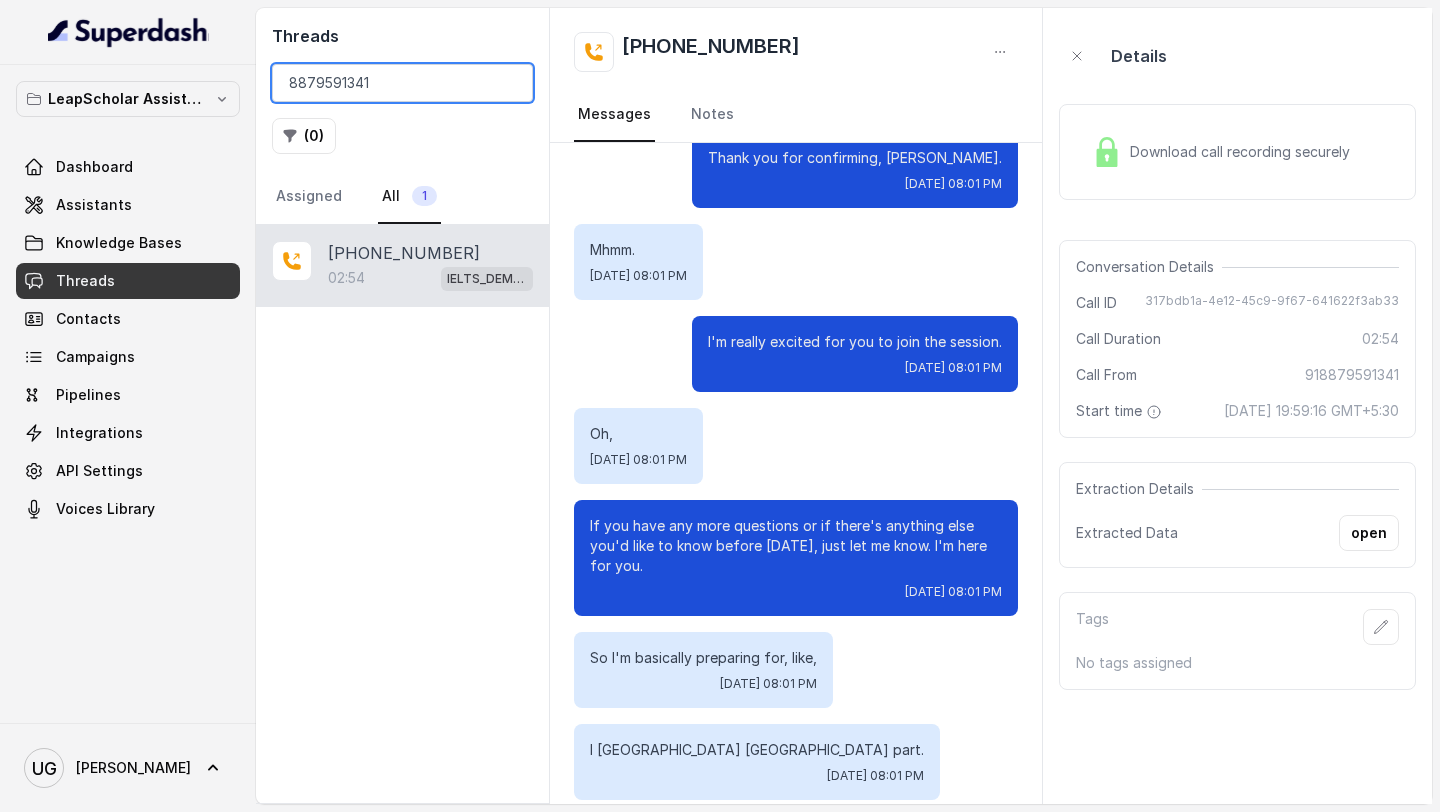 click on "8879591341" at bounding box center (402, 83) 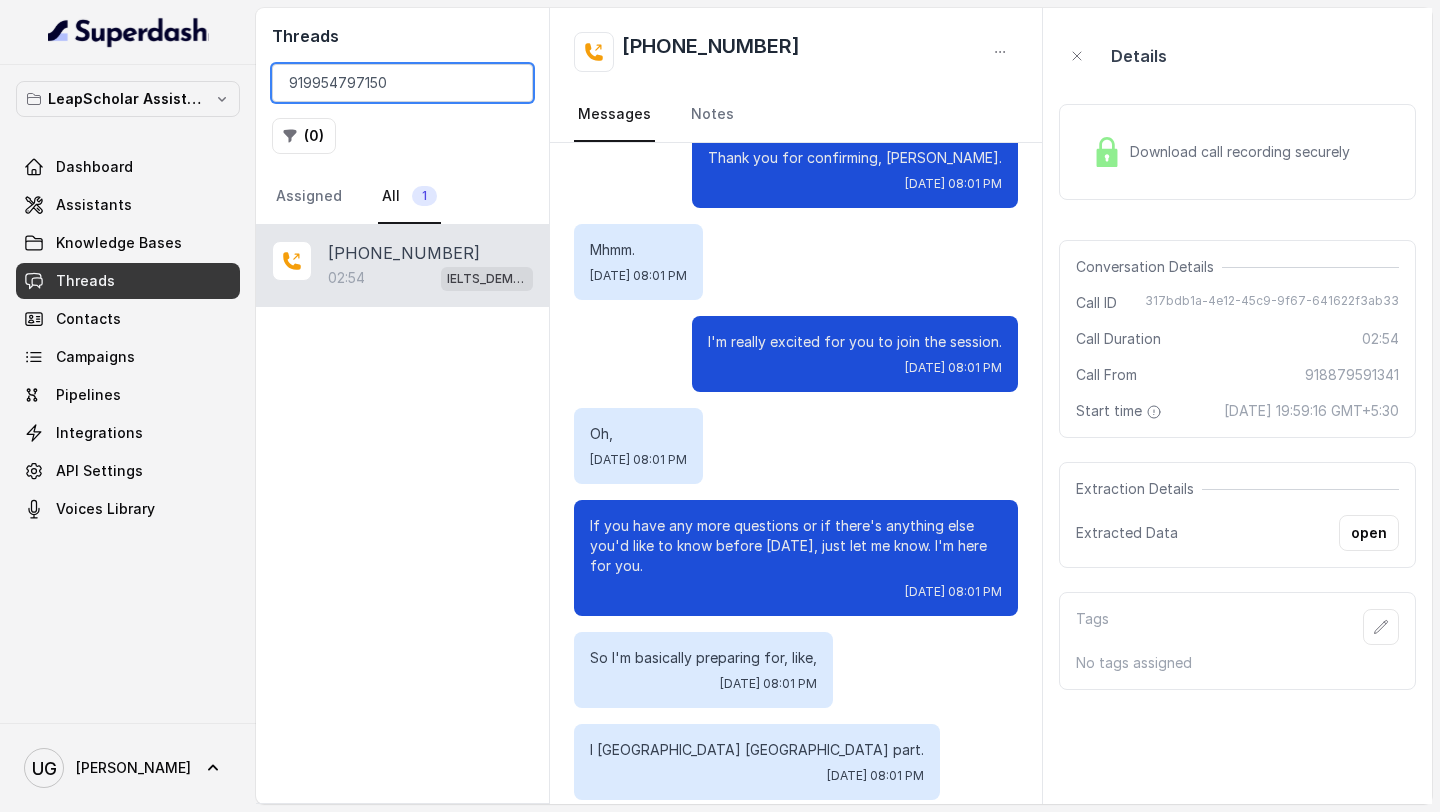 type on "919954797150" 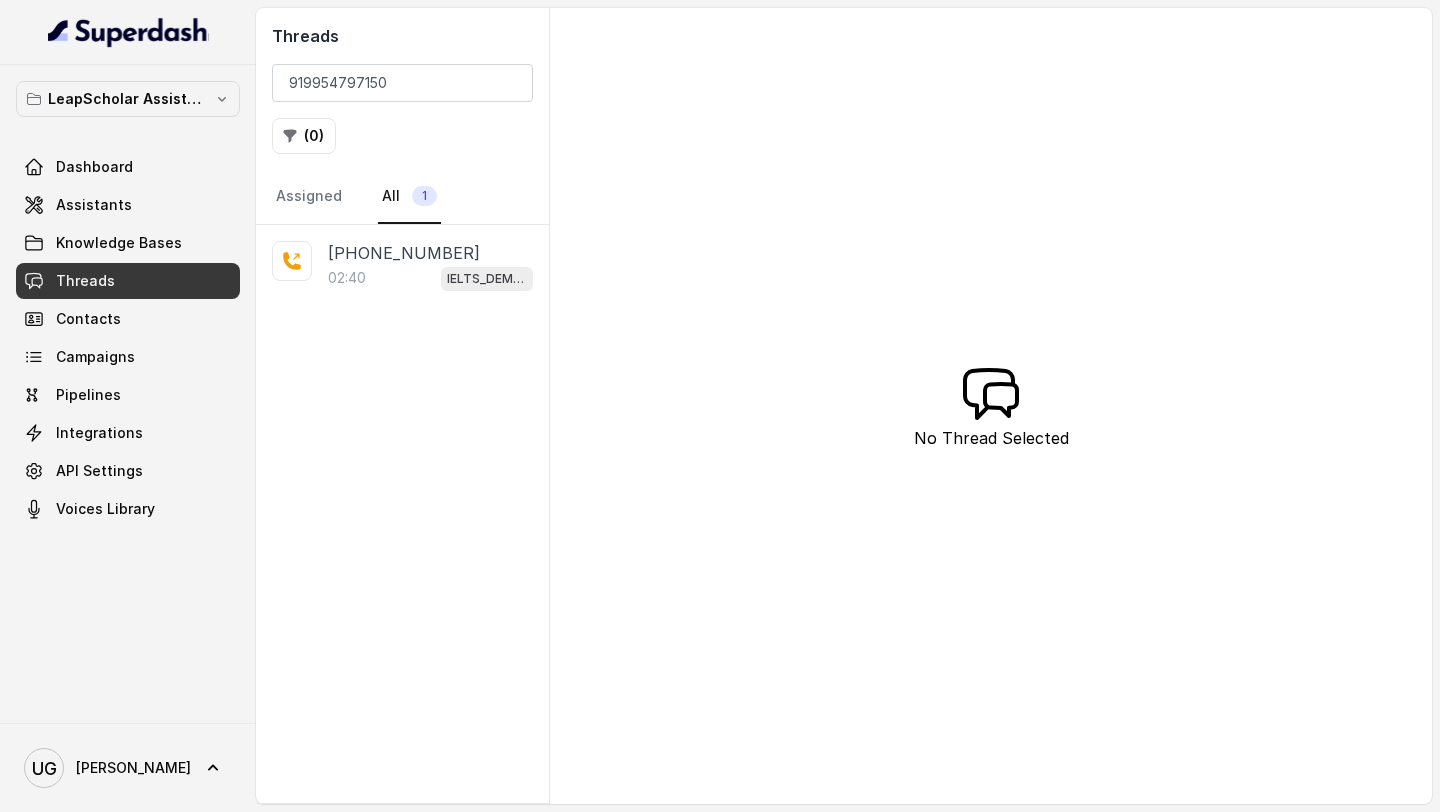 click on "02:40 IELTS_DEMO_gk" at bounding box center (430, 278) 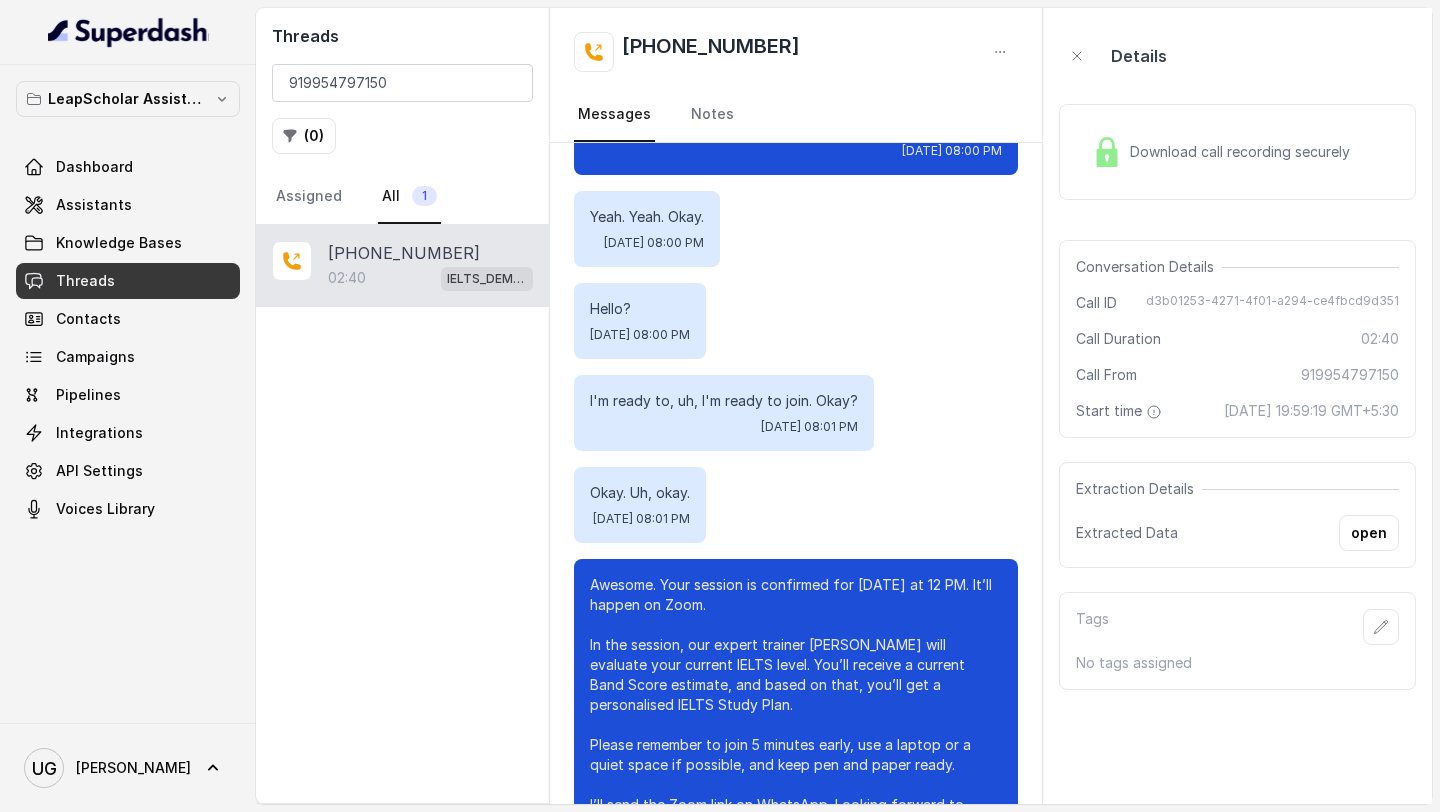 scroll, scrollTop: 1647, scrollLeft: 0, axis: vertical 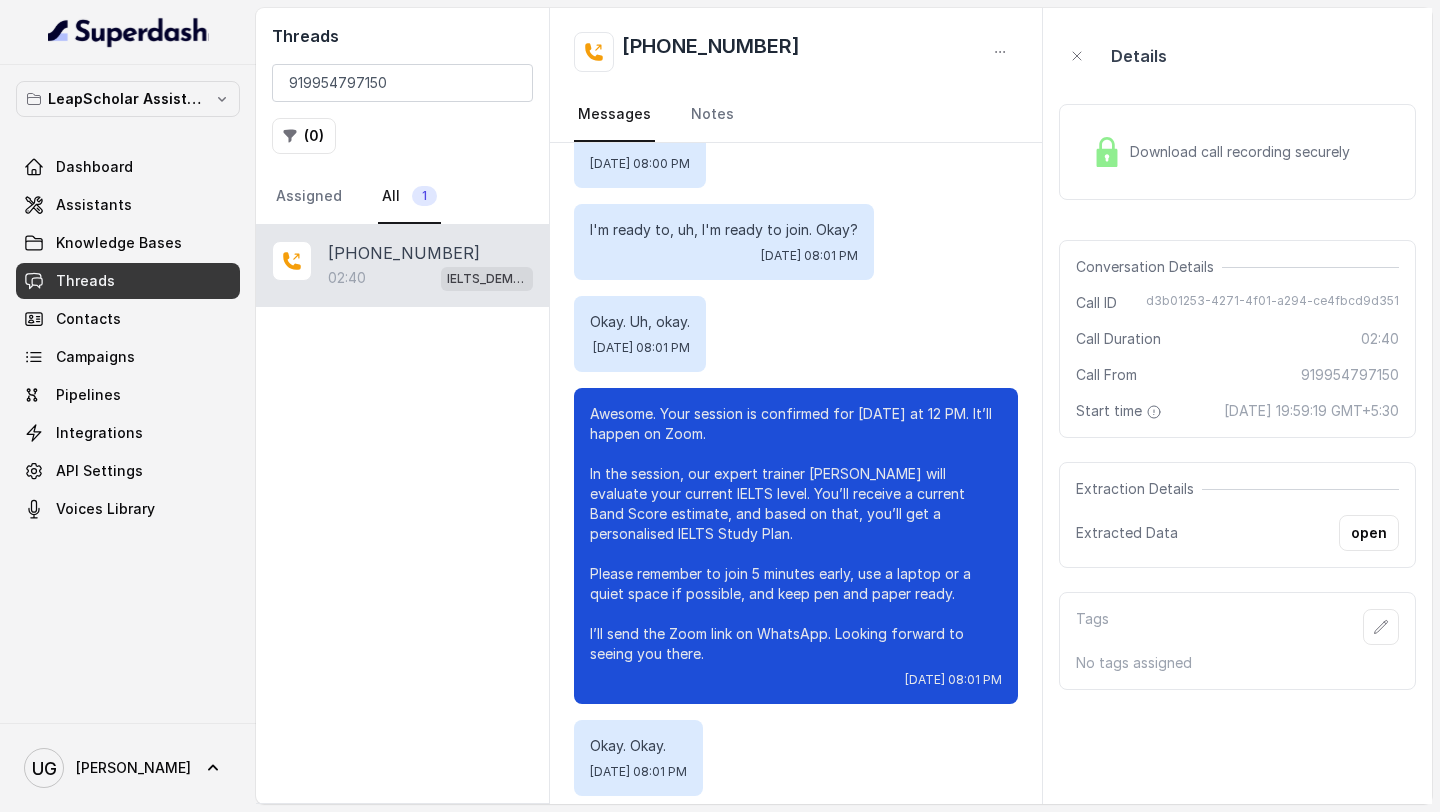 click on "Download call recording securely" at bounding box center [1221, 152] 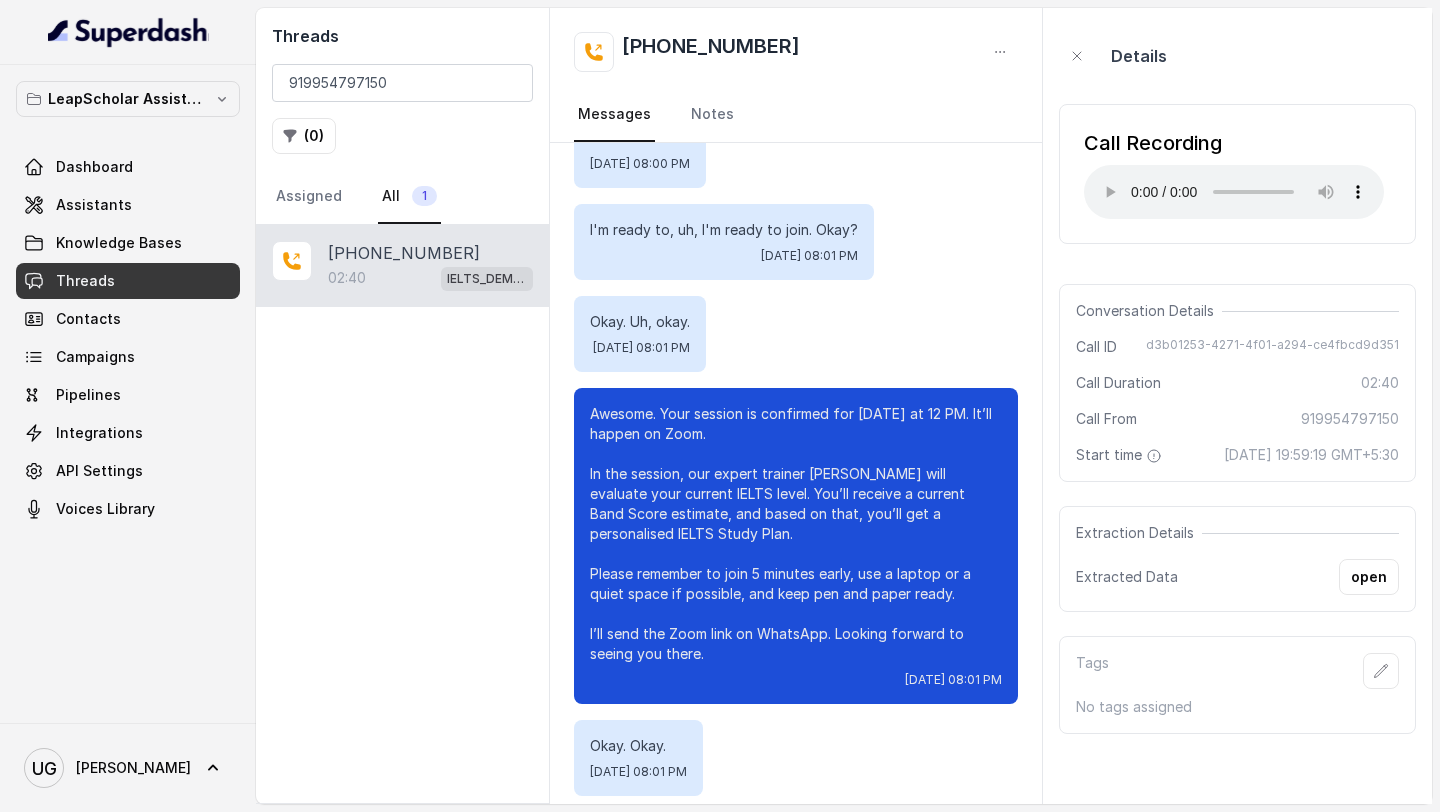 type 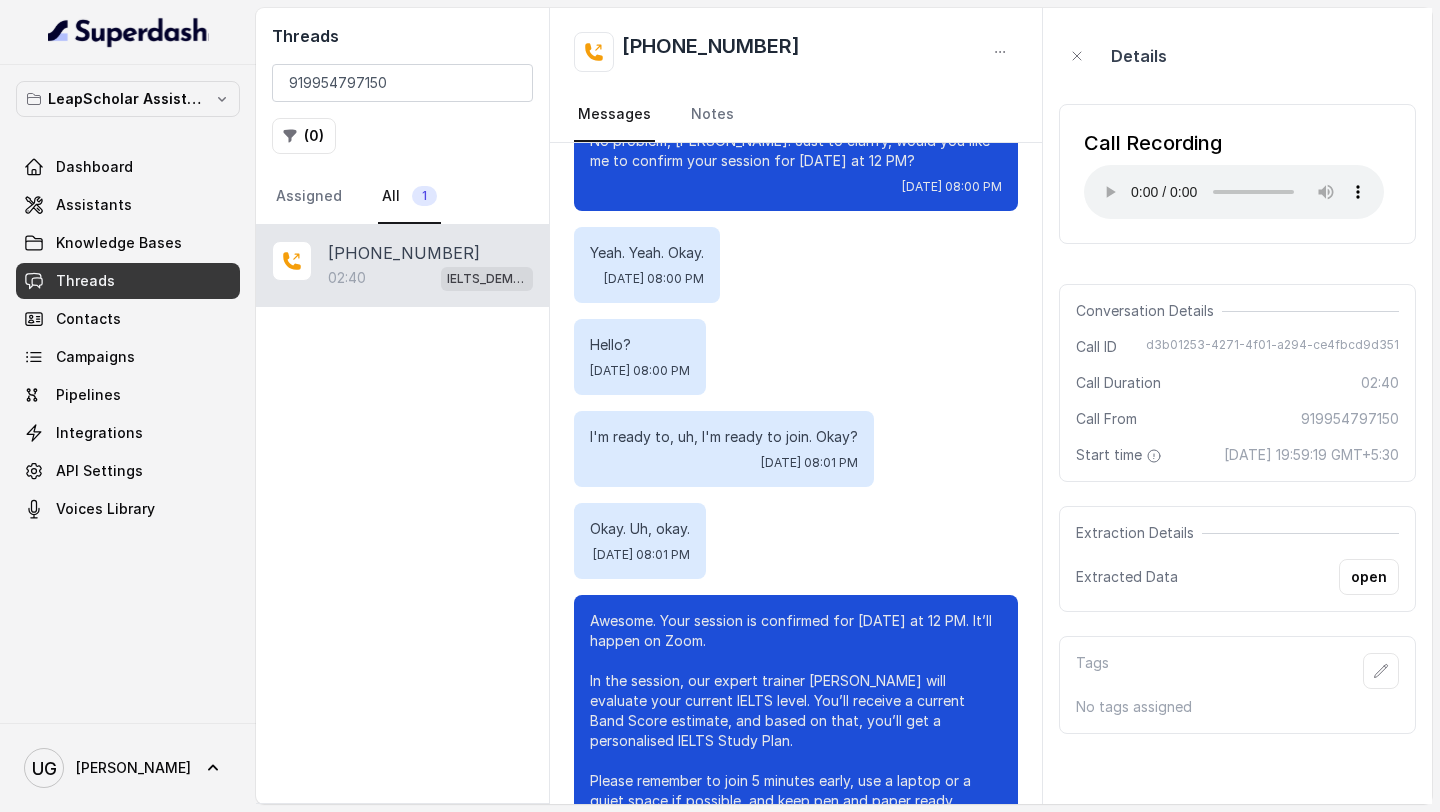 scroll, scrollTop: 1438, scrollLeft: 0, axis: vertical 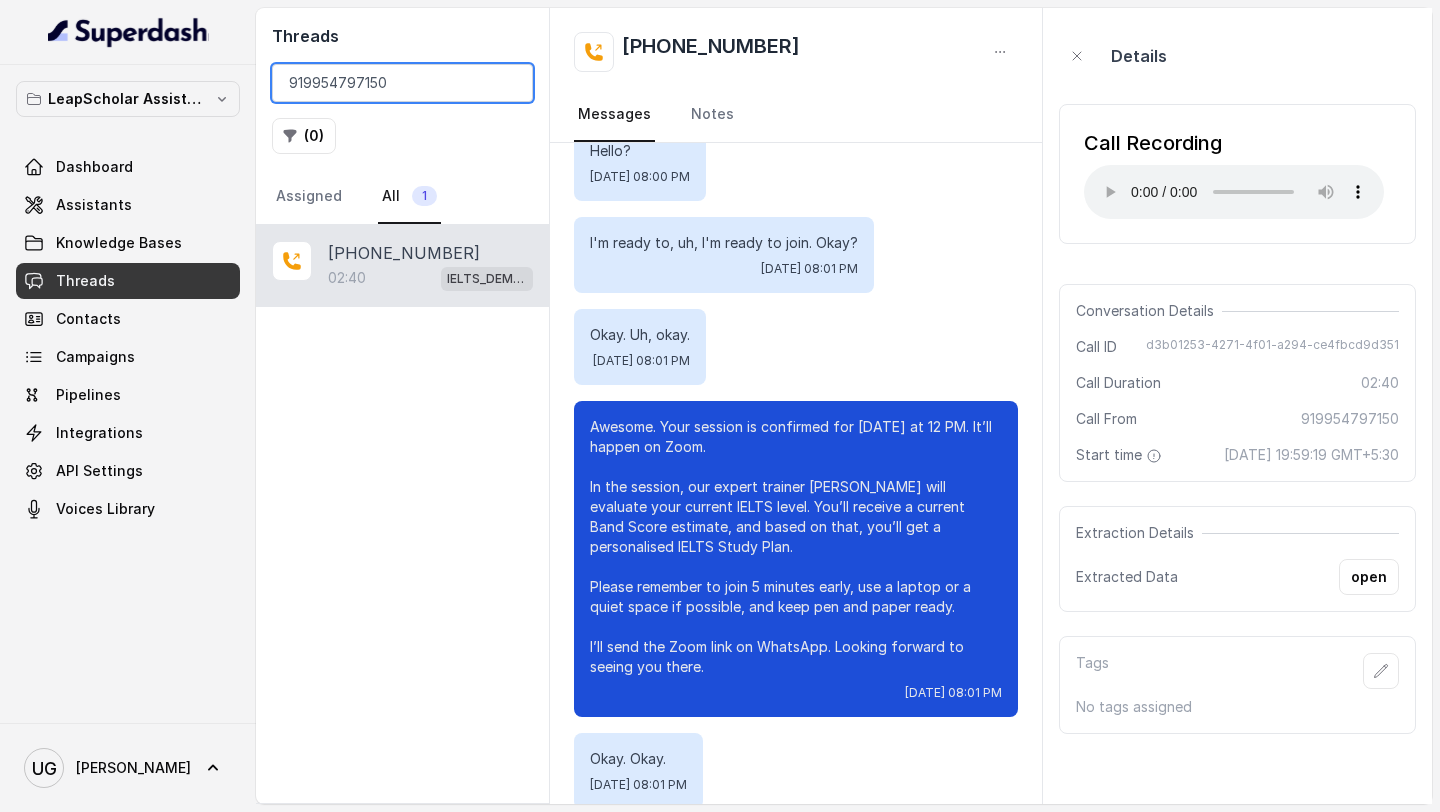 click on "919954797150" at bounding box center (402, 83) 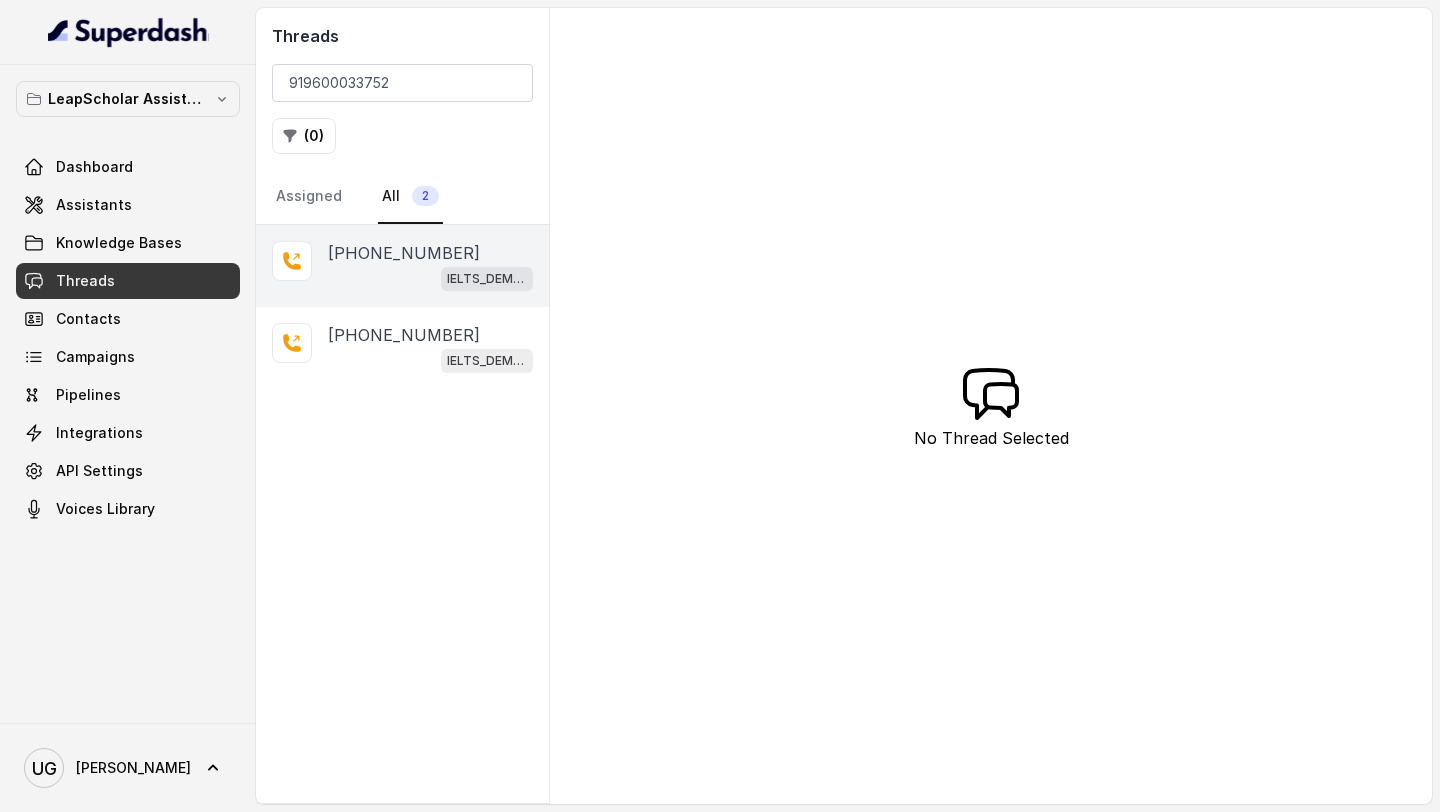 click on "IELTS_DEMO_gk" at bounding box center (430, 278) 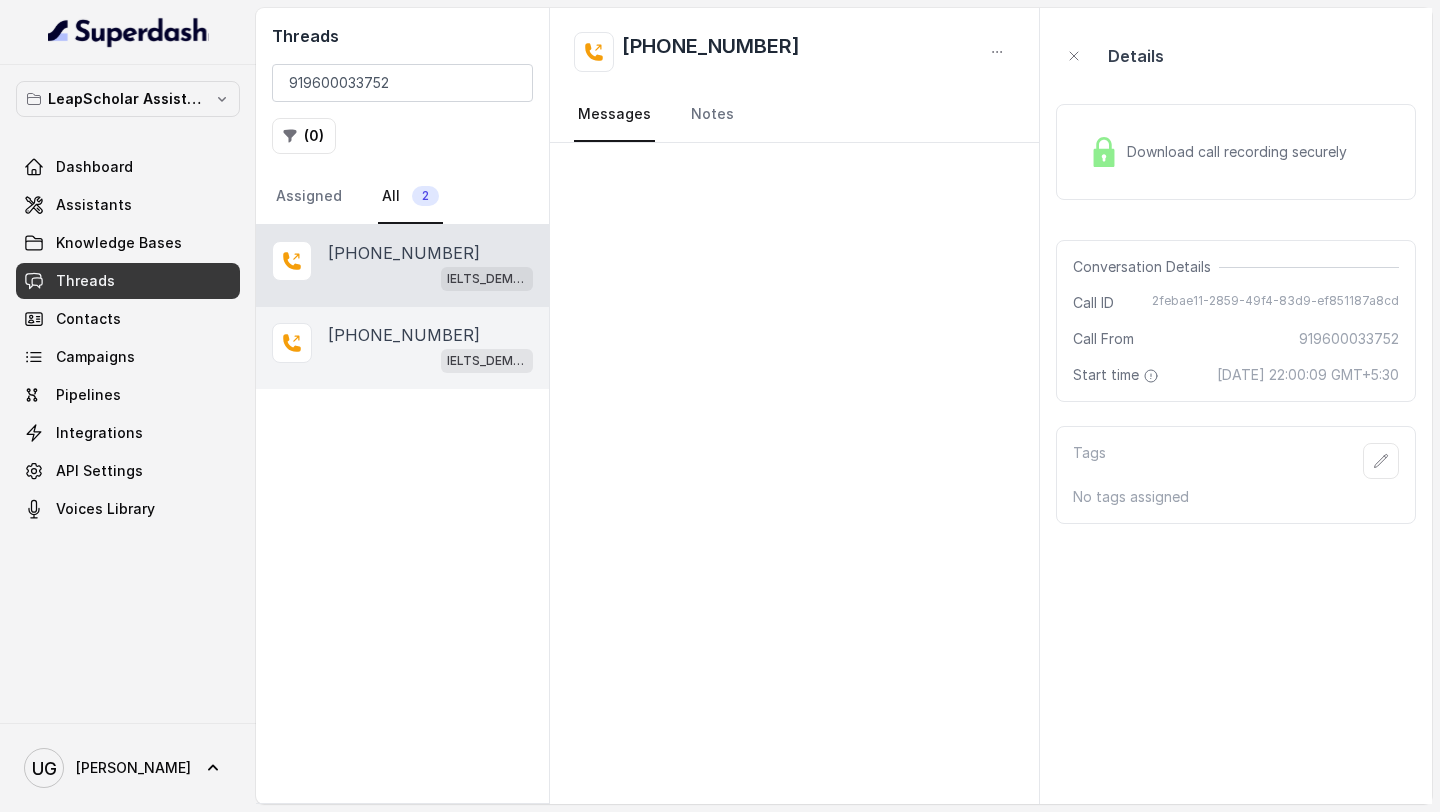 click on "[PHONE_NUMBER]" at bounding box center (404, 335) 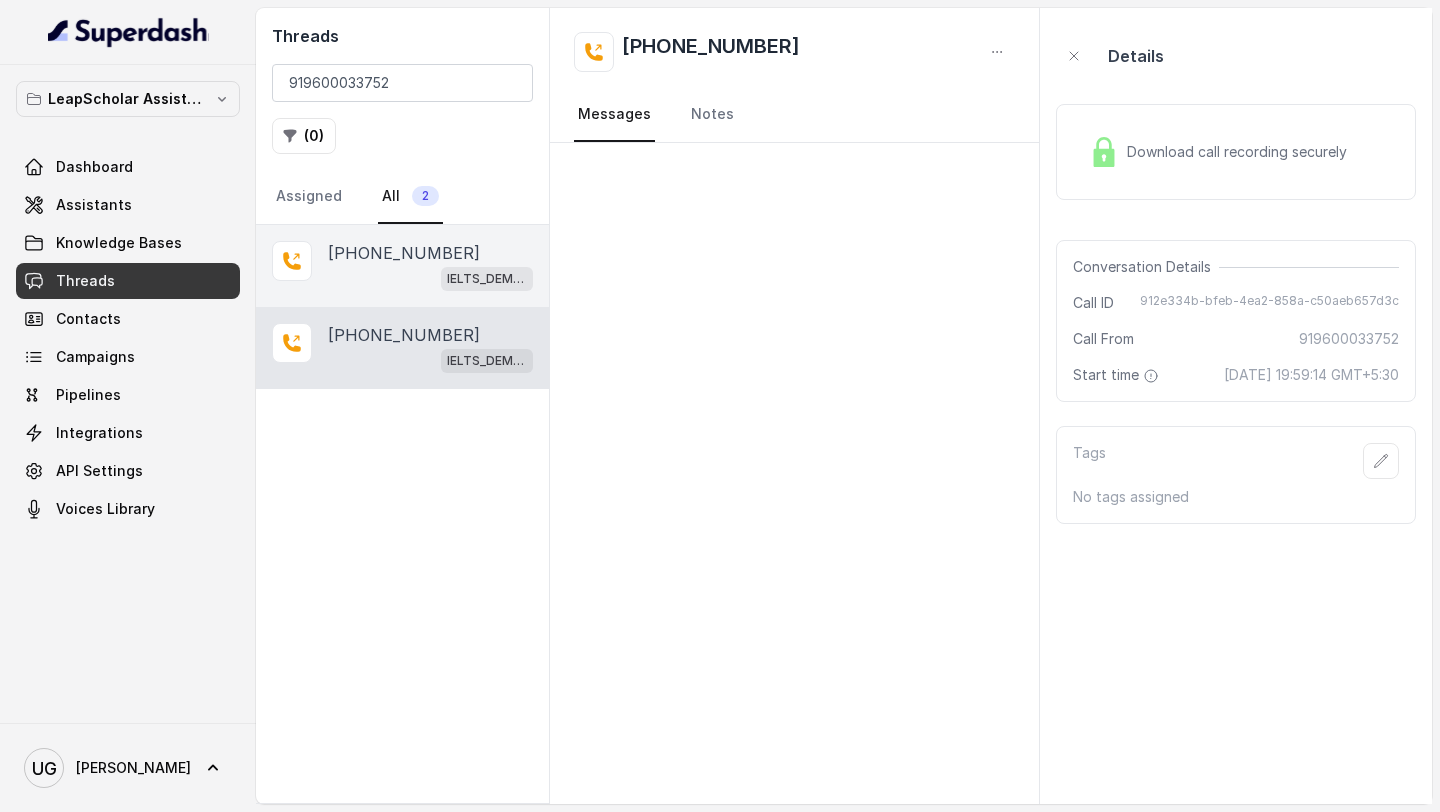 click on "IELTS_DEMO_gk" at bounding box center (430, 278) 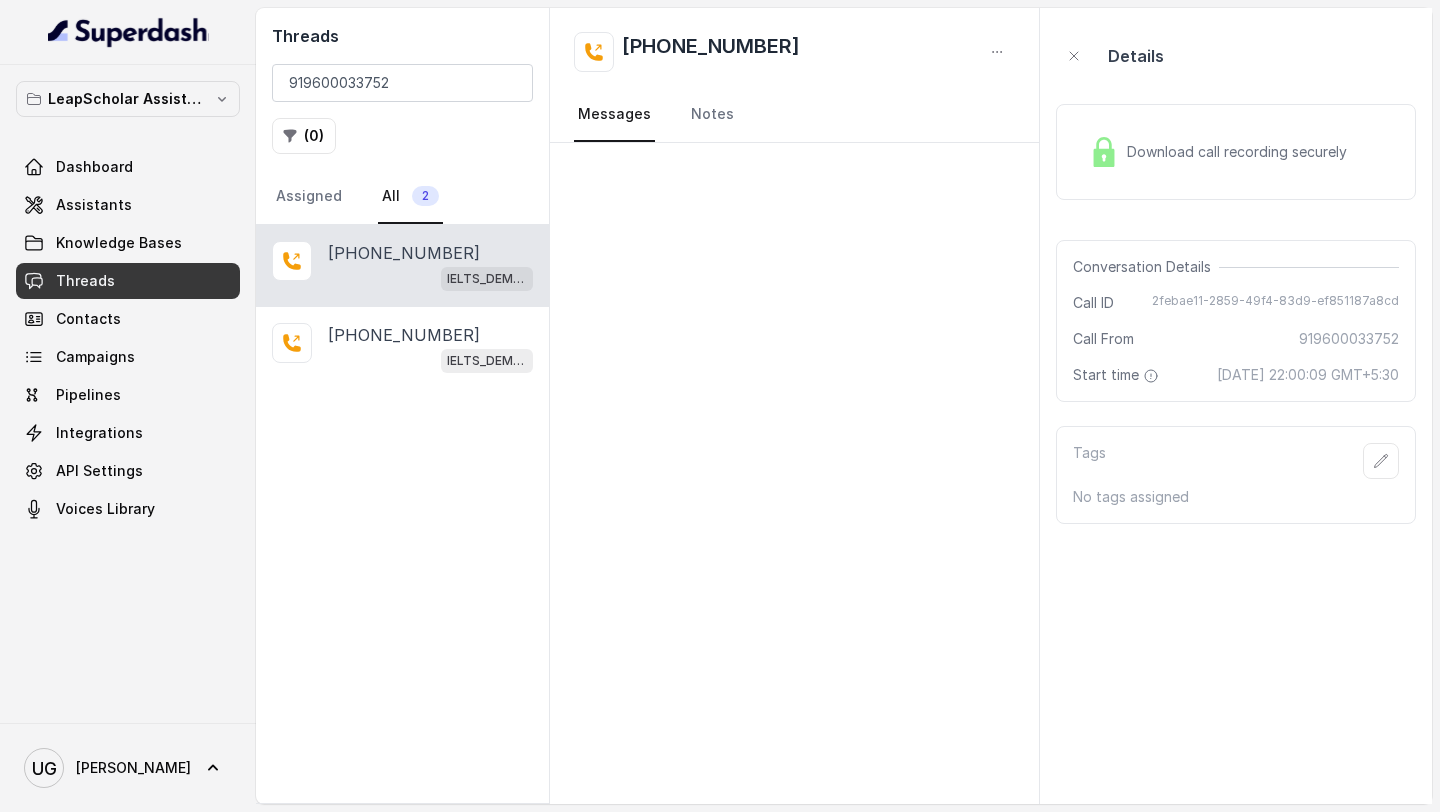 click on "Download call recording securely" at bounding box center [1241, 152] 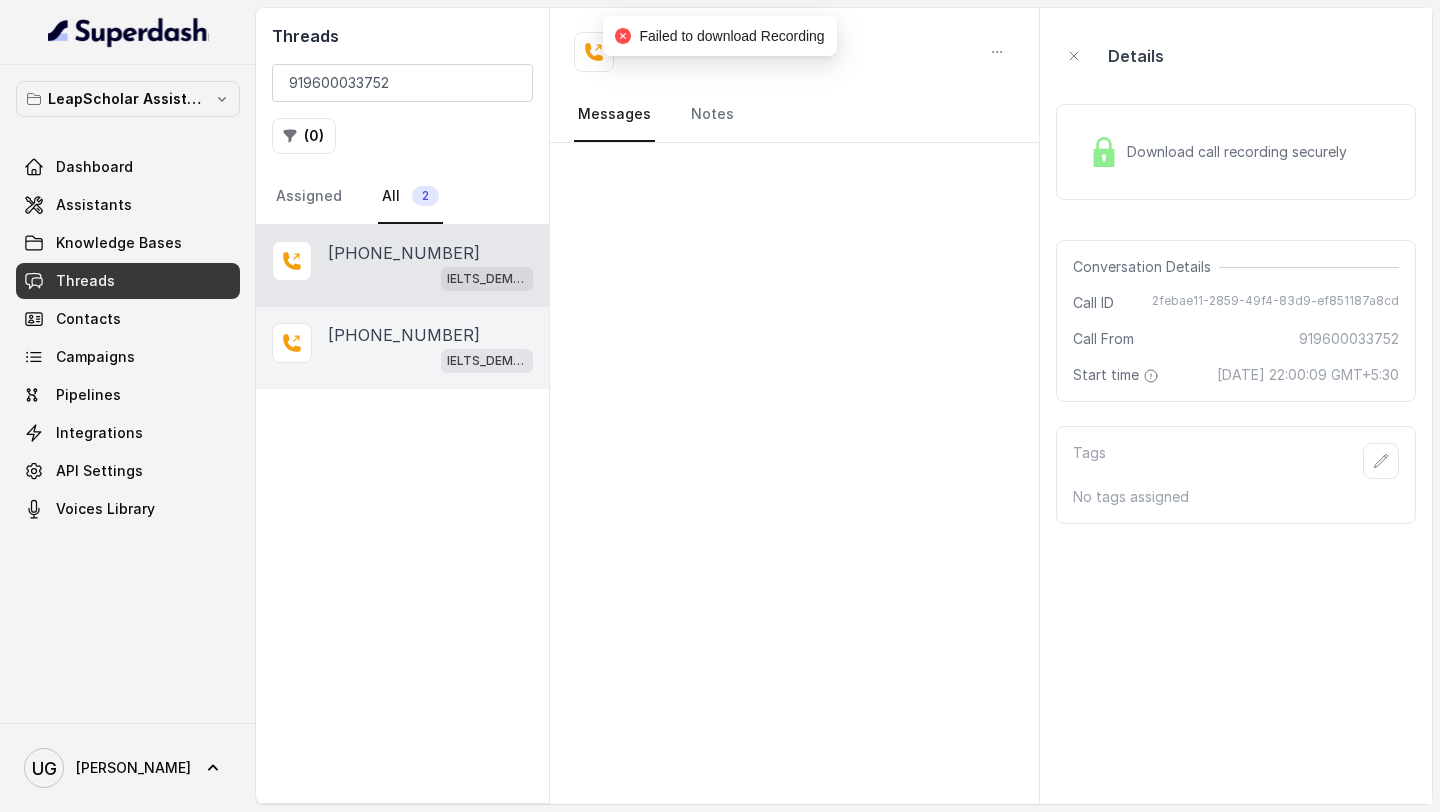 click on "IELTS_DEMO_gk" at bounding box center [430, 360] 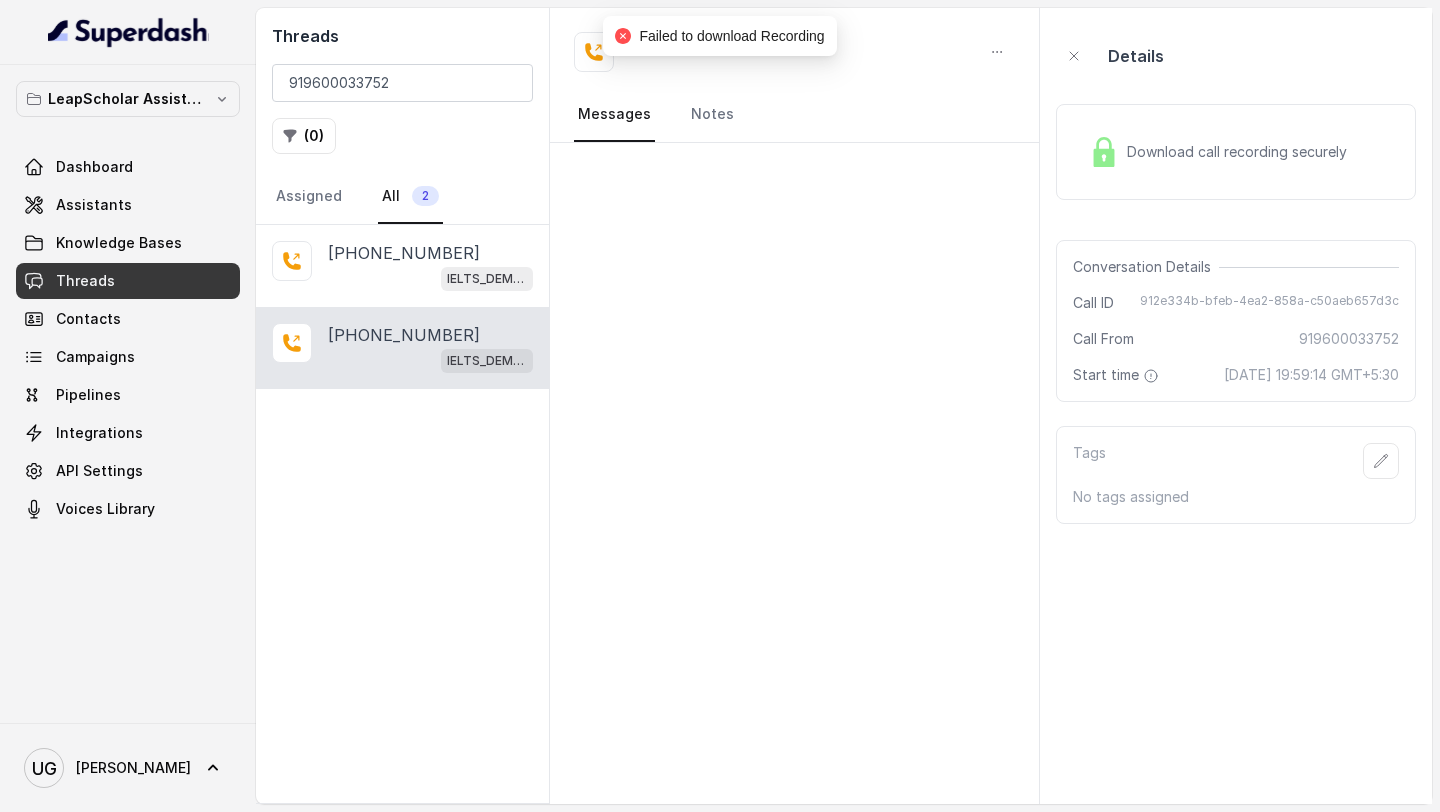 click on "Download call recording securely" at bounding box center [1236, 152] 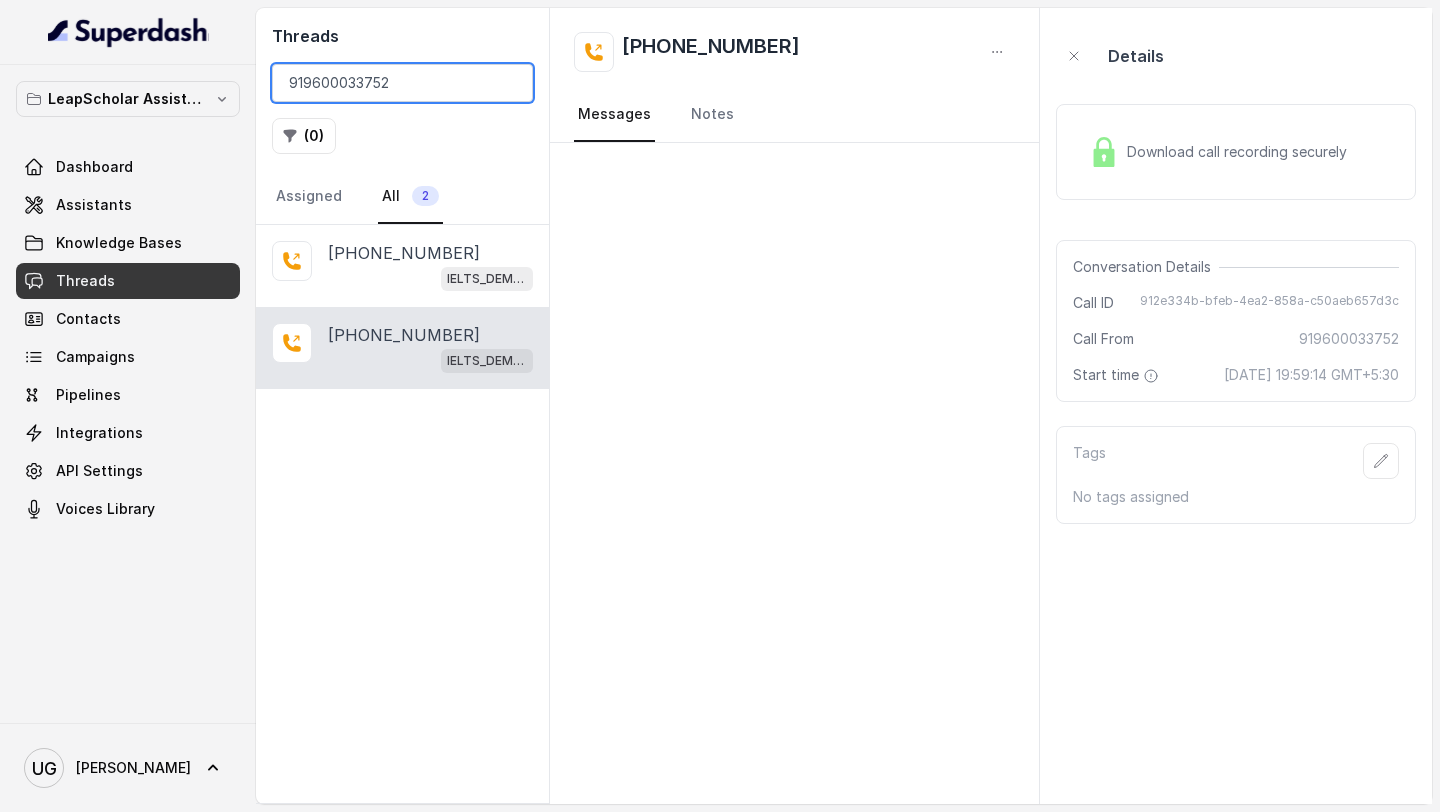 click on "919600033752" at bounding box center (402, 83) 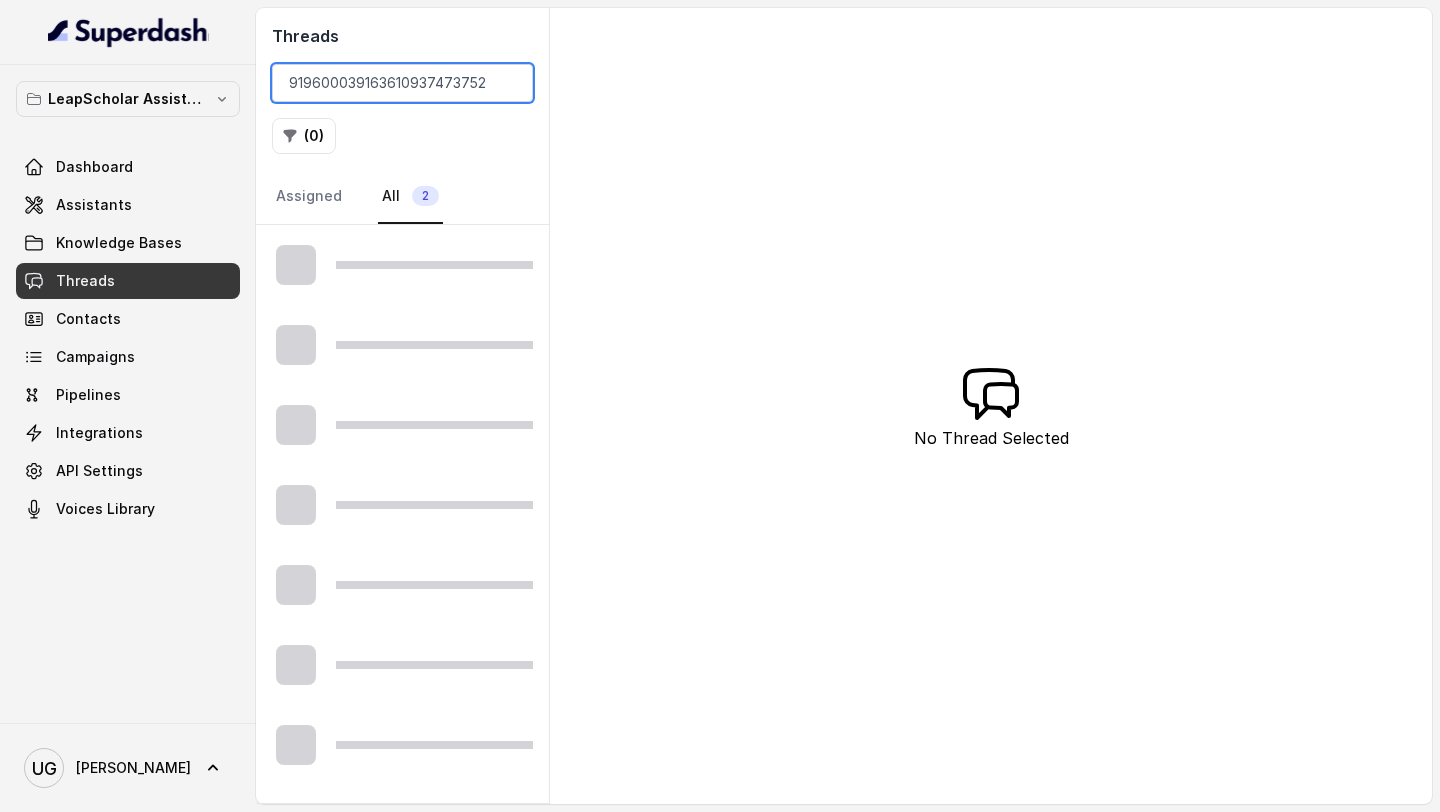 click on "919600039163610937473752" at bounding box center (402, 83) 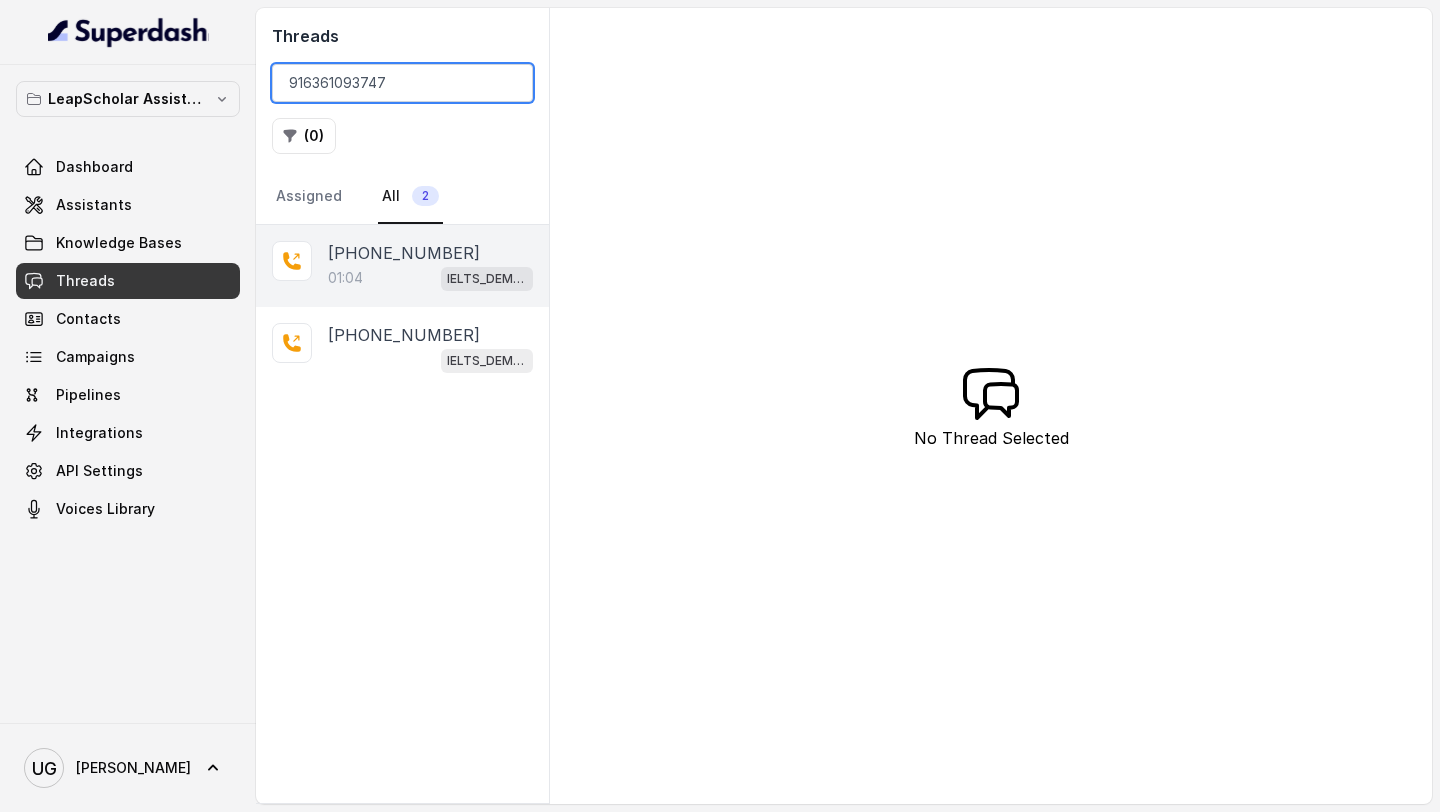type on "916361093747" 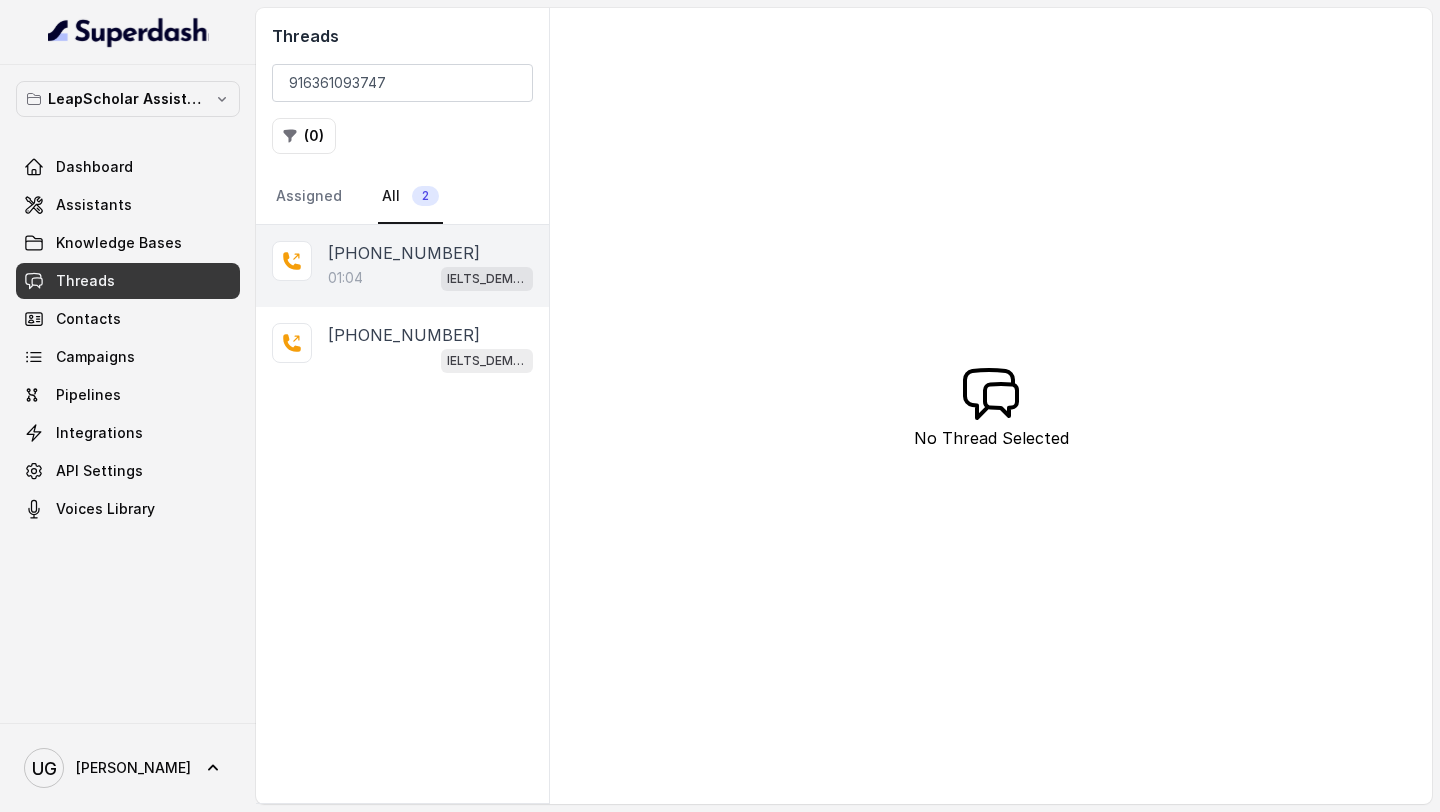 click on "[PHONE_NUMBER]" at bounding box center (404, 253) 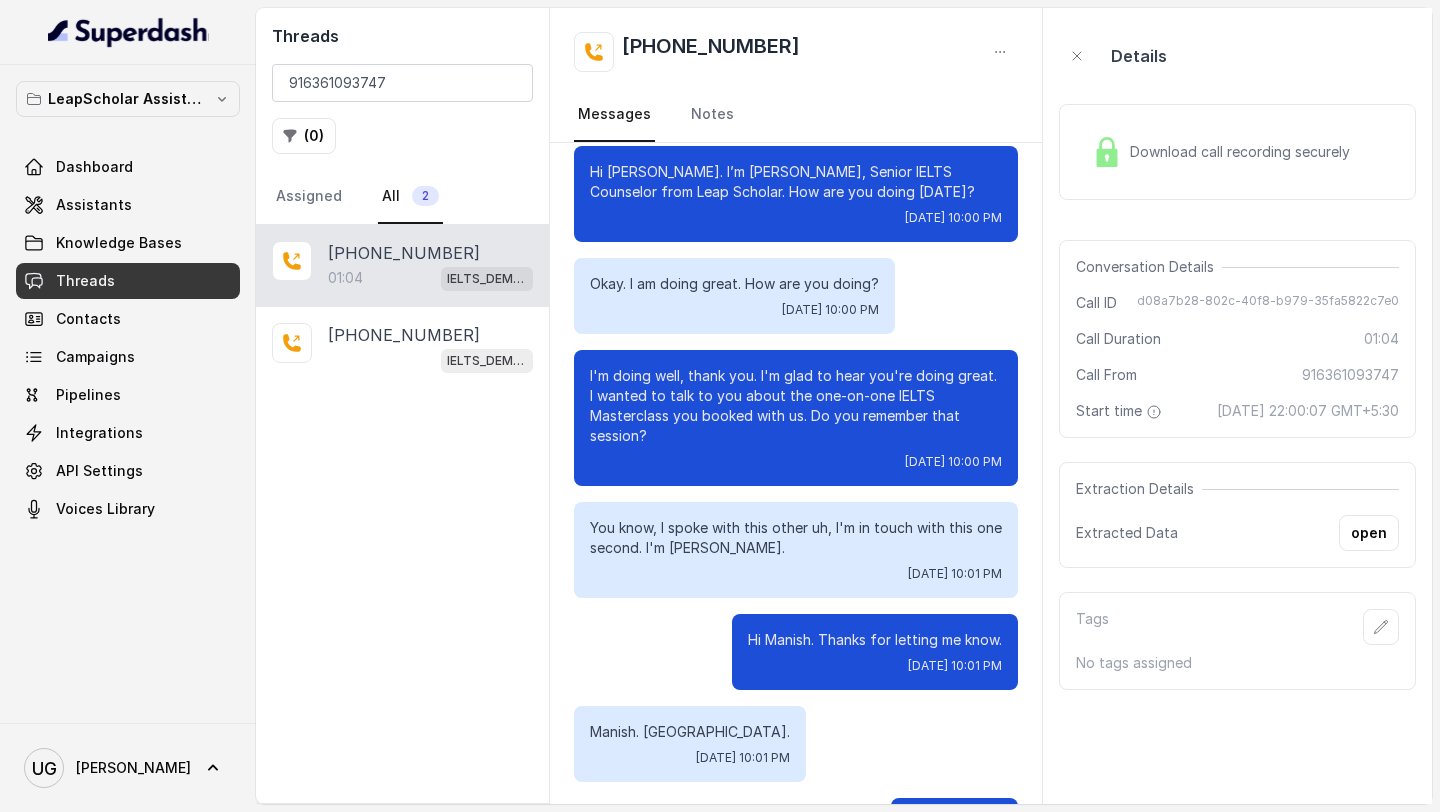 scroll, scrollTop: 872, scrollLeft: 0, axis: vertical 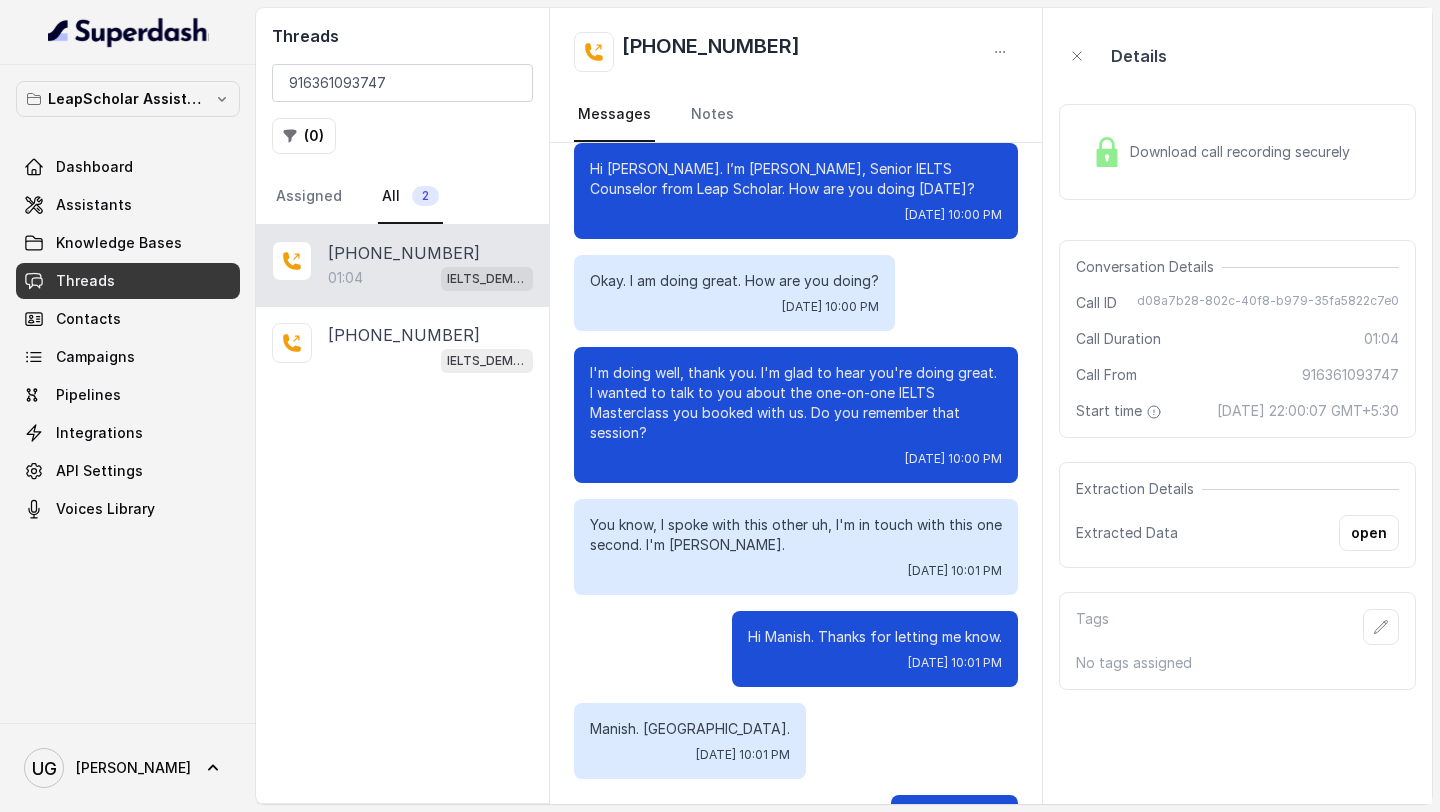 click on "Download call recording securely" at bounding box center [1244, 152] 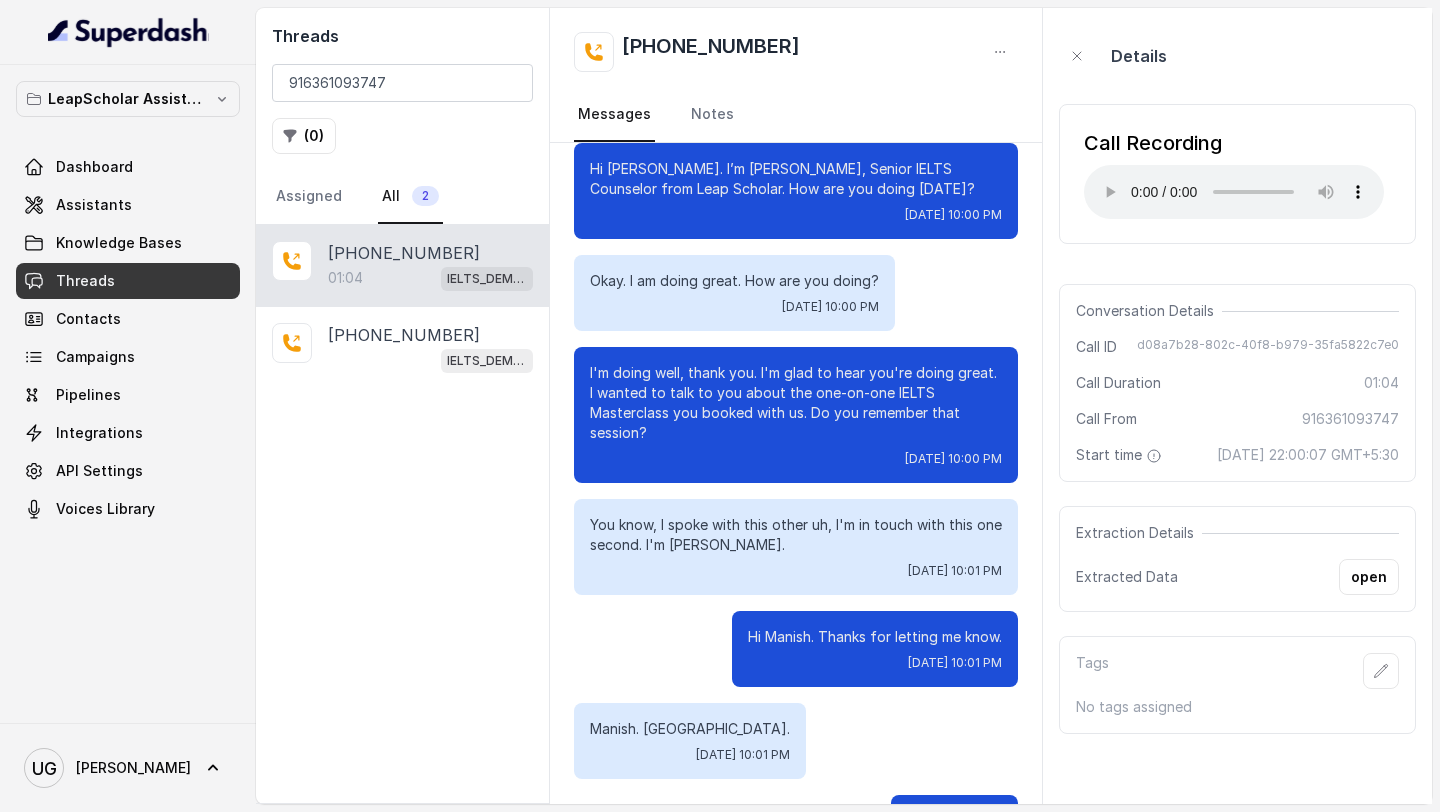 type 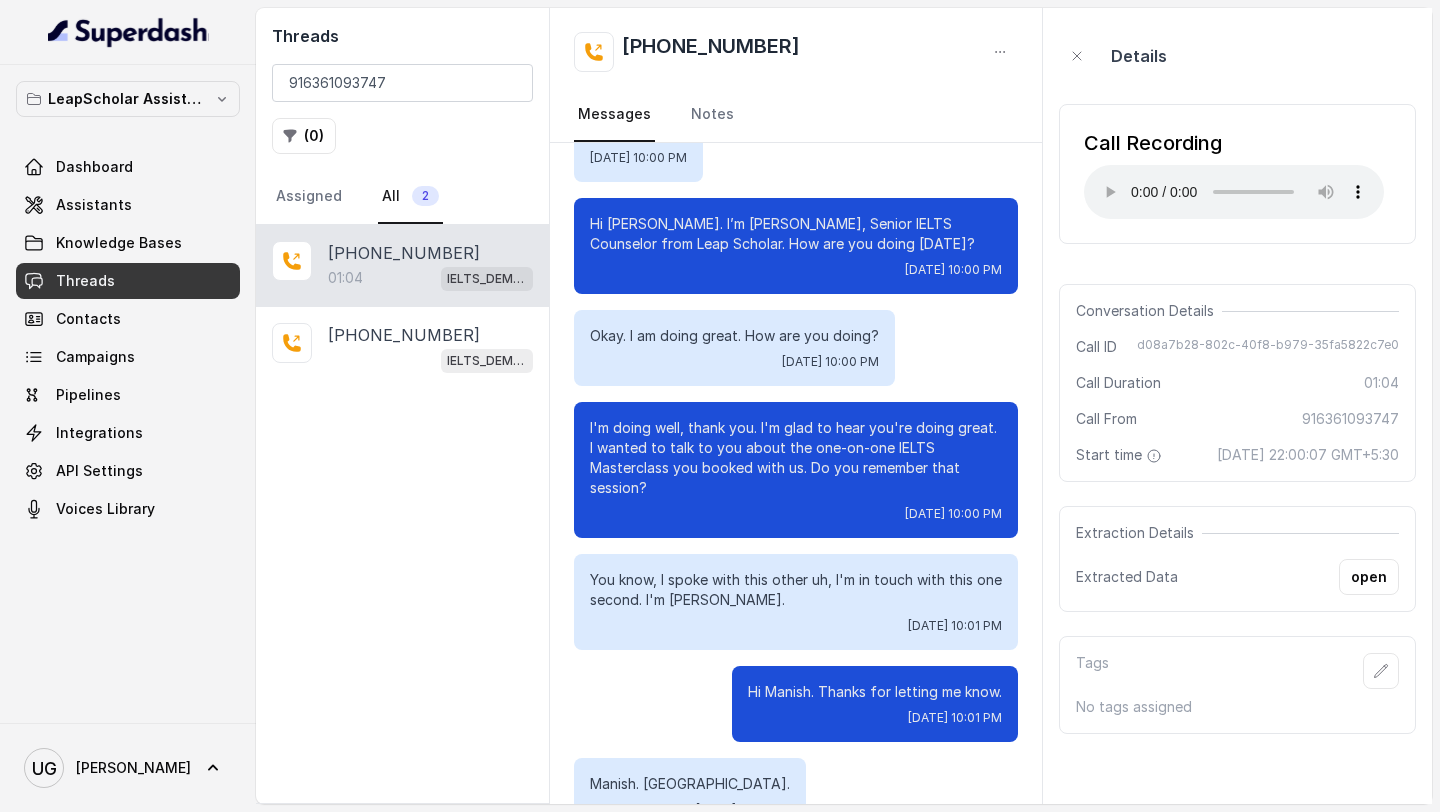 scroll, scrollTop: 752, scrollLeft: 0, axis: vertical 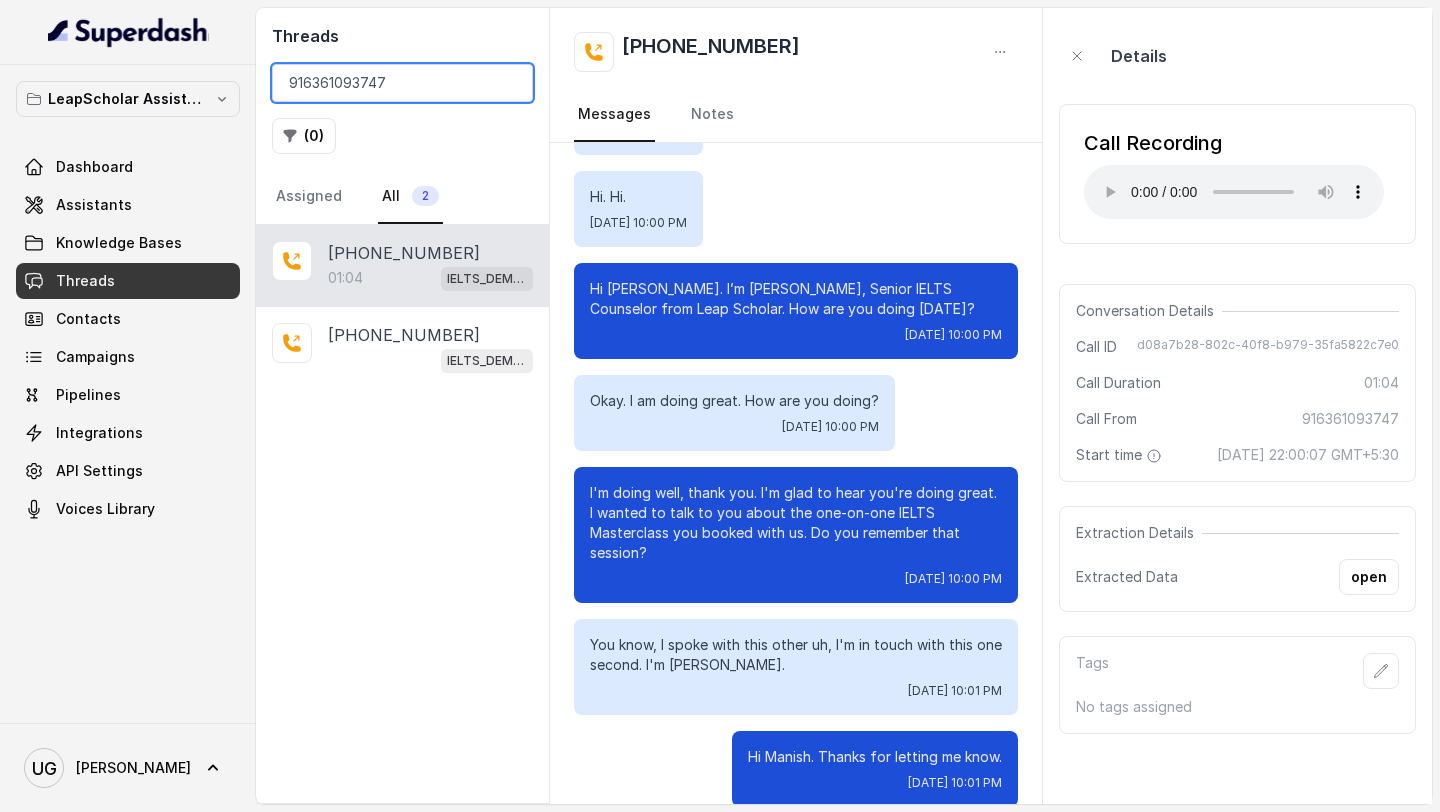 click on "916361093747" at bounding box center (402, 83) 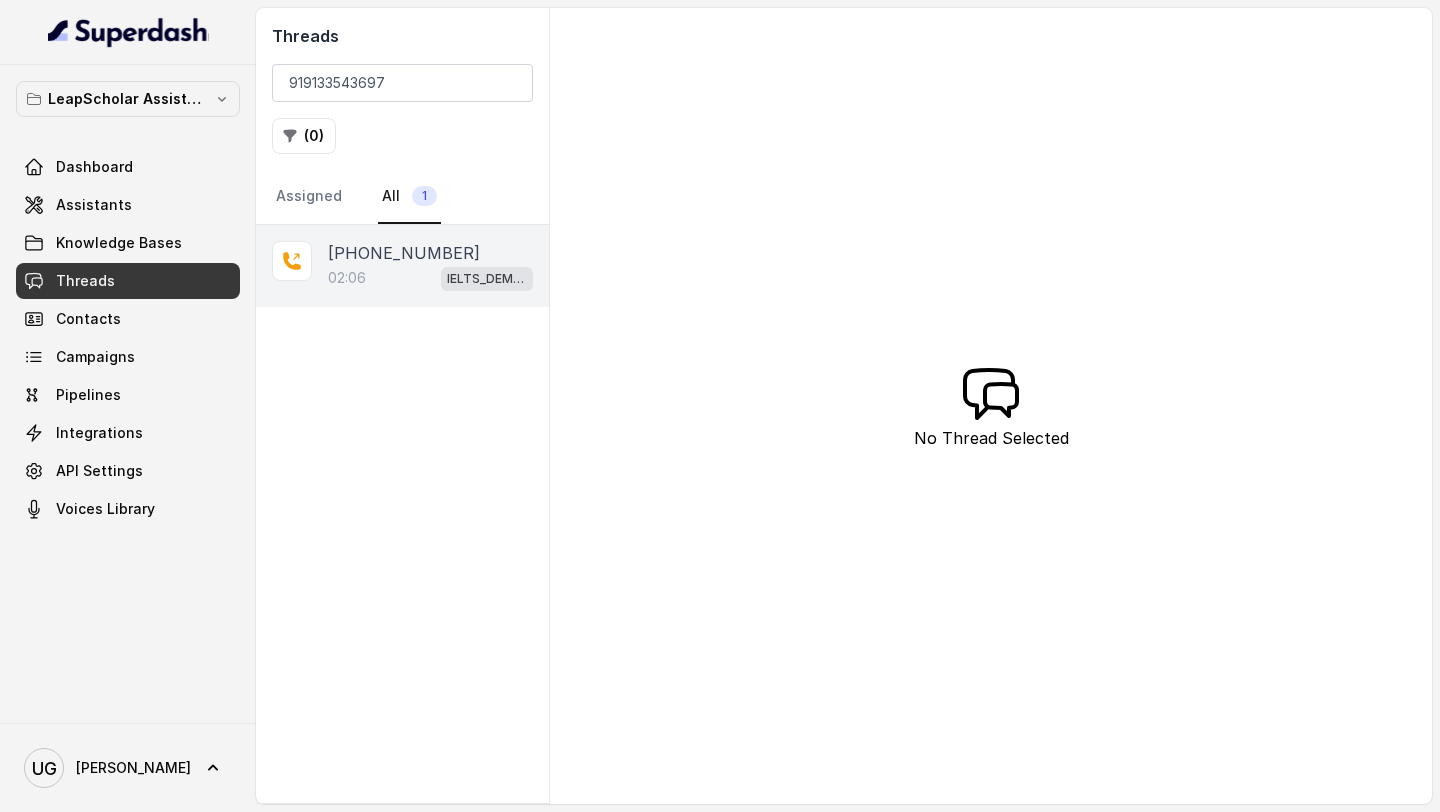 click on "02:06 IELTS_DEMO_gk" at bounding box center (430, 278) 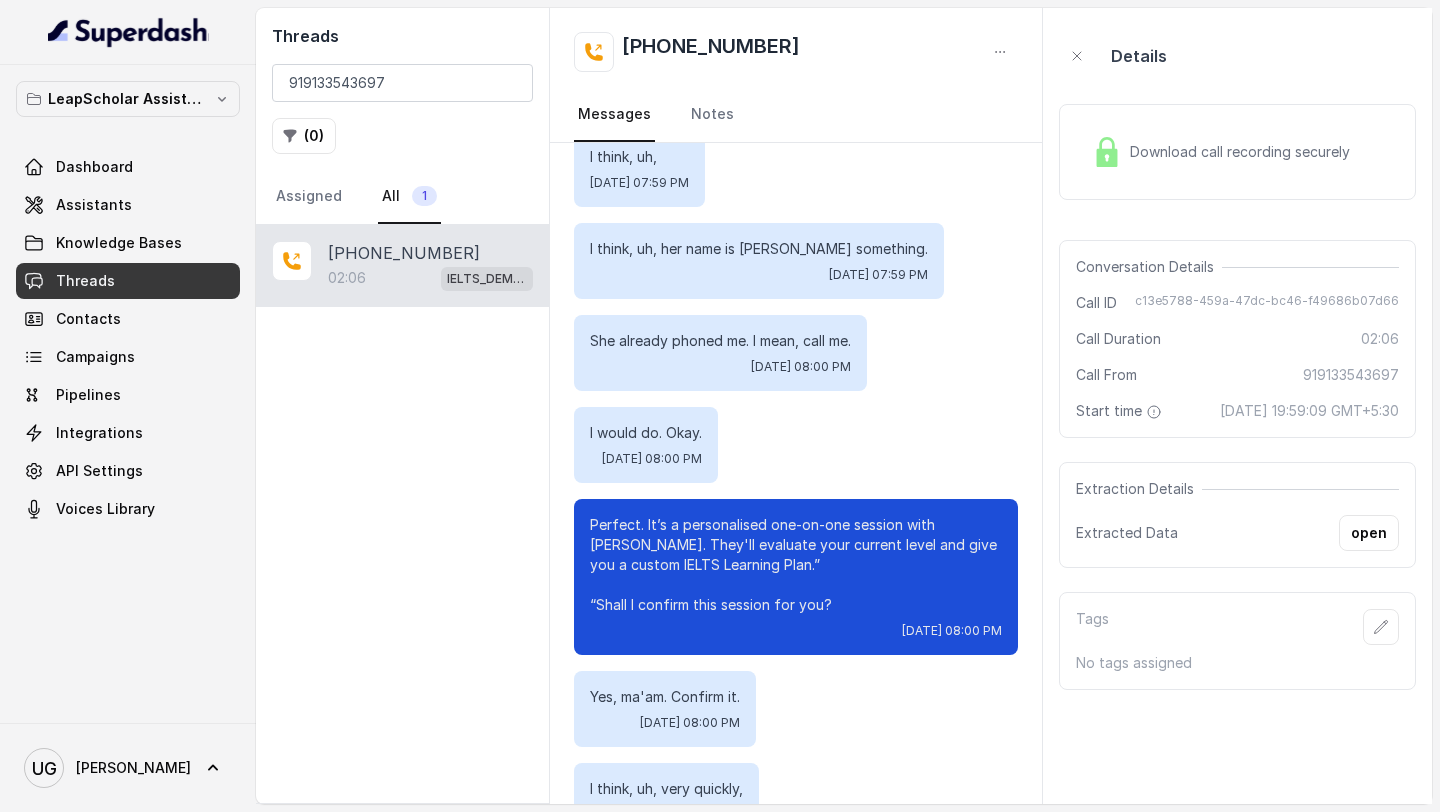 scroll, scrollTop: 943, scrollLeft: 0, axis: vertical 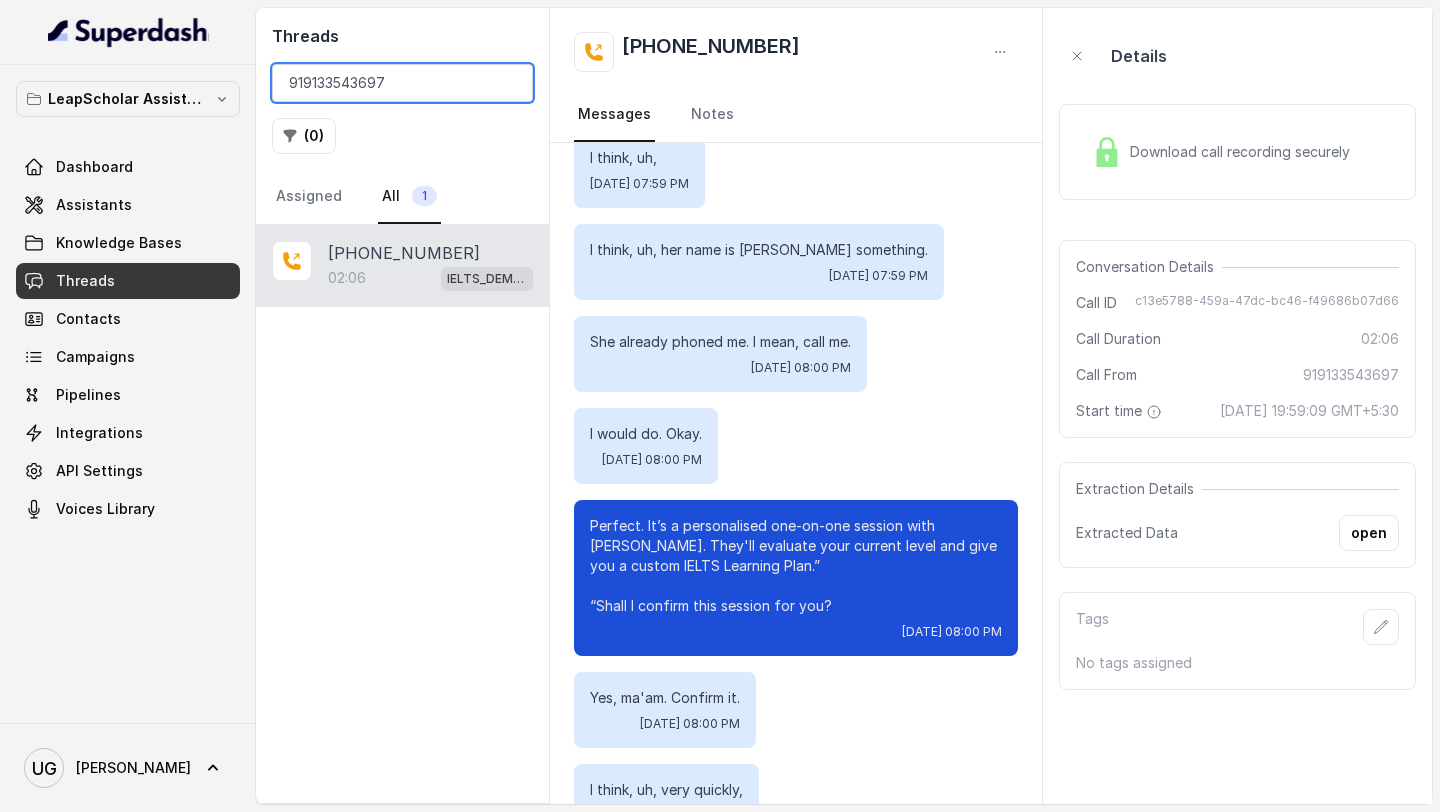 click on "919133543697" at bounding box center (402, 83) 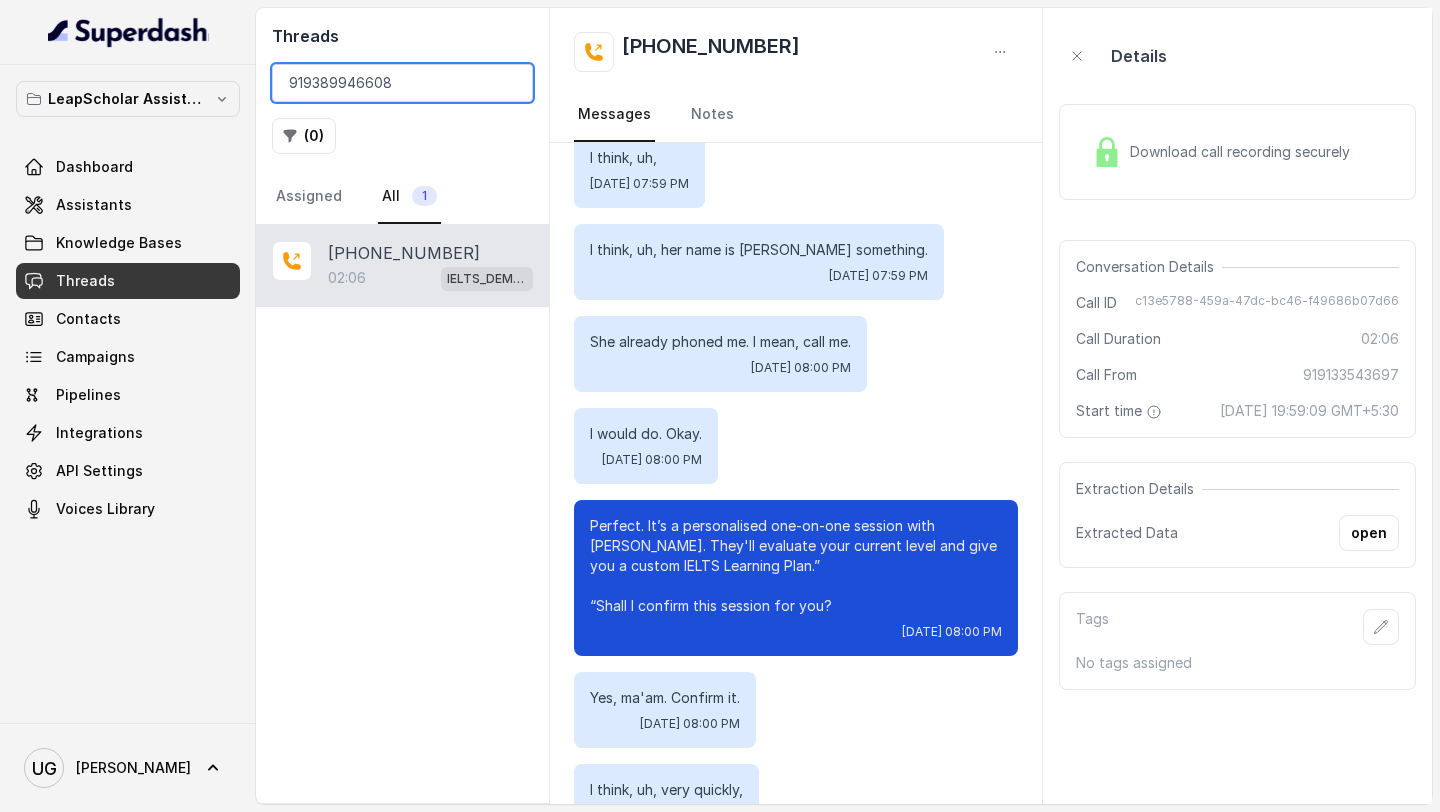 type on "919389946608" 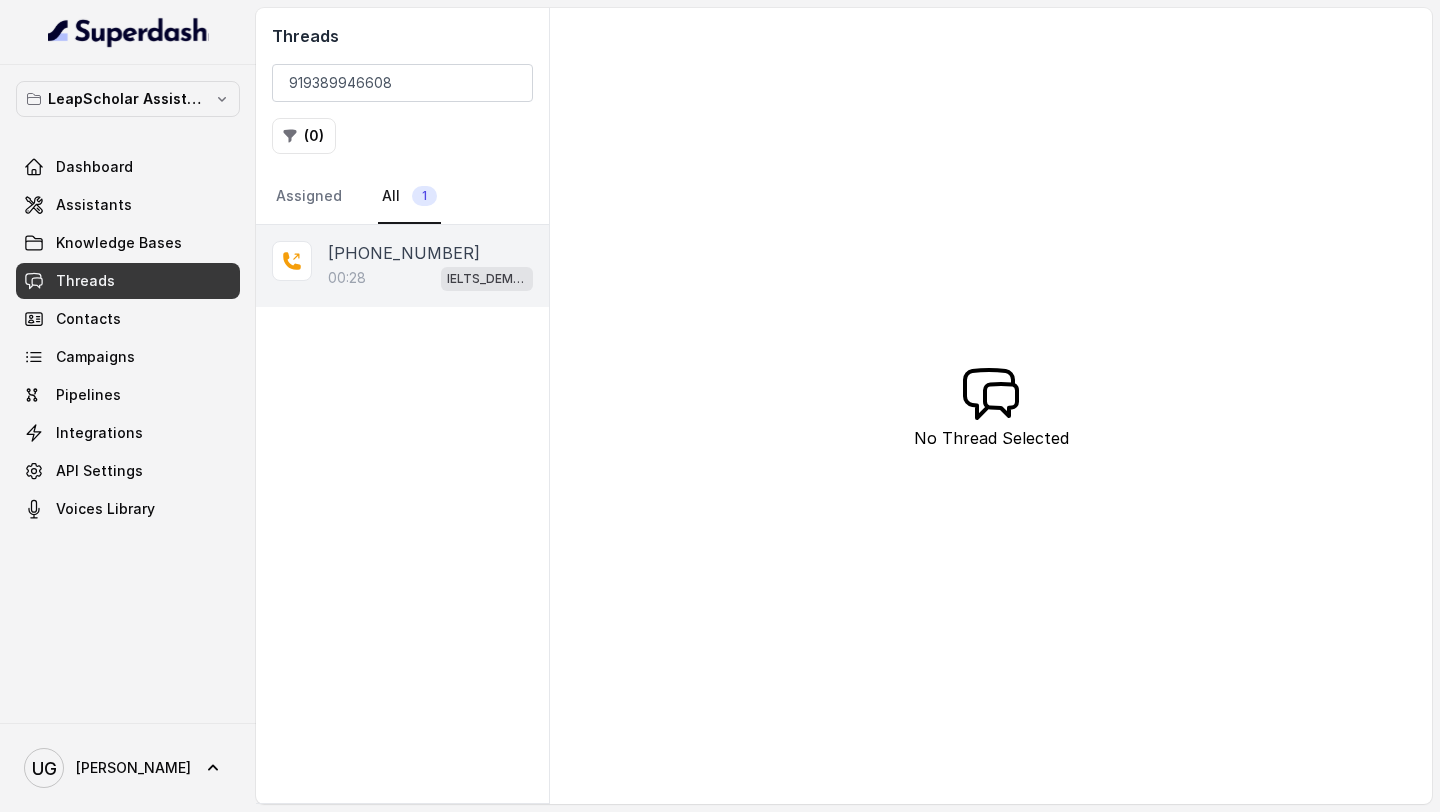 click on "00:28 IELTS_DEMO_gk" at bounding box center [430, 278] 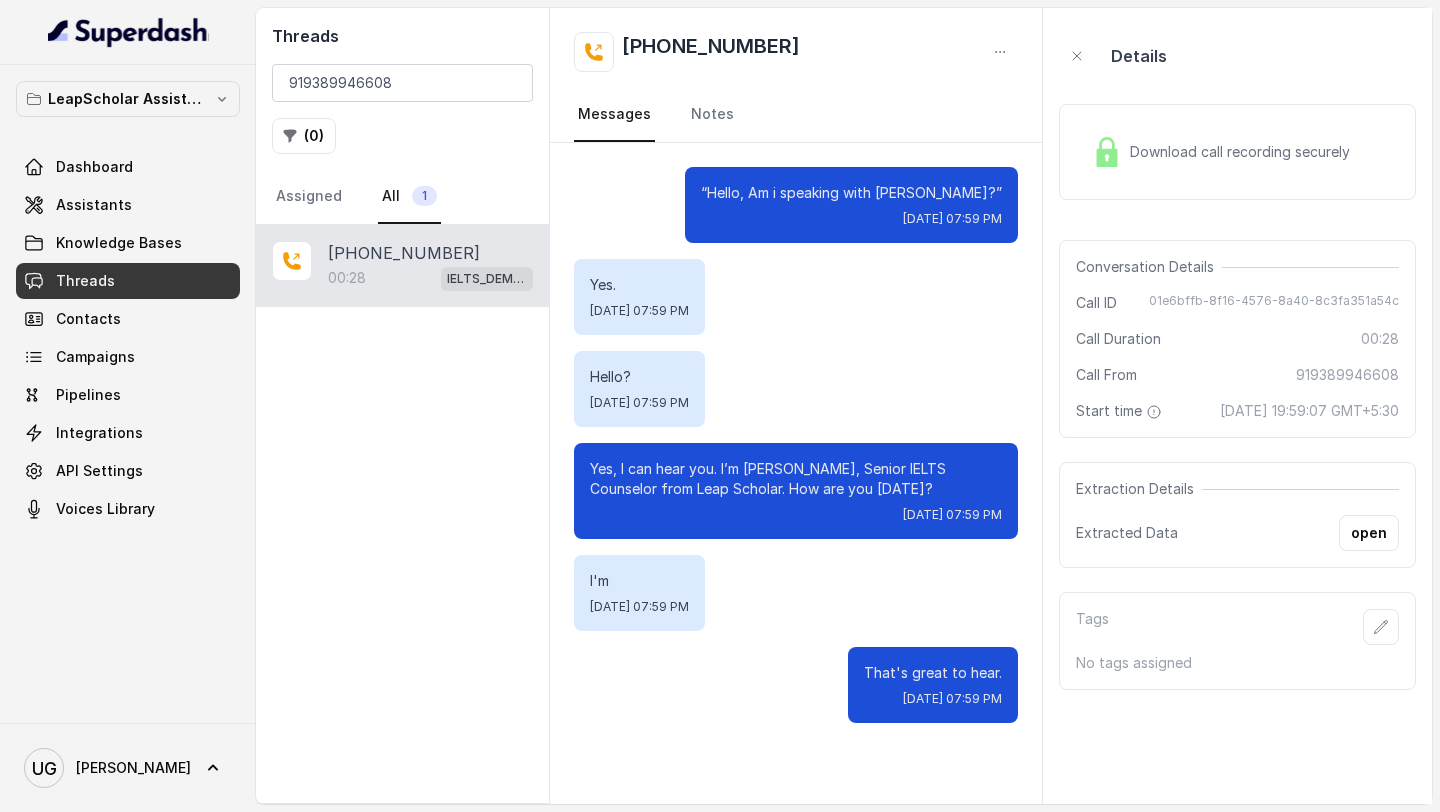 click on "Download call recording securely" at bounding box center [1221, 152] 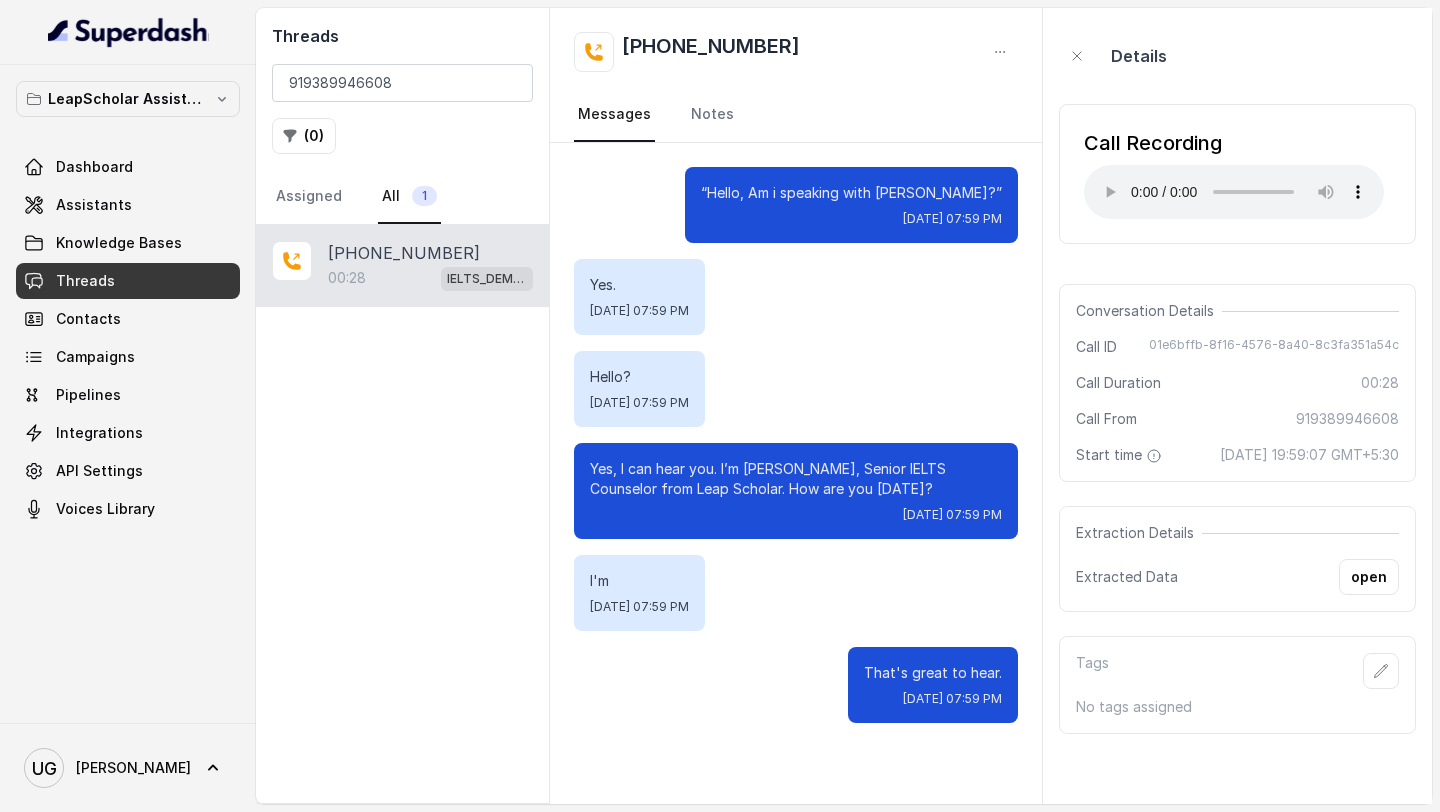 type 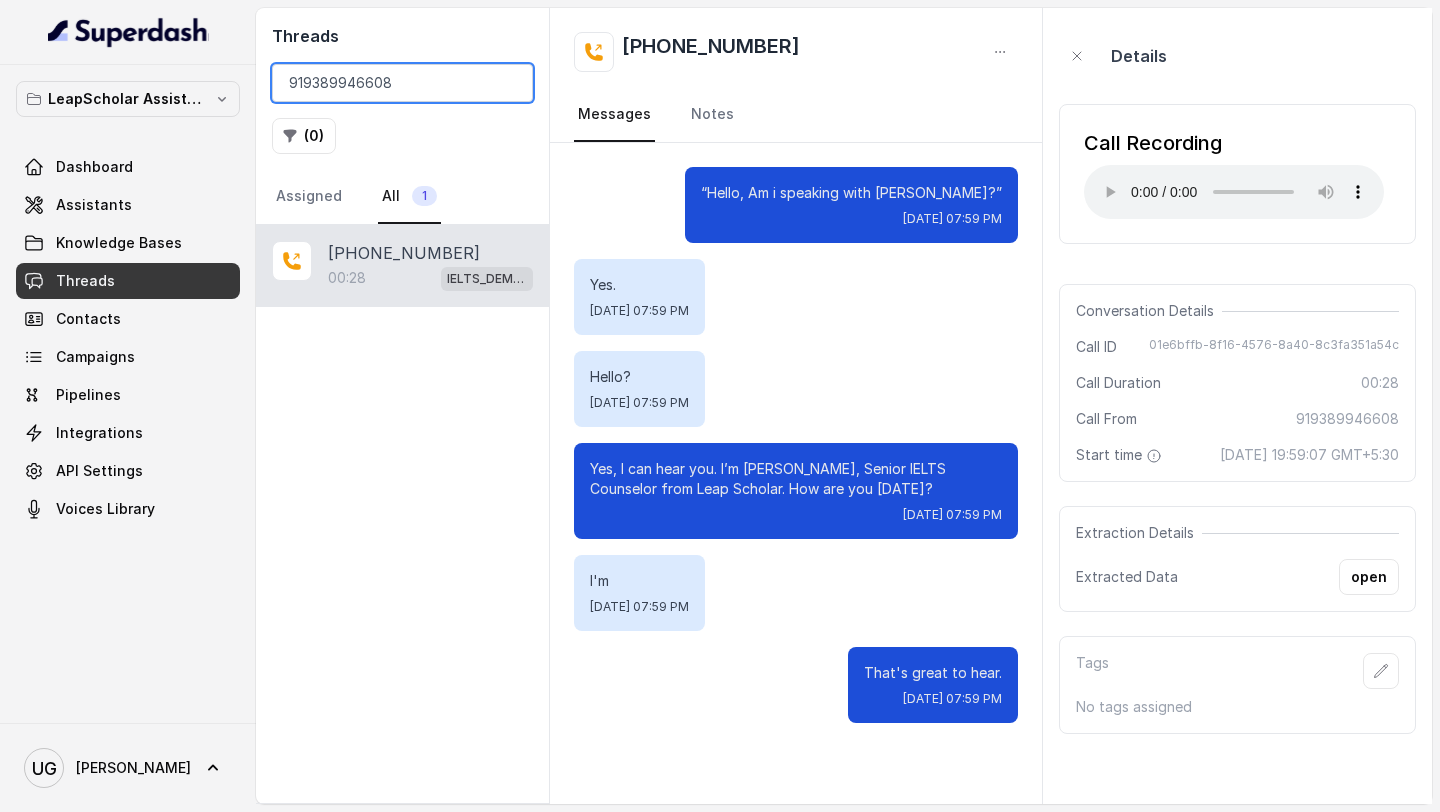 click on "919389946608" at bounding box center [402, 83] 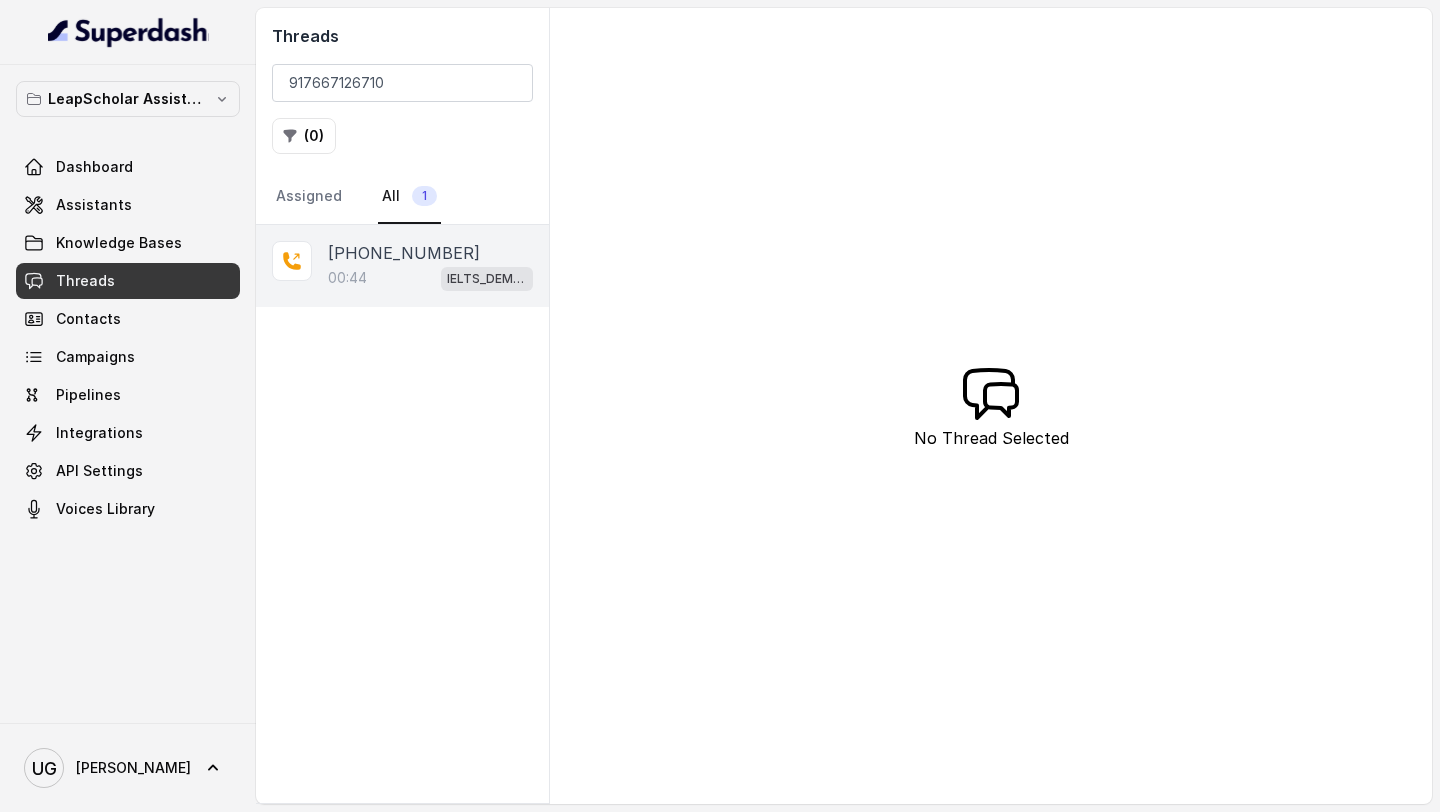 click on "00:44 IELTS_DEMO_gk" at bounding box center (430, 278) 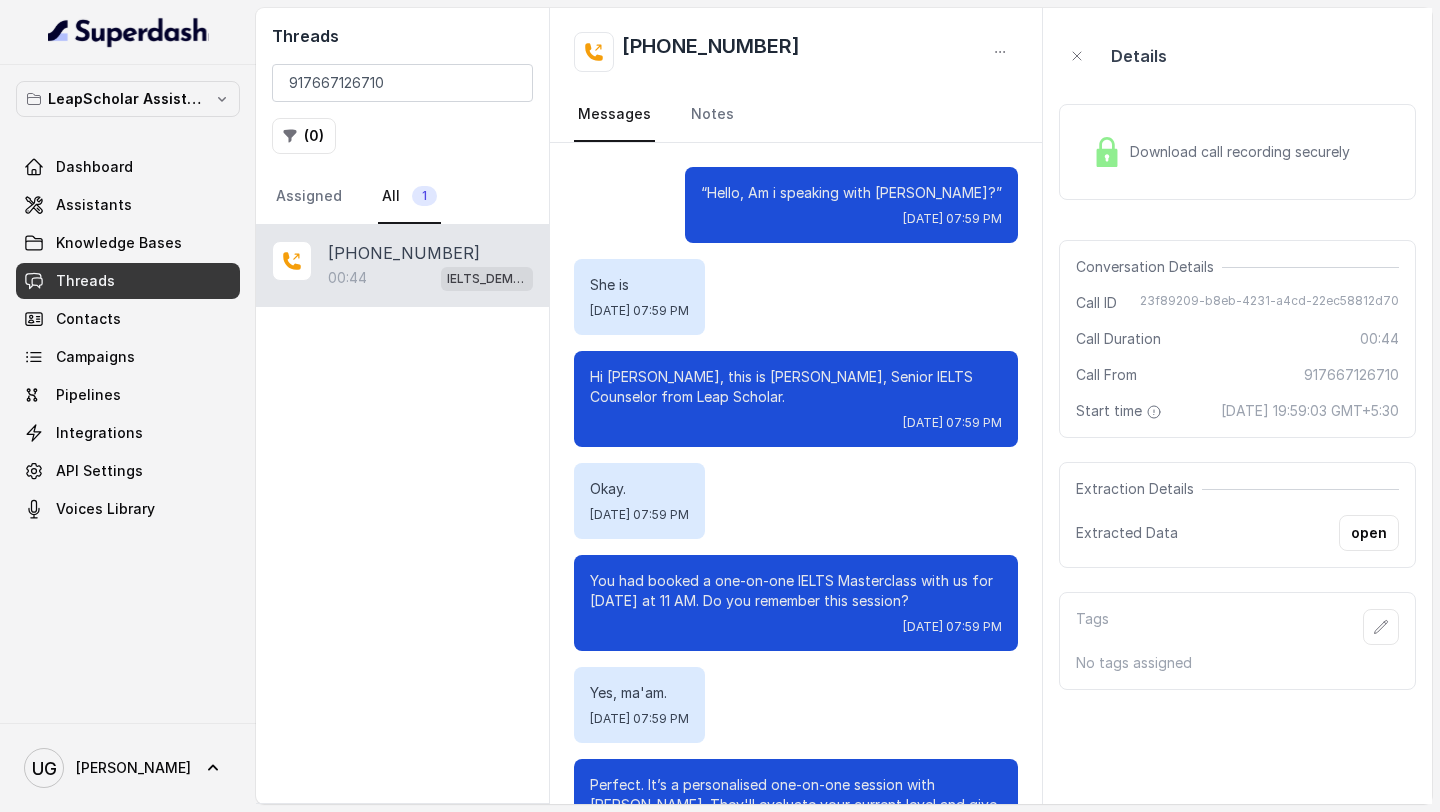 scroll, scrollTop: 299, scrollLeft: 0, axis: vertical 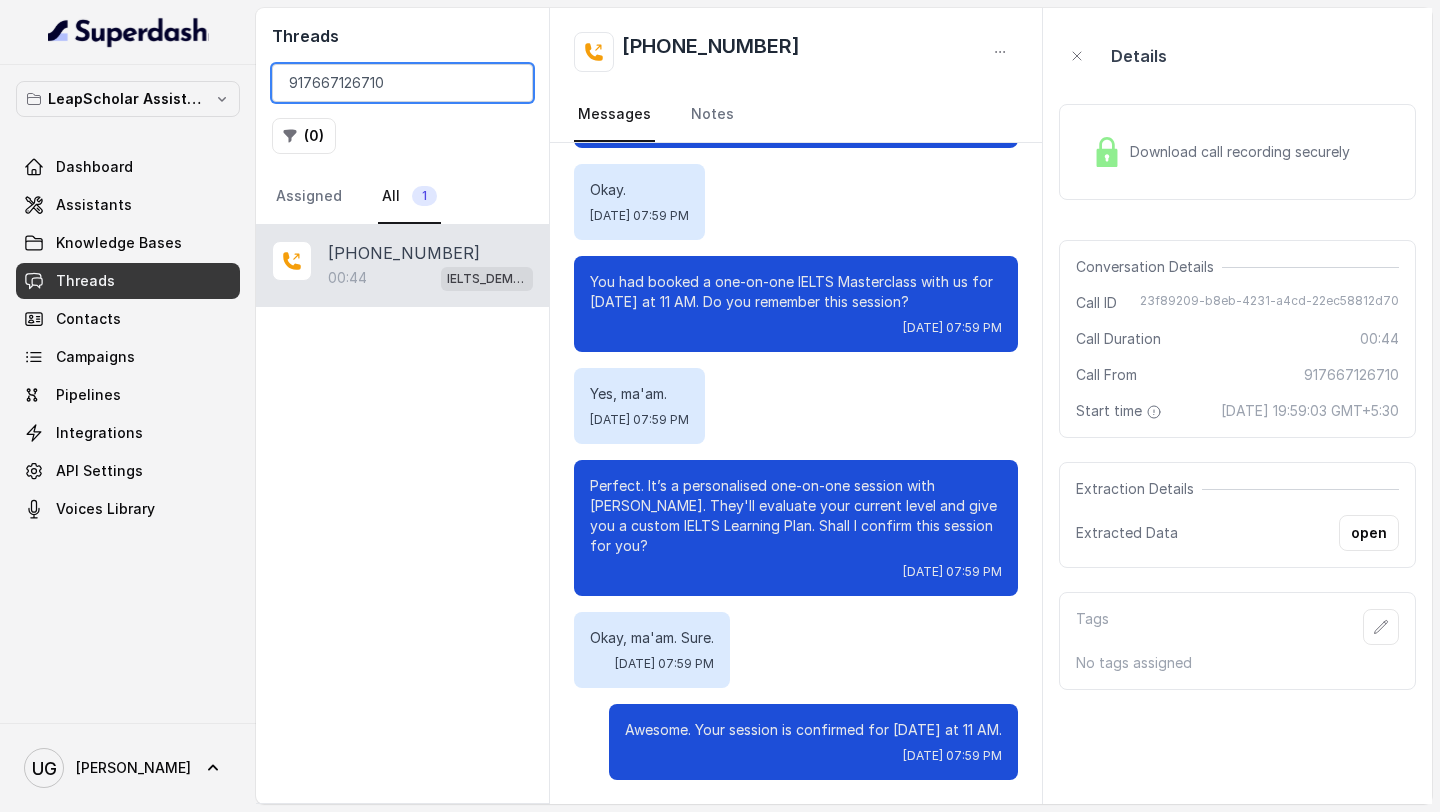 click on "917667126710" at bounding box center (402, 83) 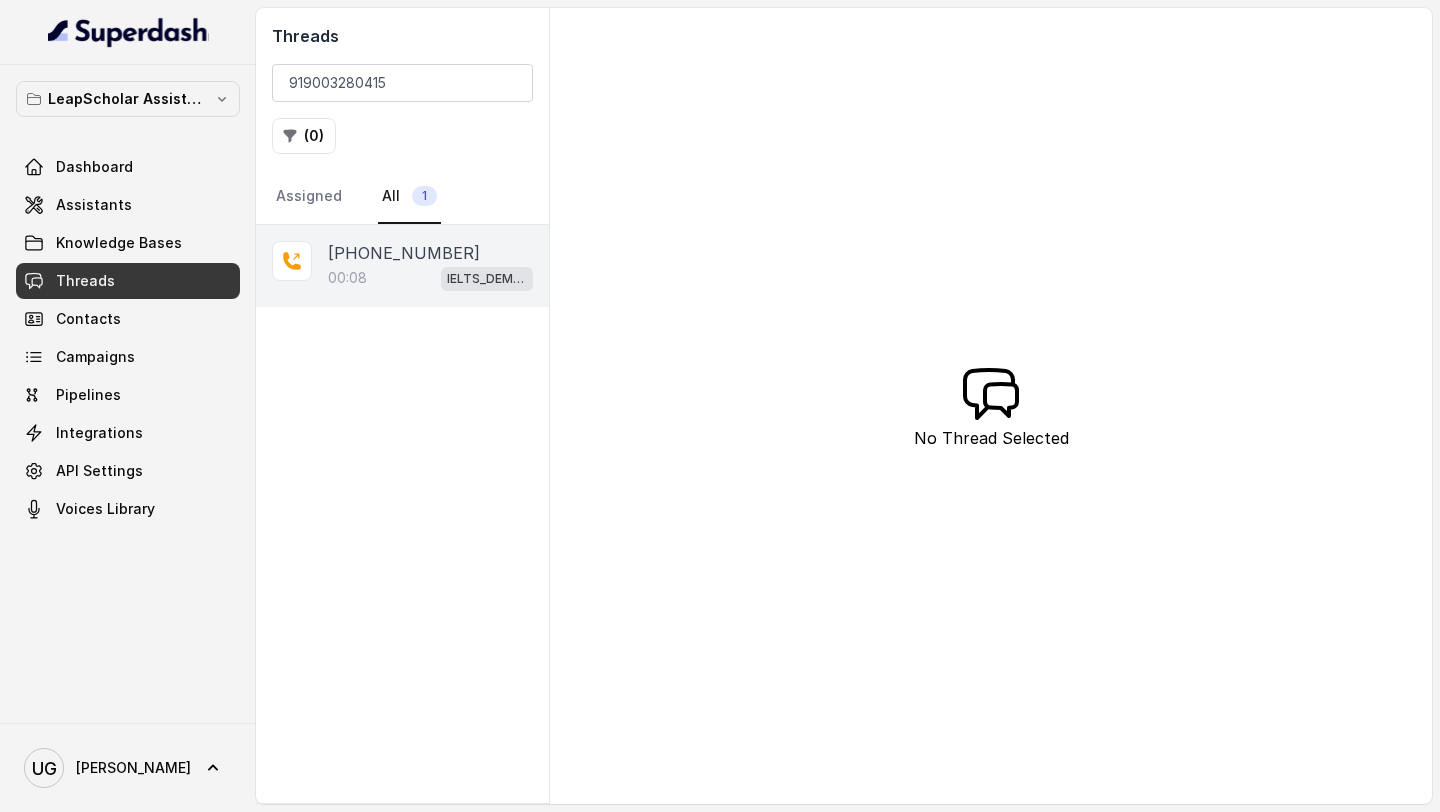click on "[PHONE_NUMBER]" at bounding box center (404, 253) 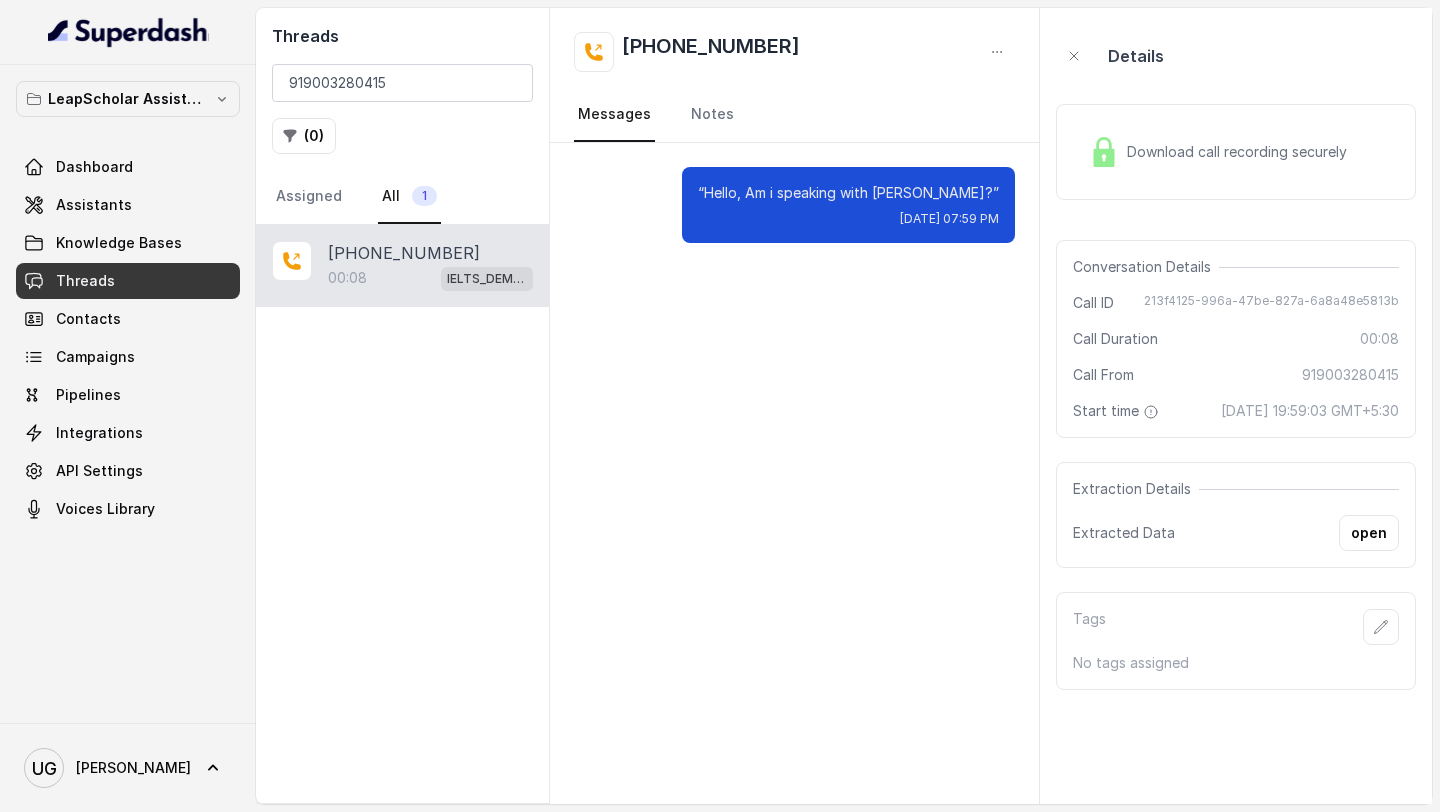 click on "Download call recording securely" at bounding box center [1218, 152] 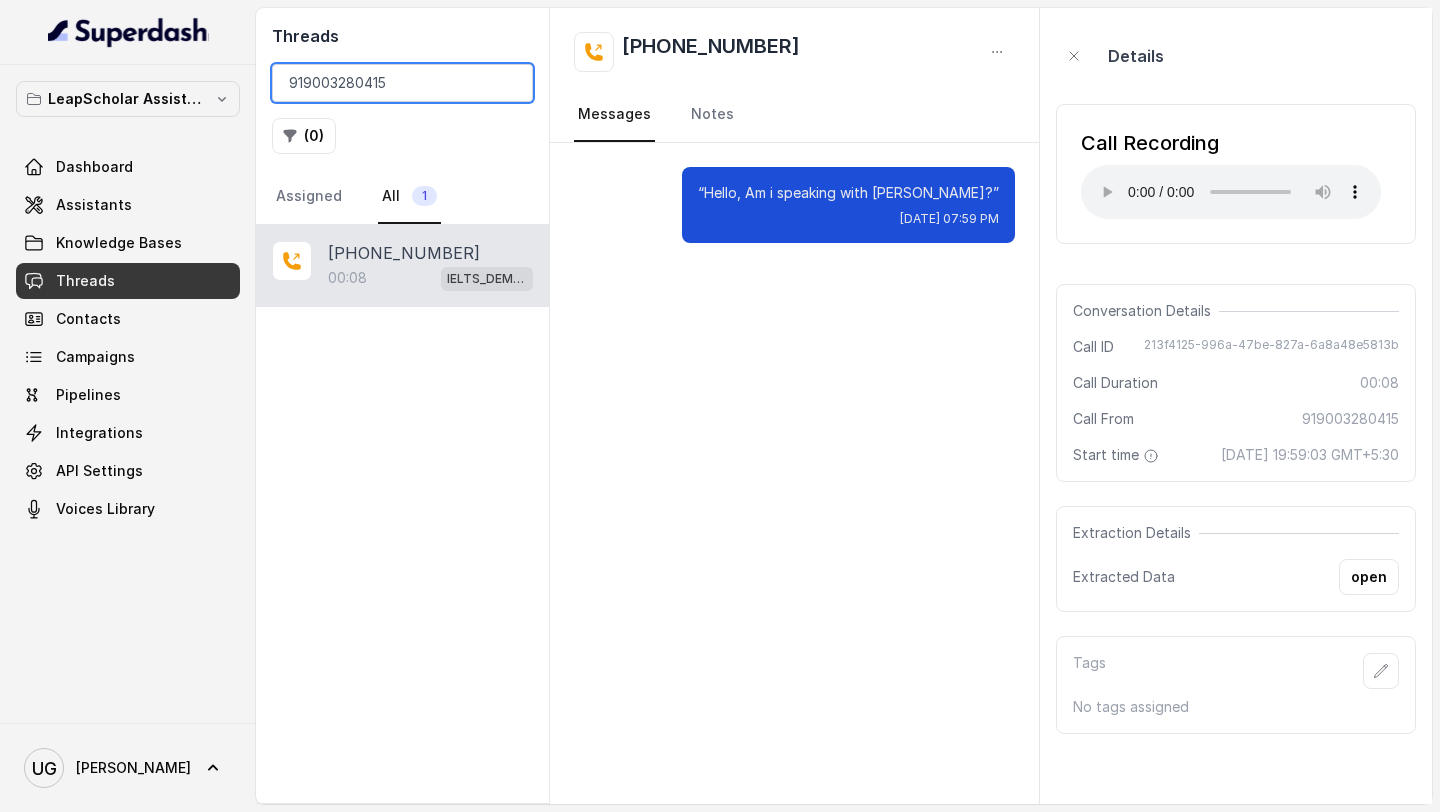 click on "919003280415" at bounding box center [402, 83] 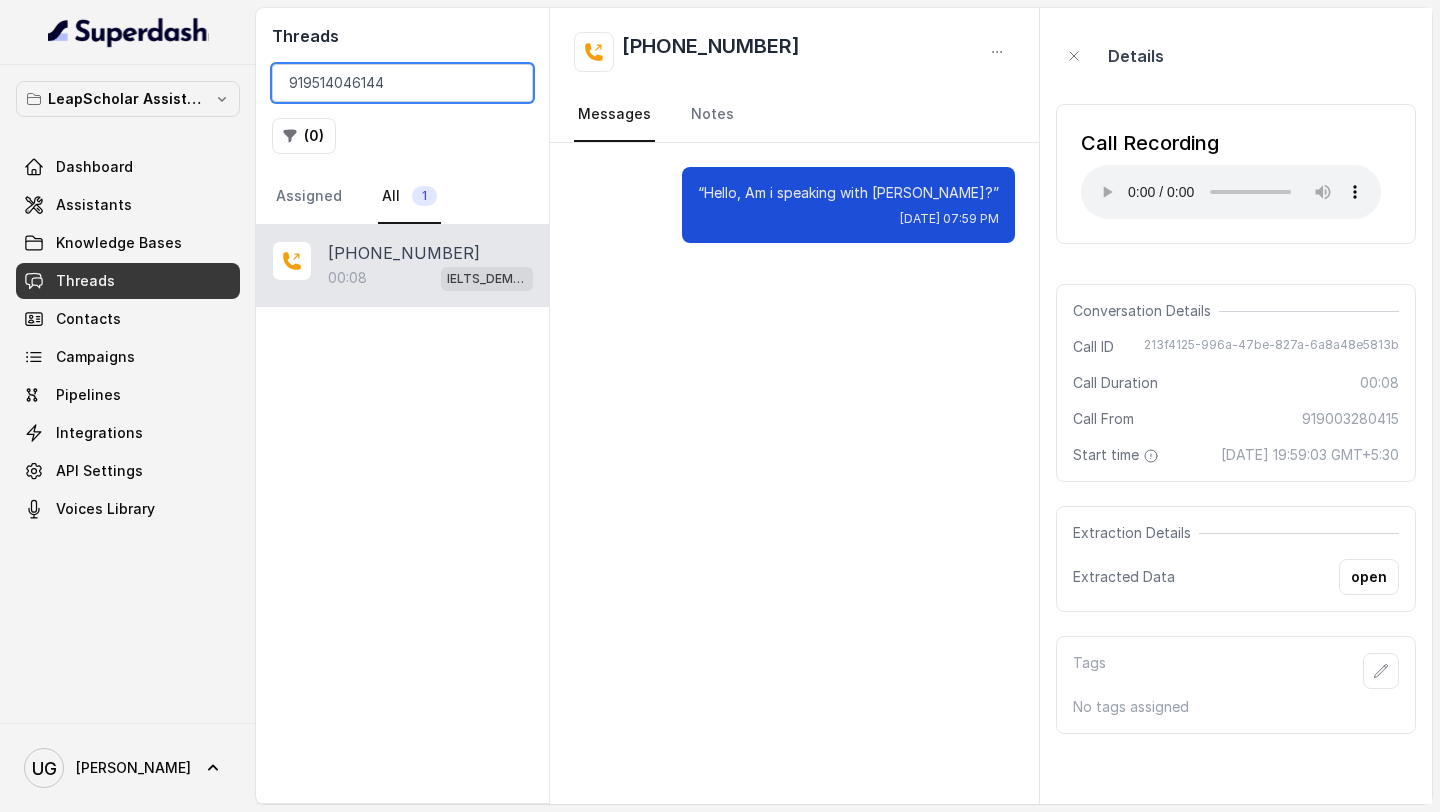 type on "919514046144" 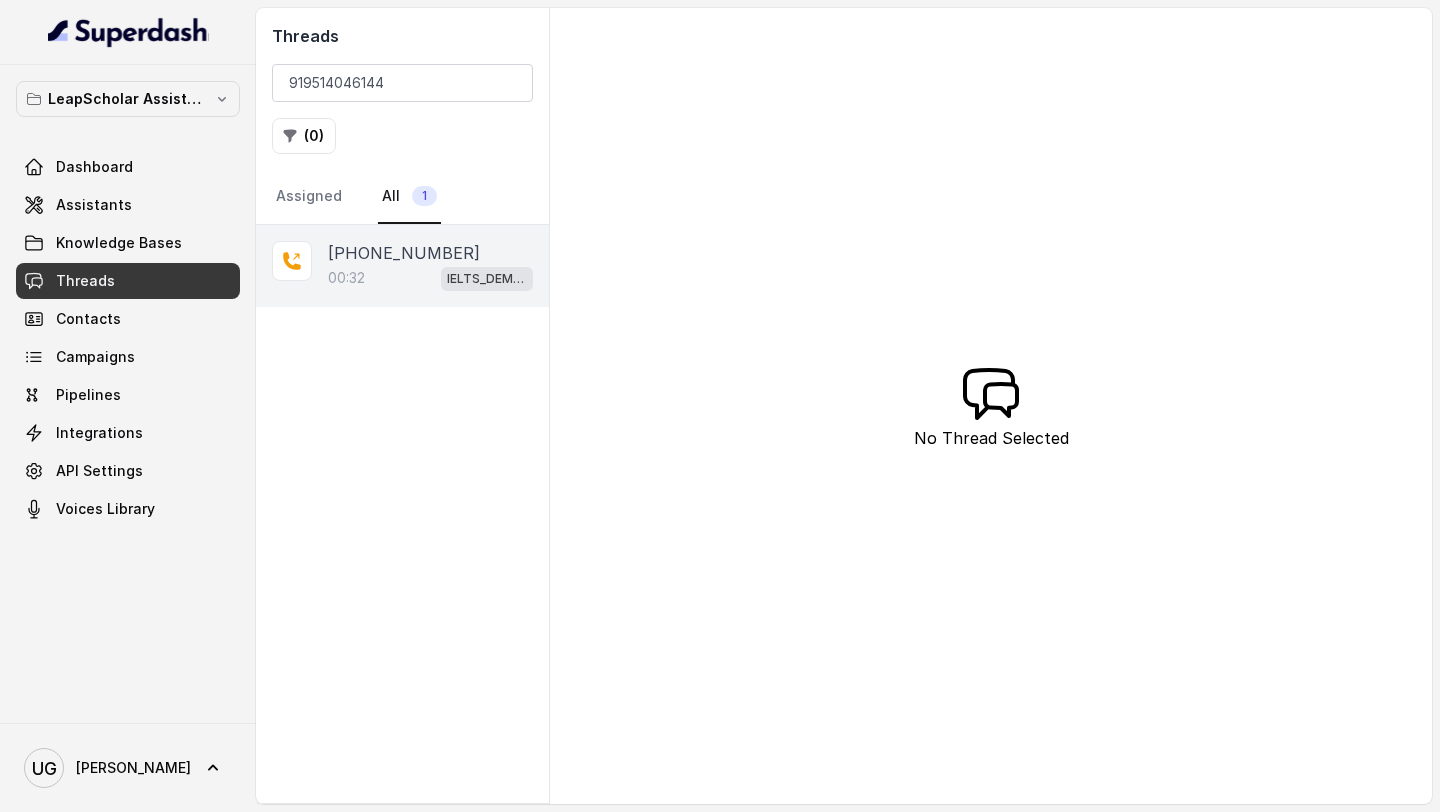 click on "00:32 IELTS_DEMO_gk" at bounding box center [430, 278] 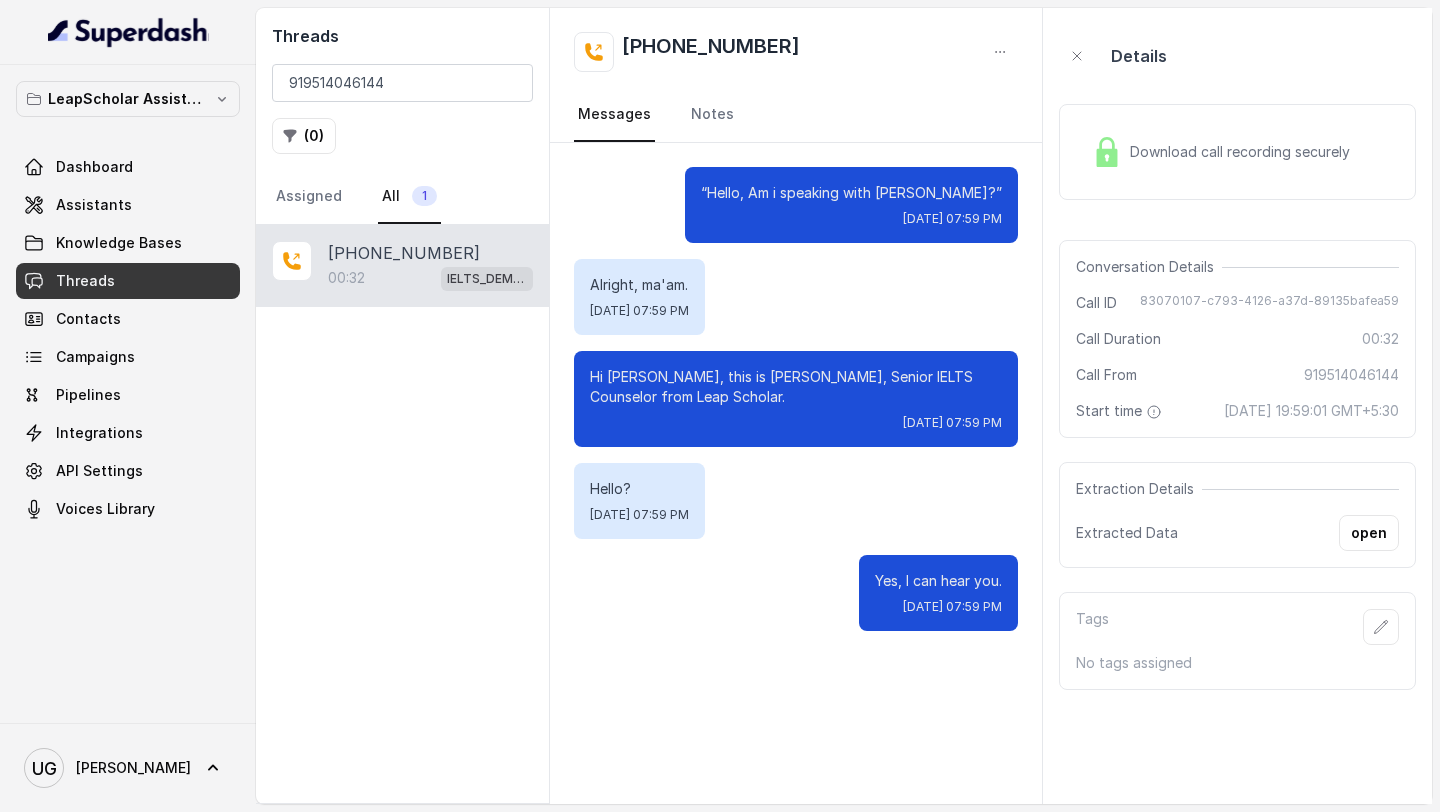 click on "Download call recording securely" at bounding box center [1221, 152] 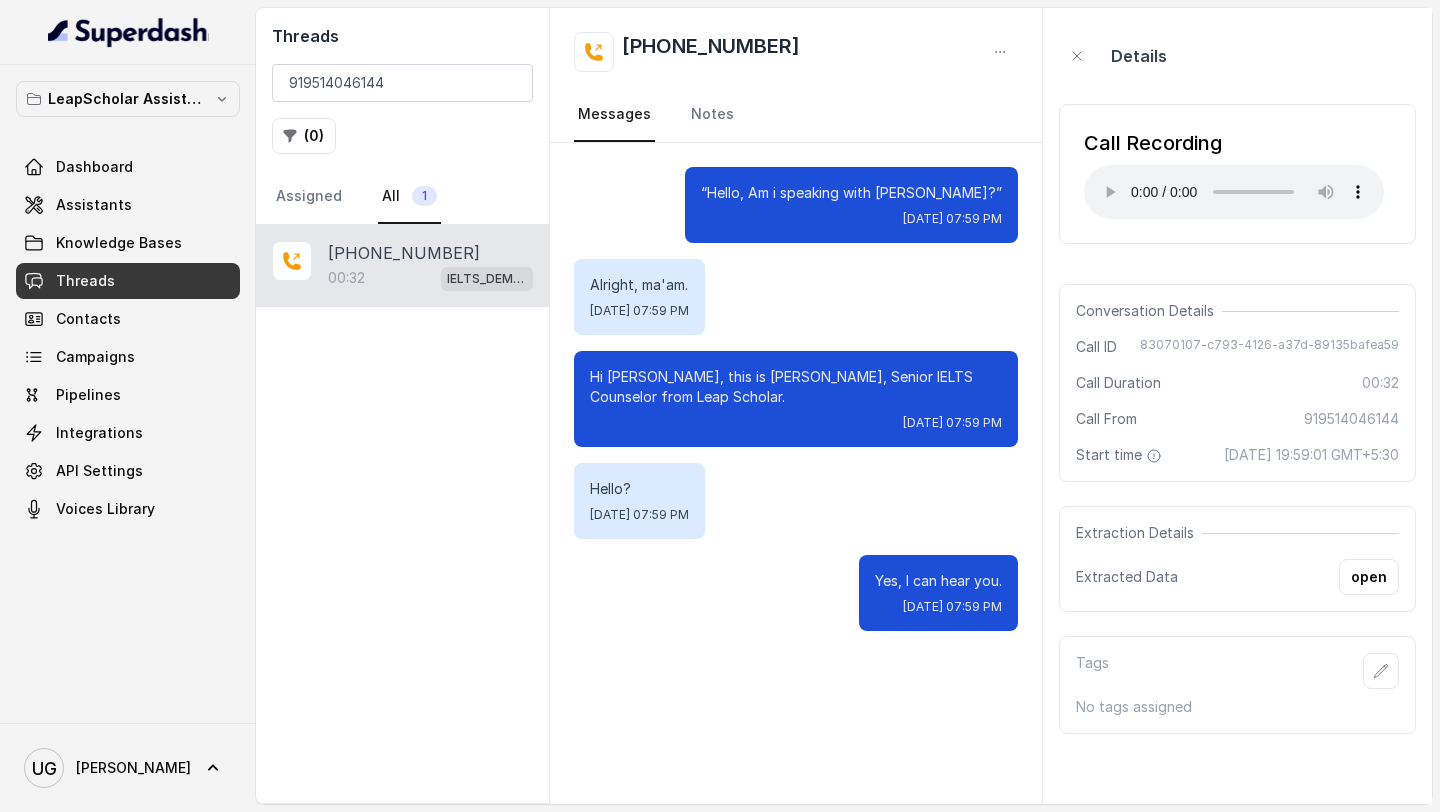 type 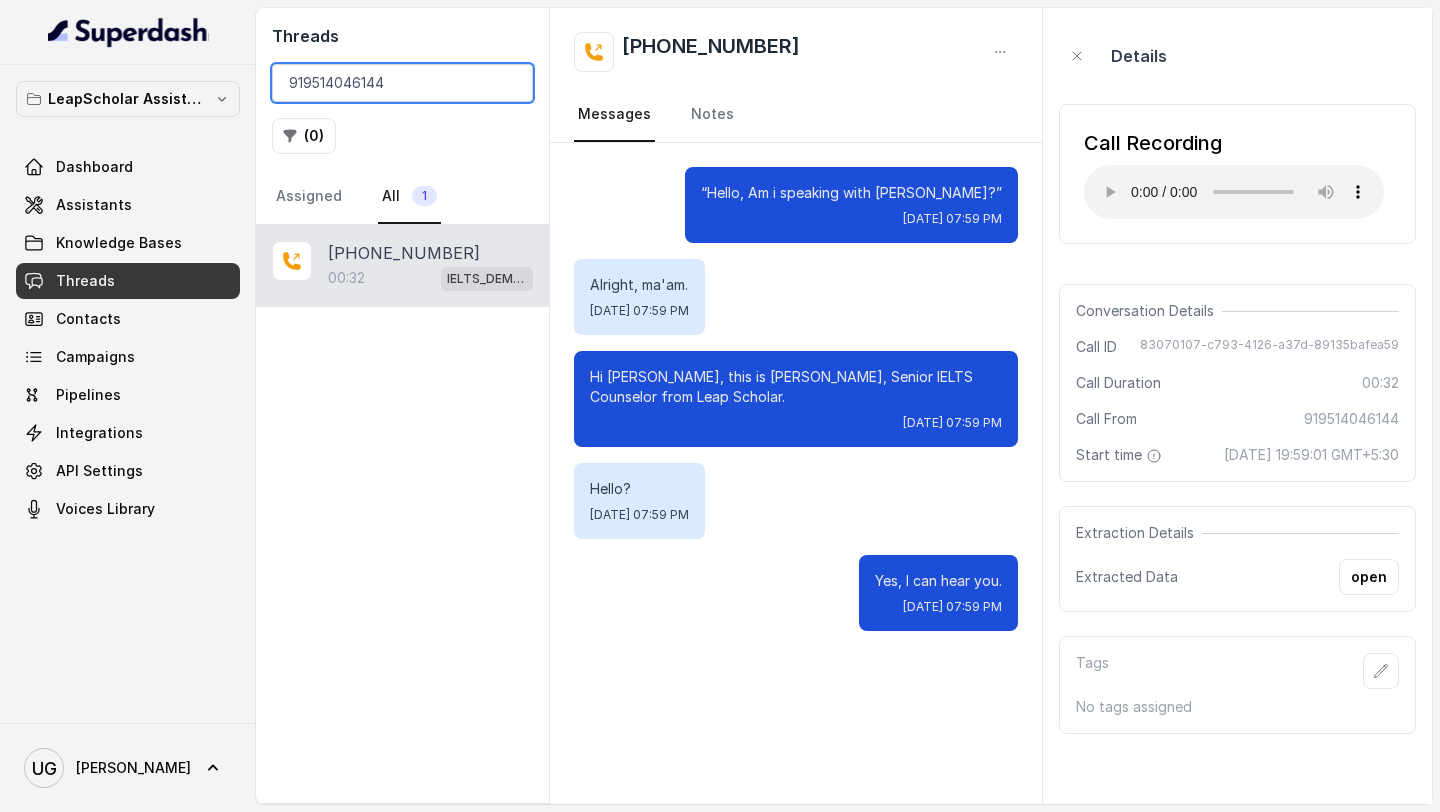 click on "919514046144" at bounding box center (402, 83) 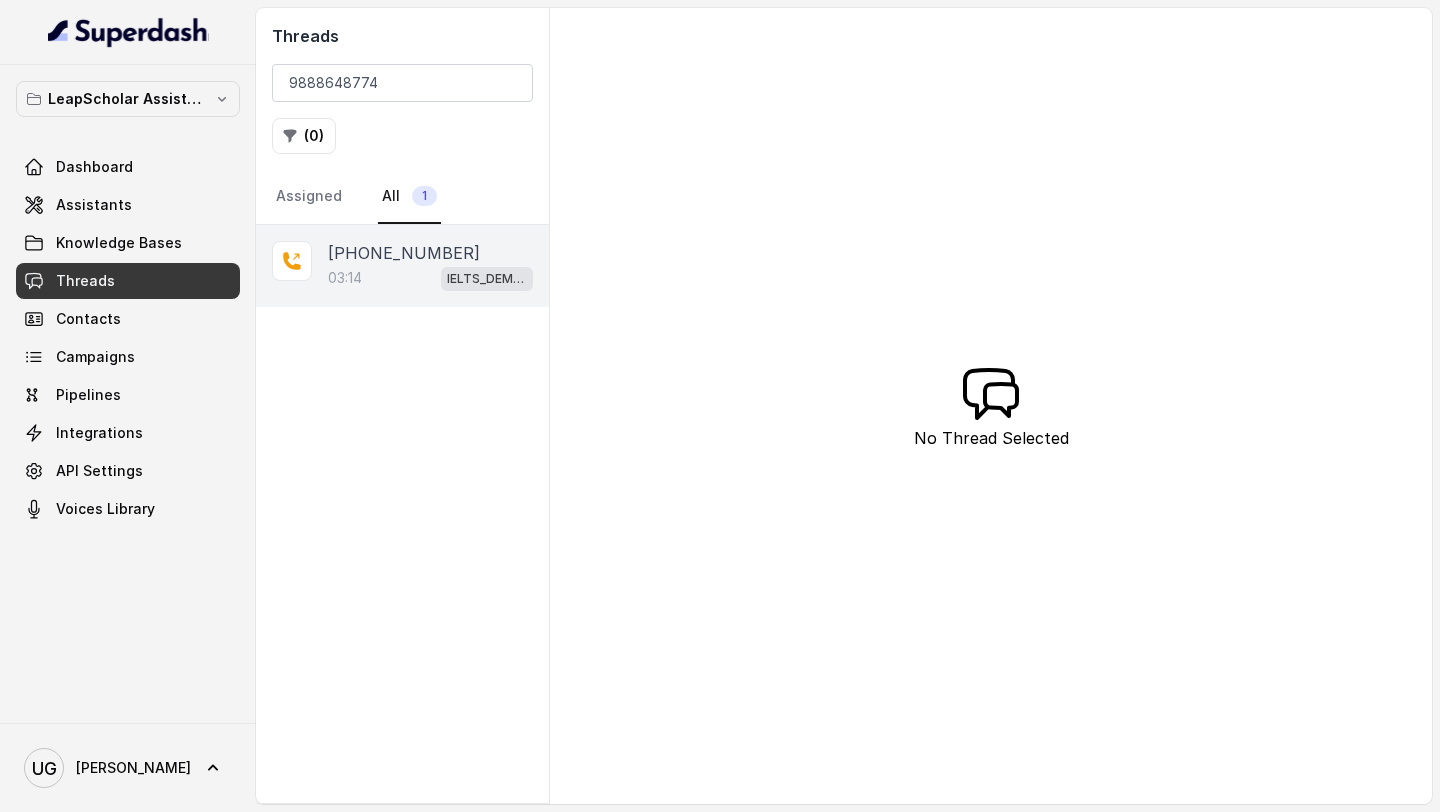 click on "03:14 IELTS_DEMO_gk" at bounding box center (430, 278) 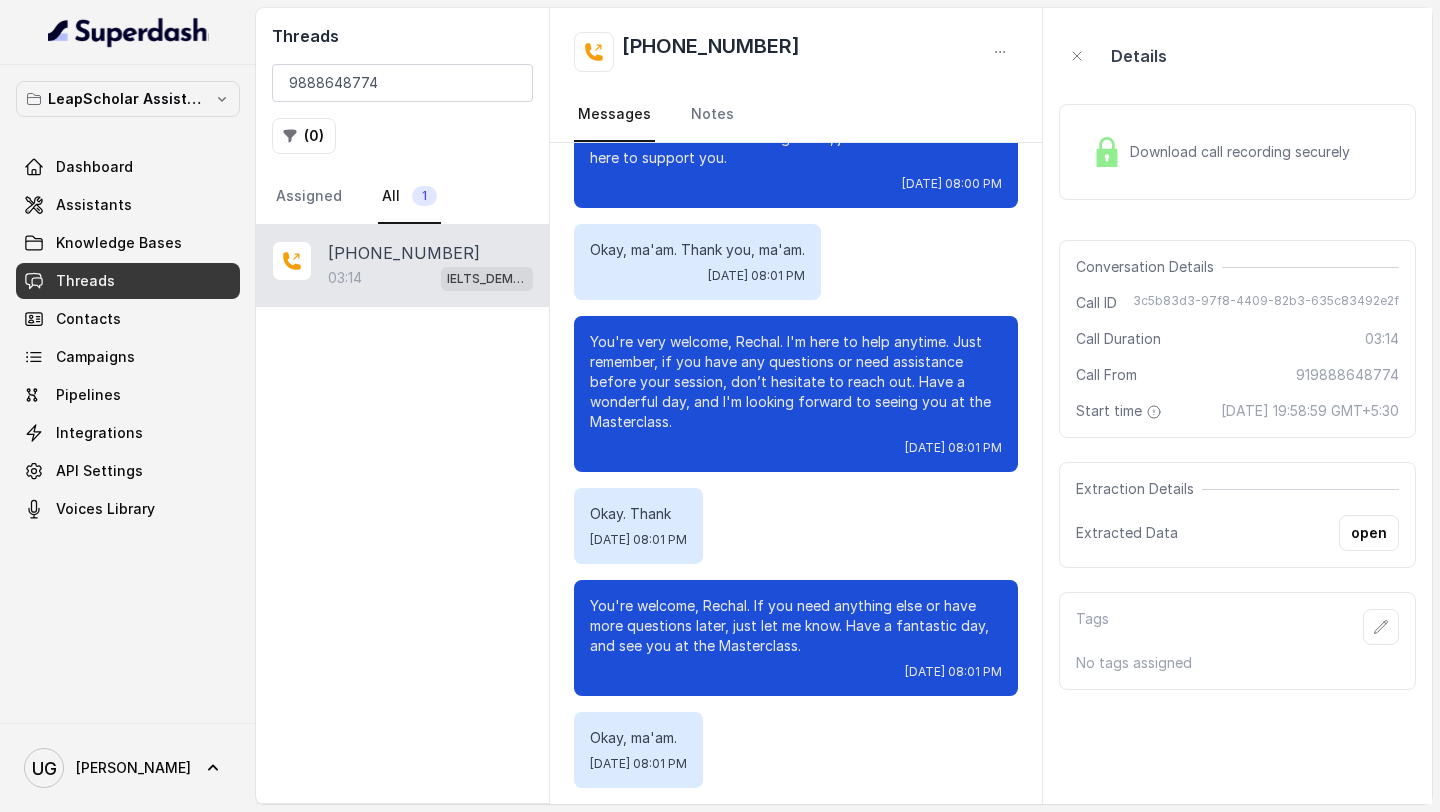 scroll, scrollTop: 2018, scrollLeft: 0, axis: vertical 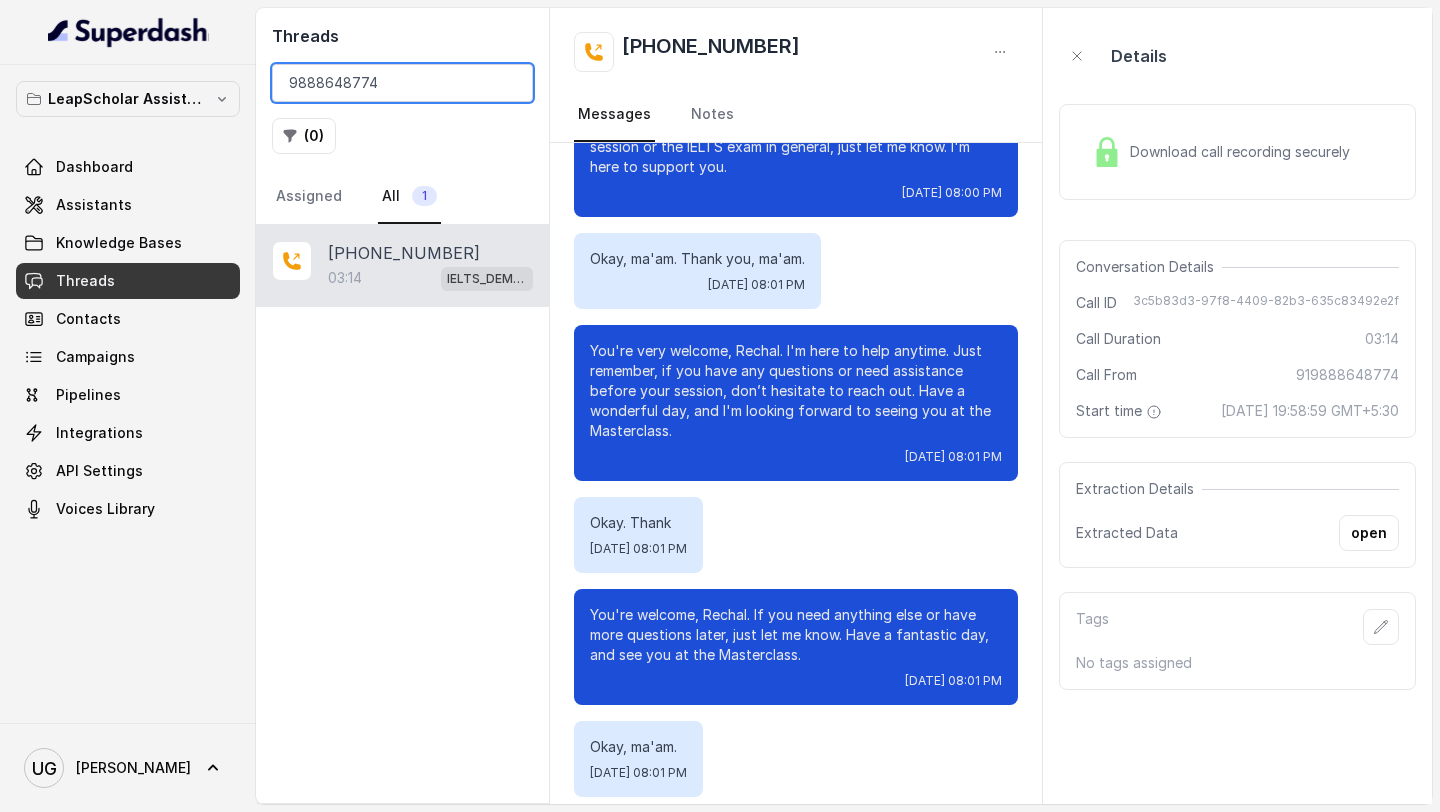 click on "9888648774" at bounding box center [402, 83] 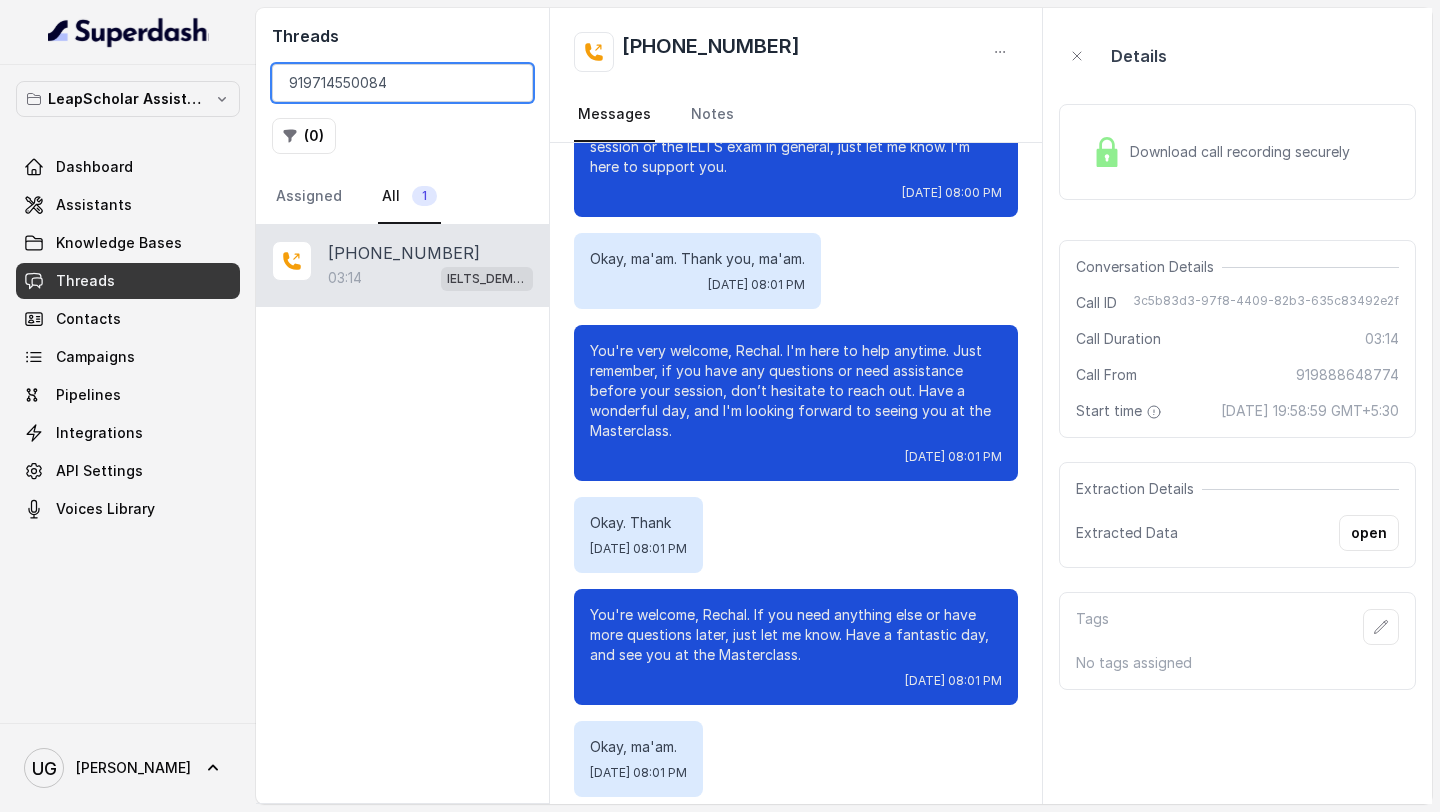 type on "919714550084" 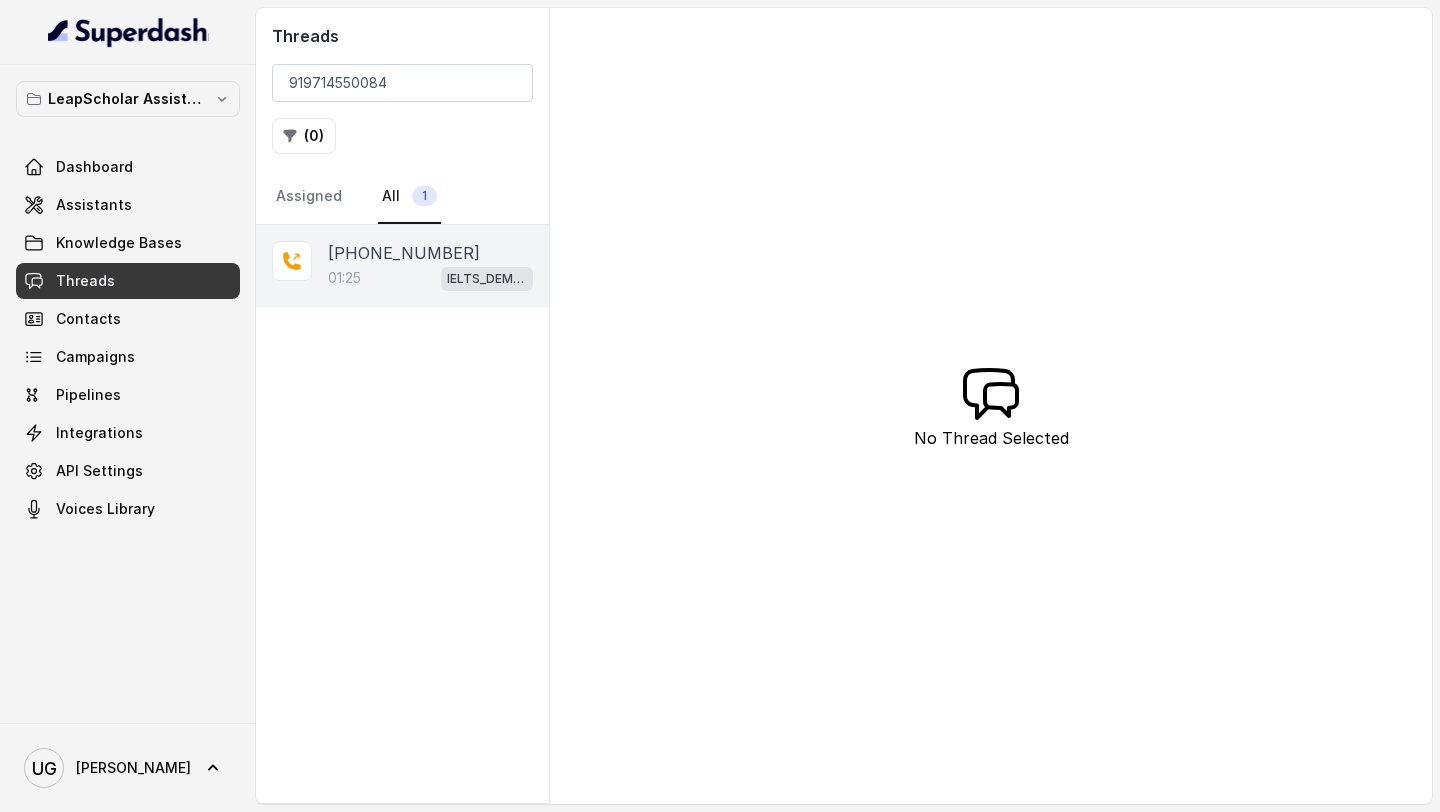 click on "[PHONE_NUMBER]:25 IELTS_DEMO_gk" at bounding box center (402, 266) 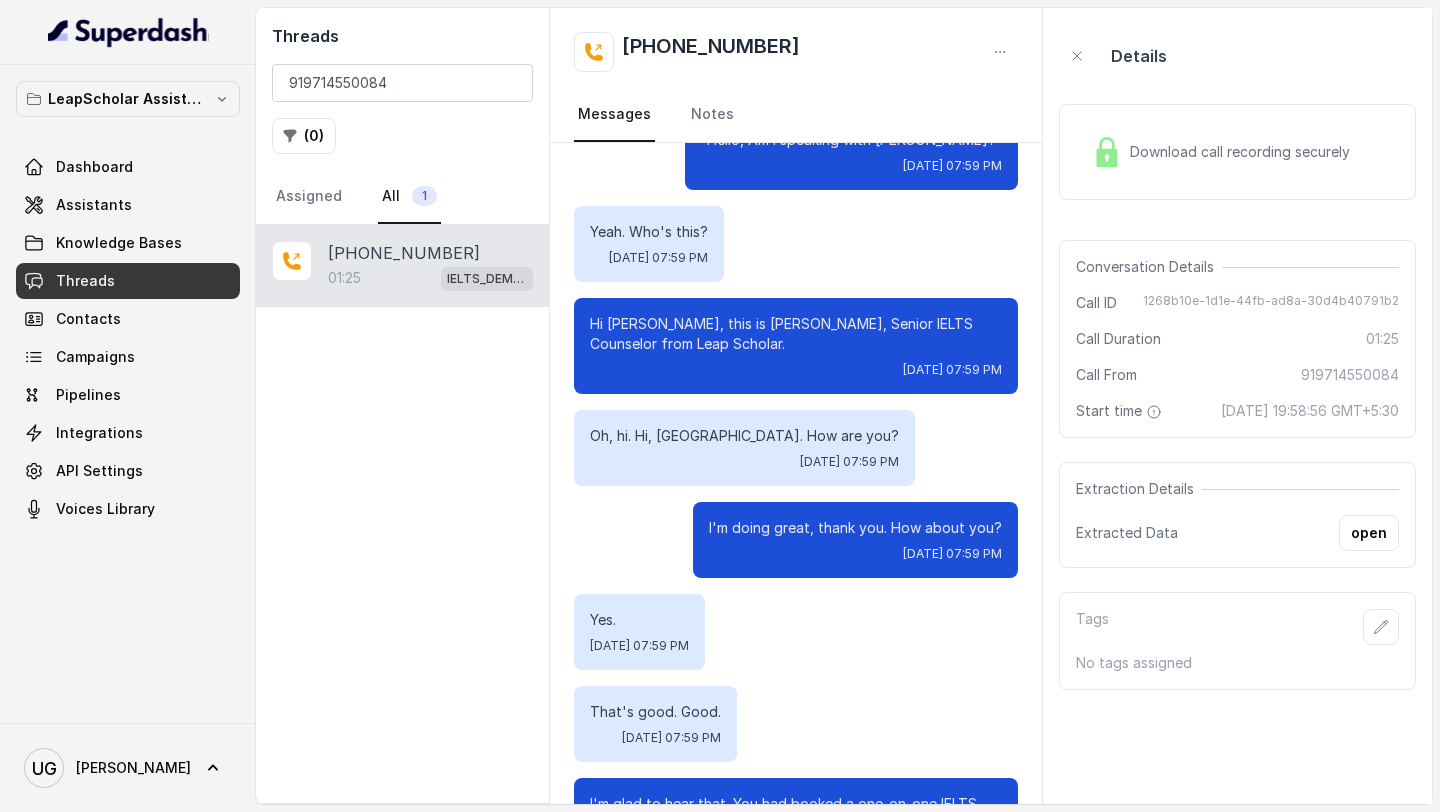scroll, scrollTop: 0, scrollLeft: 0, axis: both 